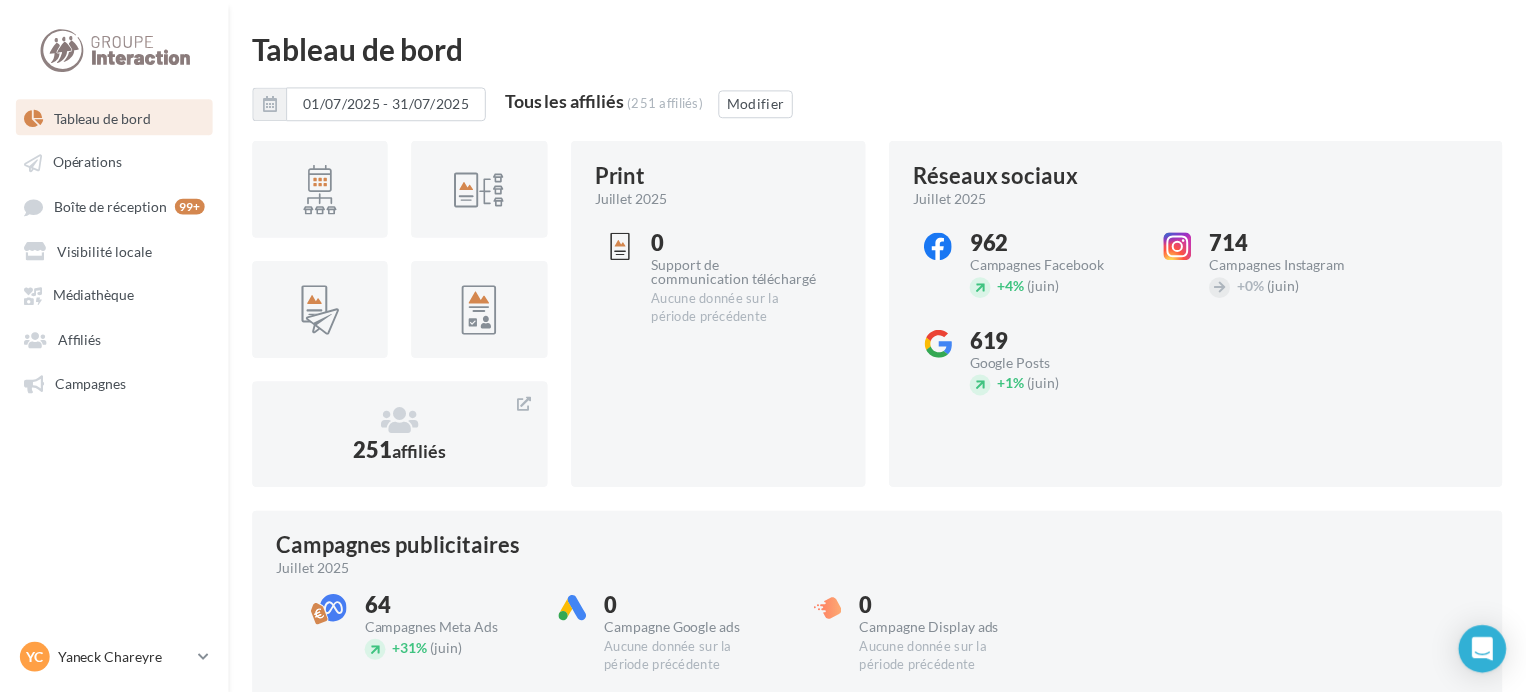 scroll, scrollTop: 0, scrollLeft: 0, axis: both 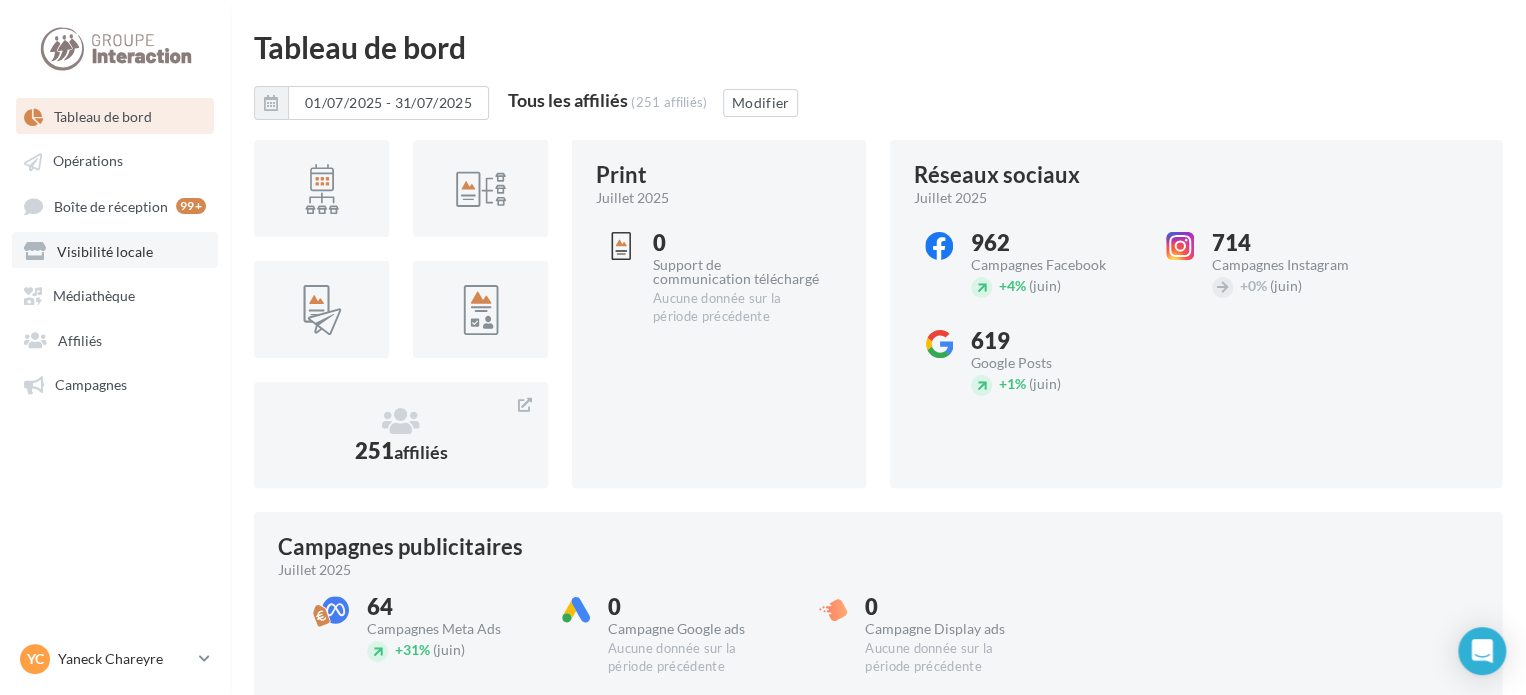 click on "Visibilité locale" at bounding box center [105, 250] 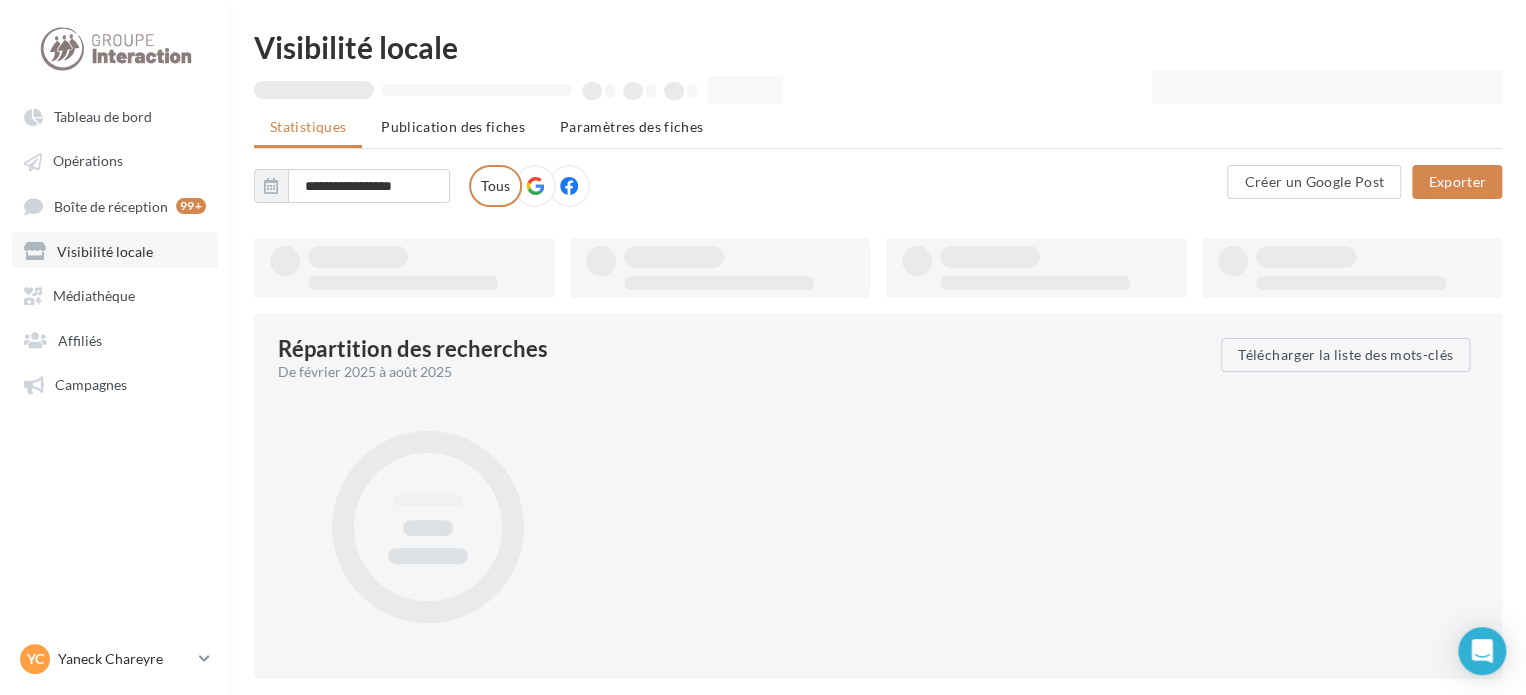 type on "**********" 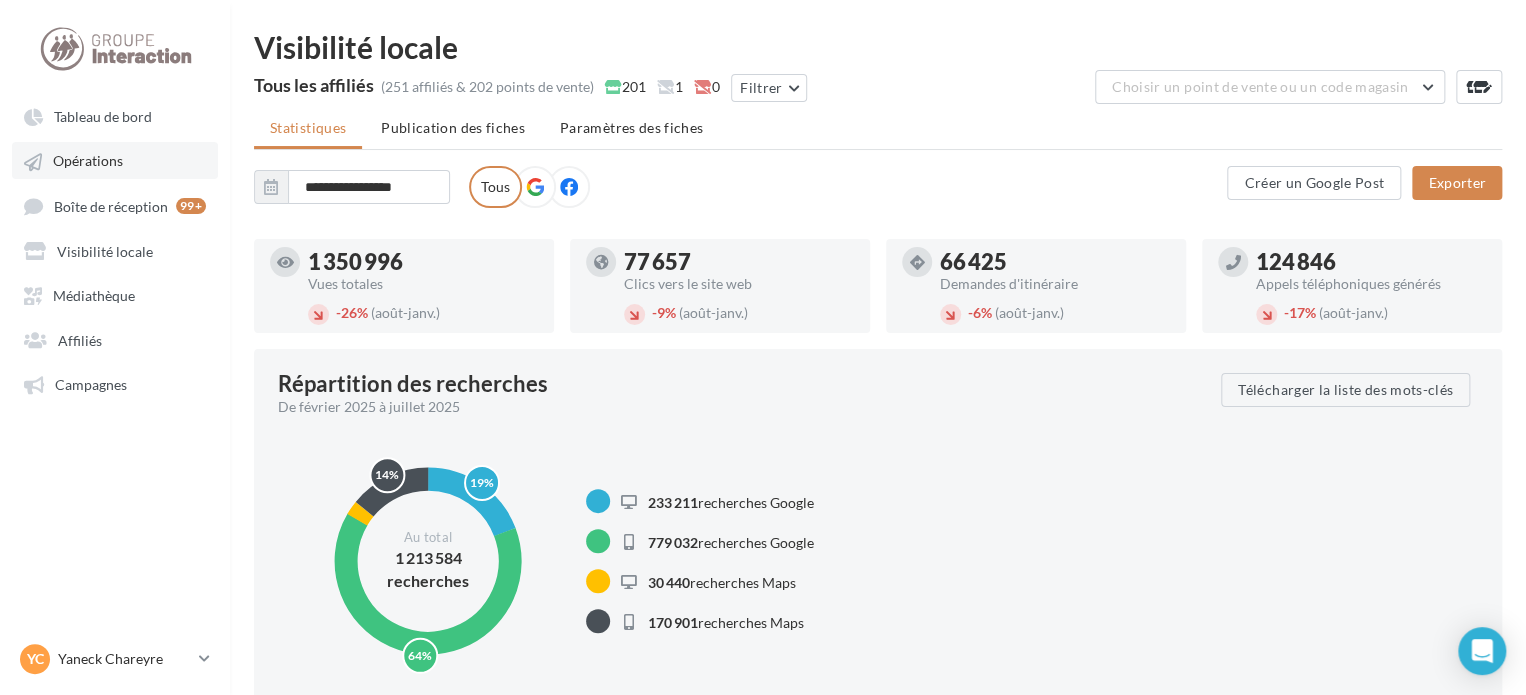 click on "Opérations" at bounding box center [115, 160] 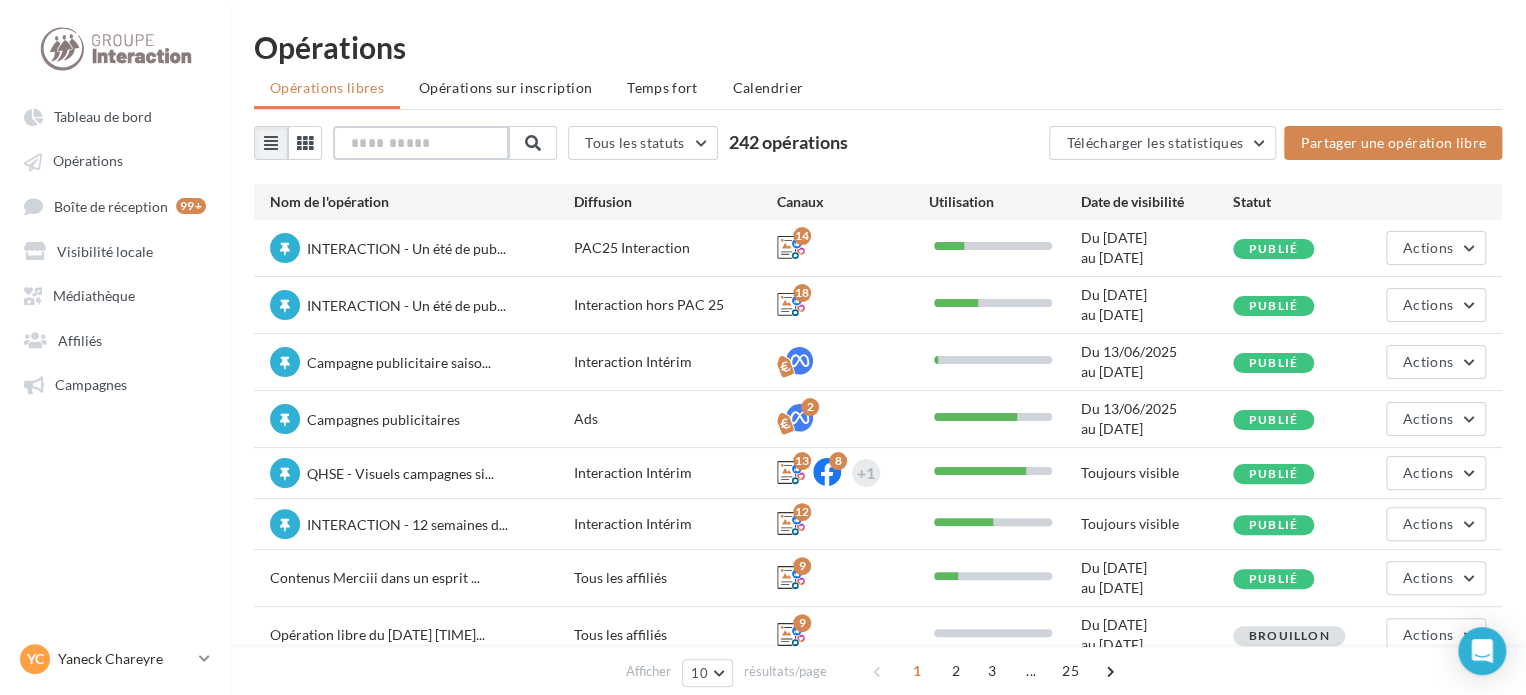 click at bounding box center [421, 143] 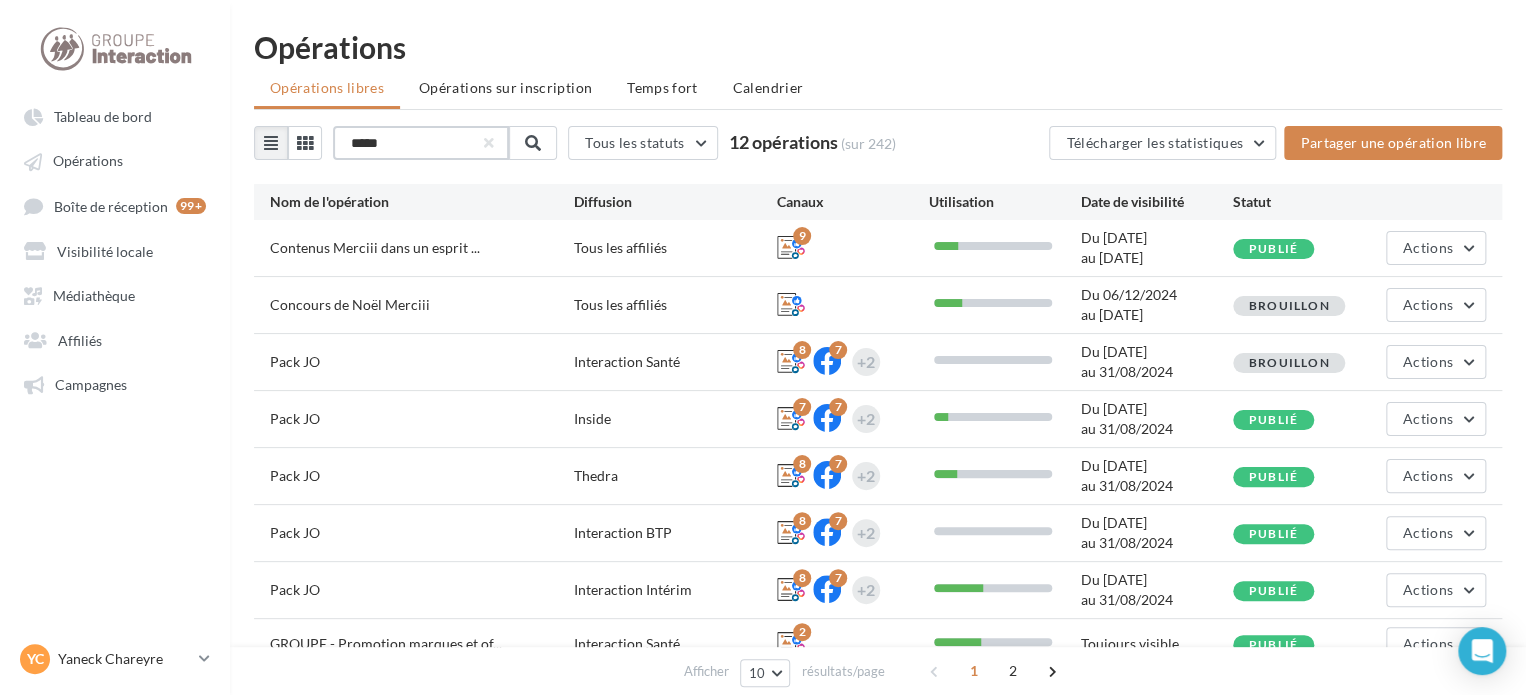 type on "*****" 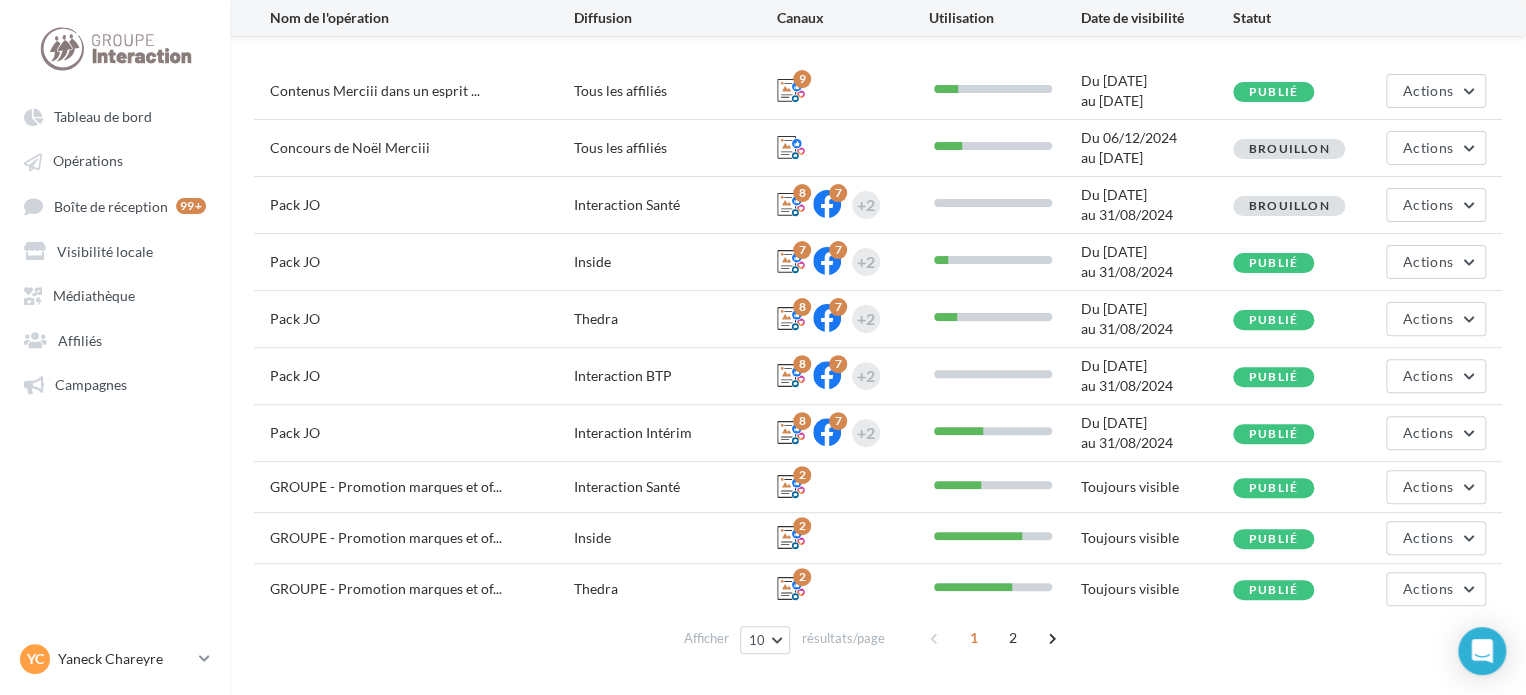 scroll, scrollTop: 183, scrollLeft: 0, axis: vertical 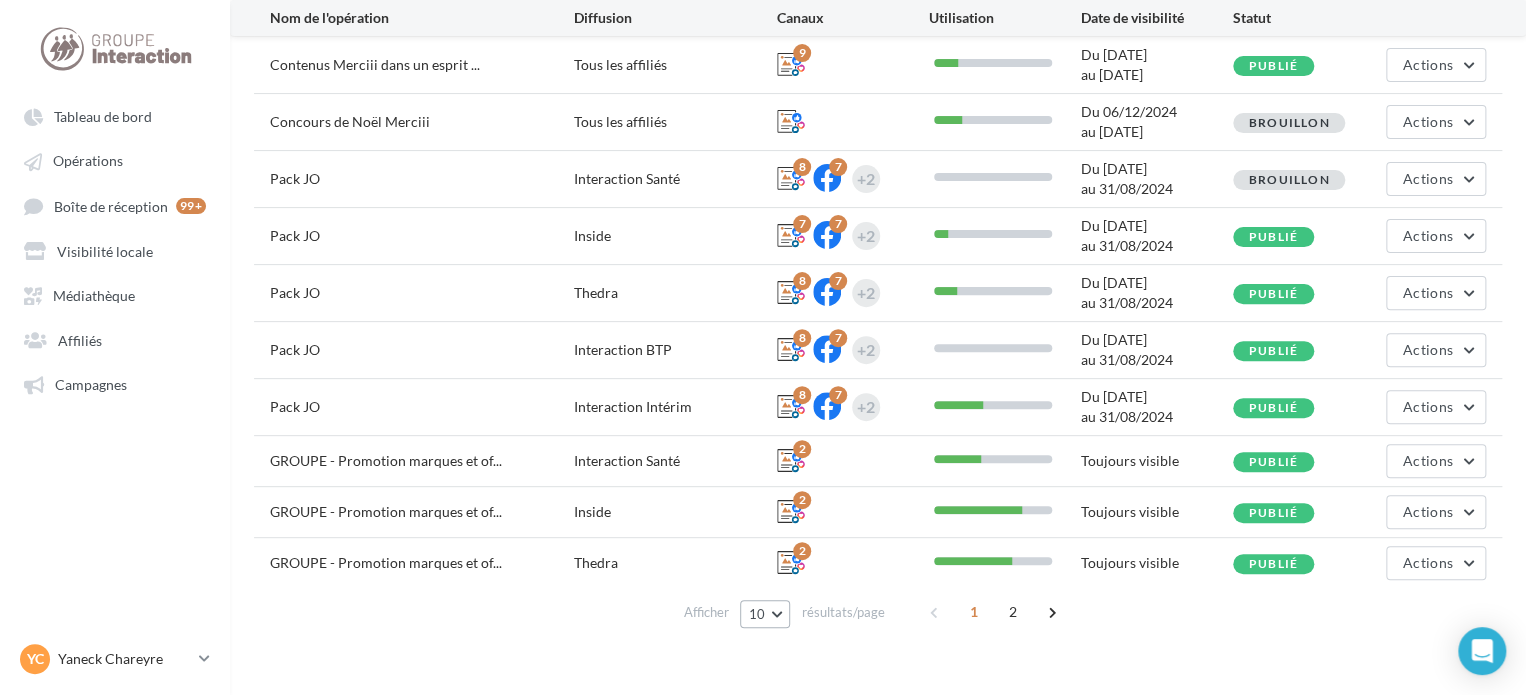 click on "10" at bounding box center [757, 614] 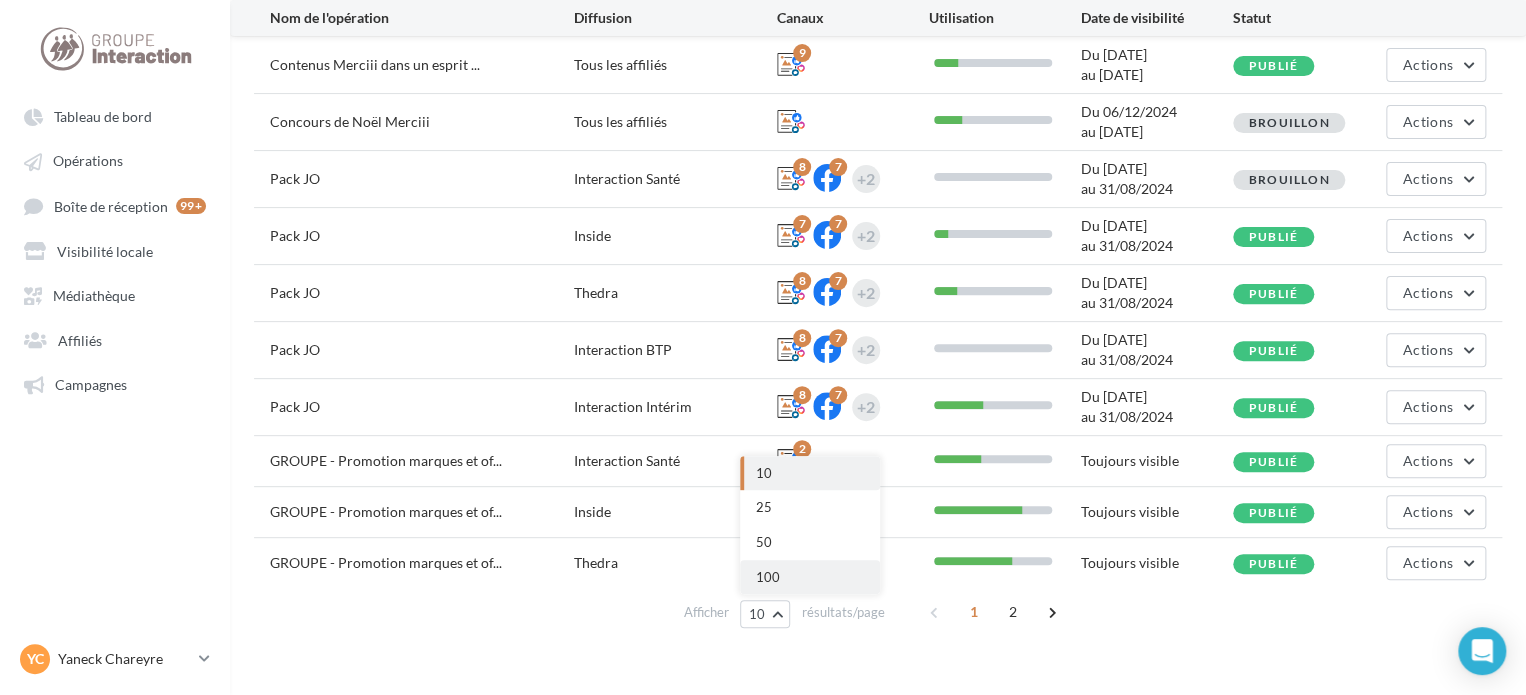 click on "100" at bounding box center [810, 577] 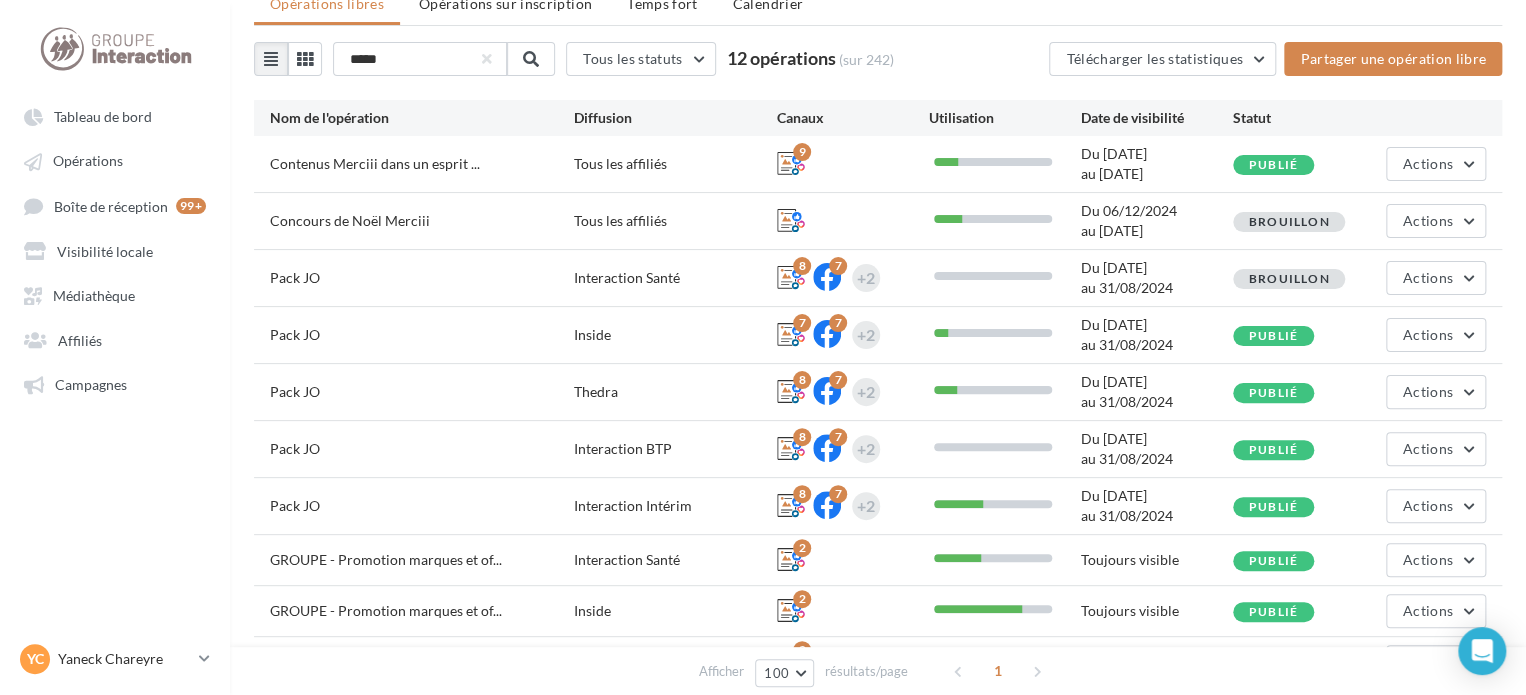 scroll, scrollTop: 0, scrollLeft: 0, axis: both 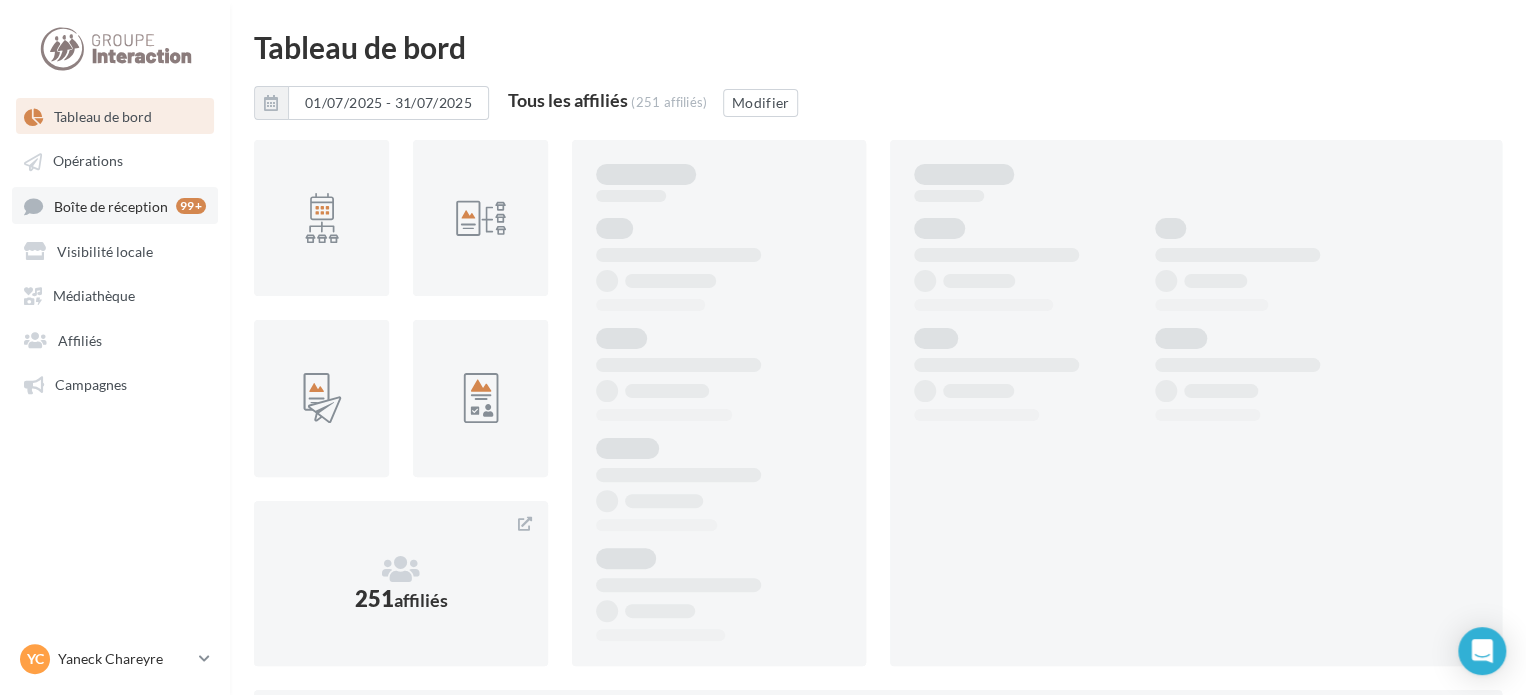 click on "Boîte de réception" at bounding box center (111, 205) 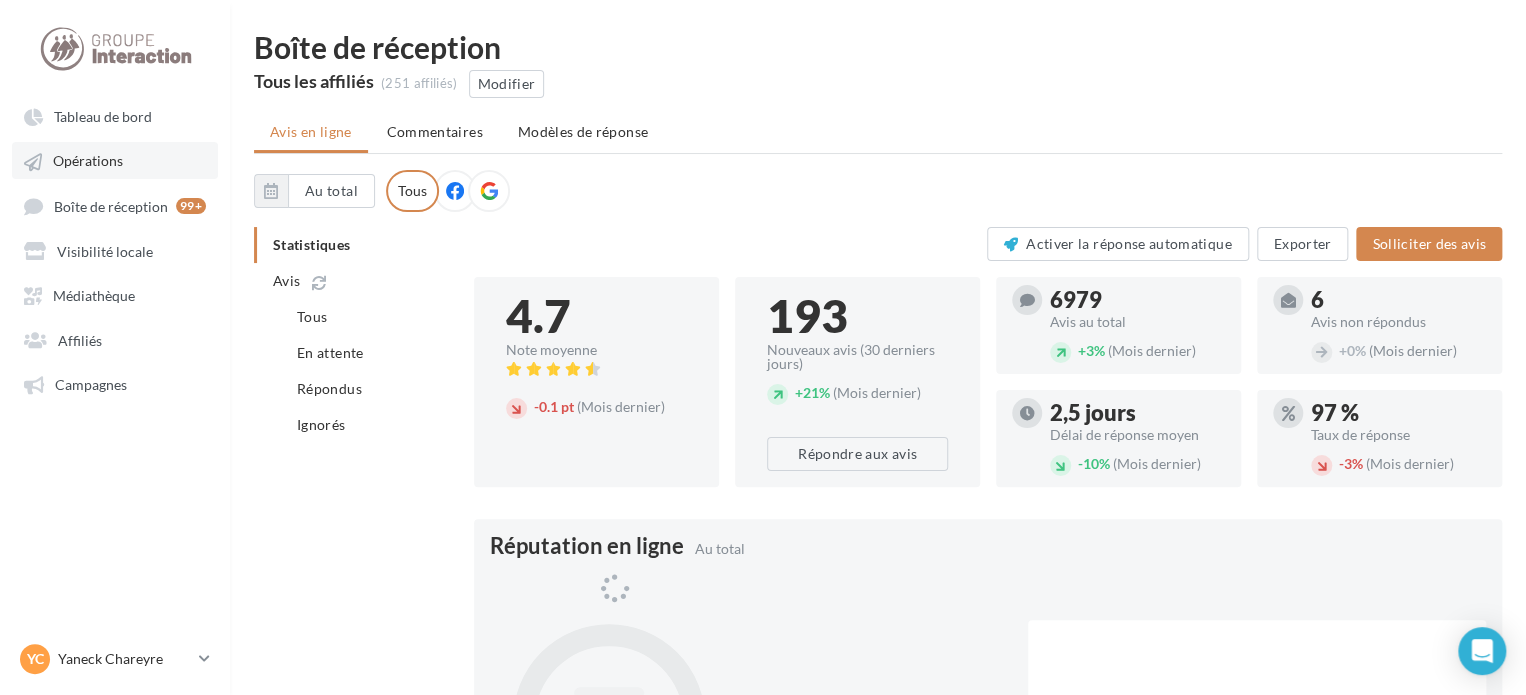 click on "Opérations" at bounding box center (88, 161) 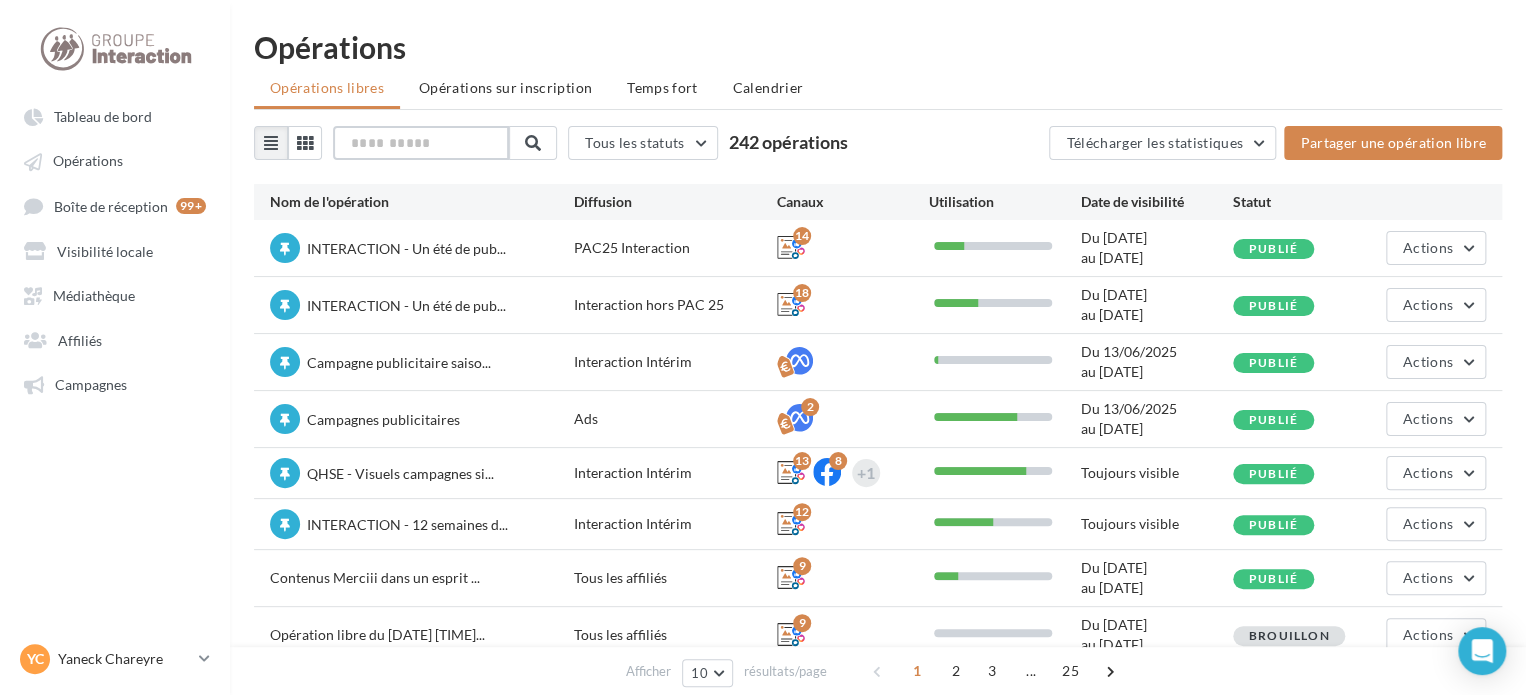 click at bounding box center (421, 143) 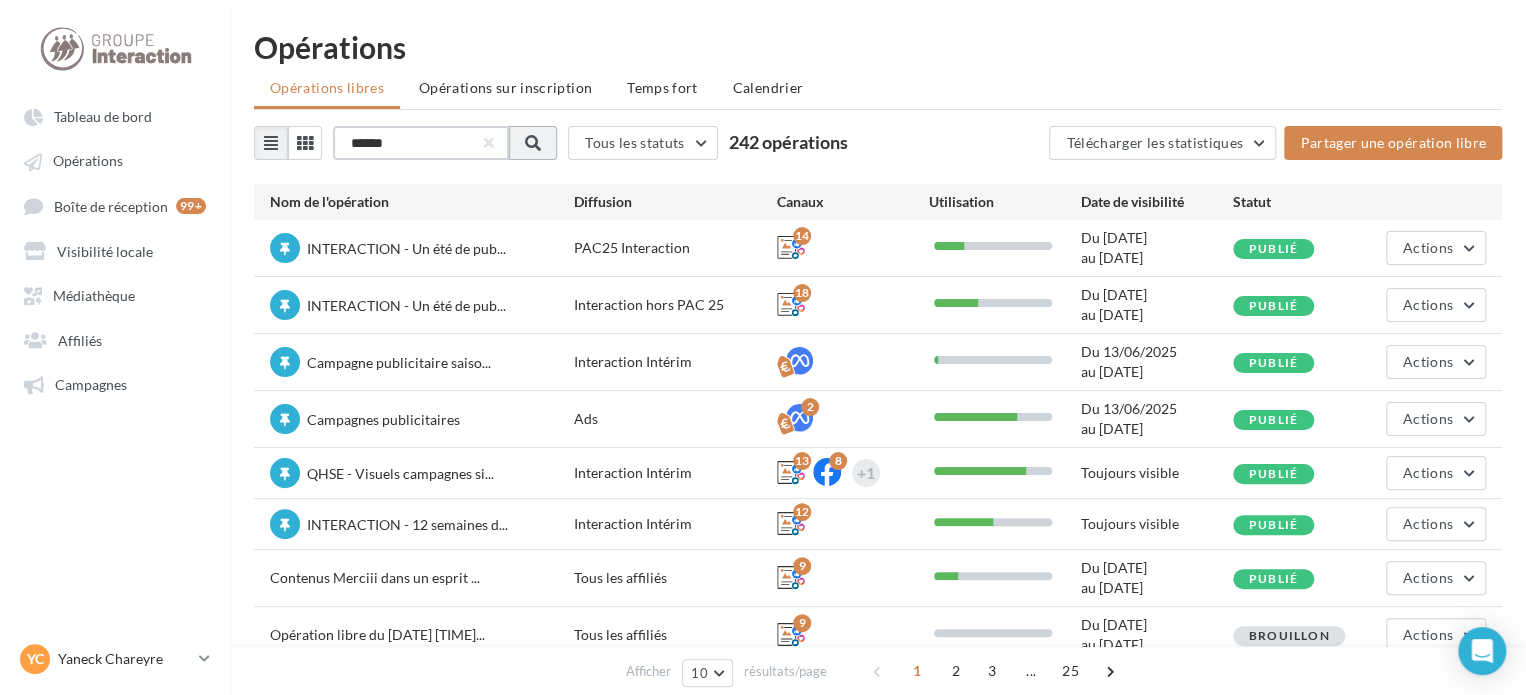 type on "******" 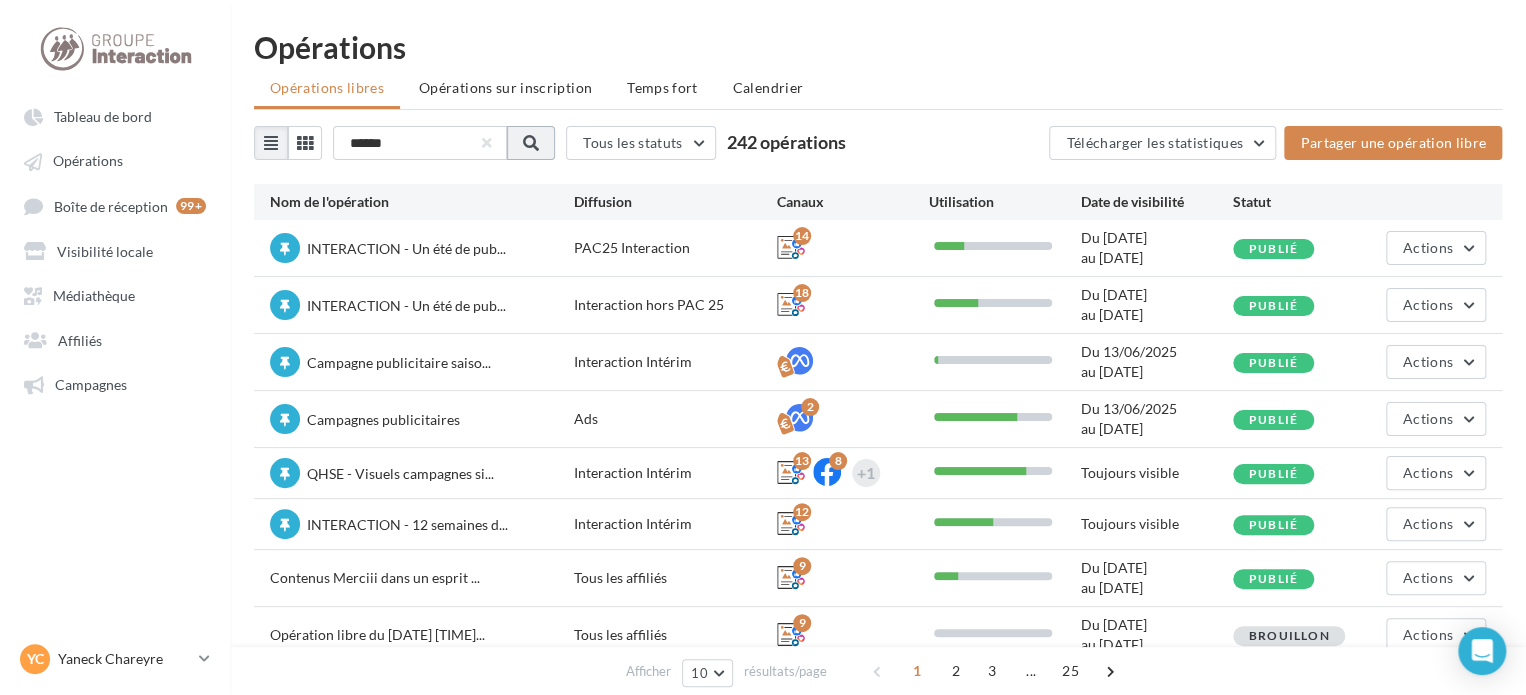 click at bounding box center (531, 143) 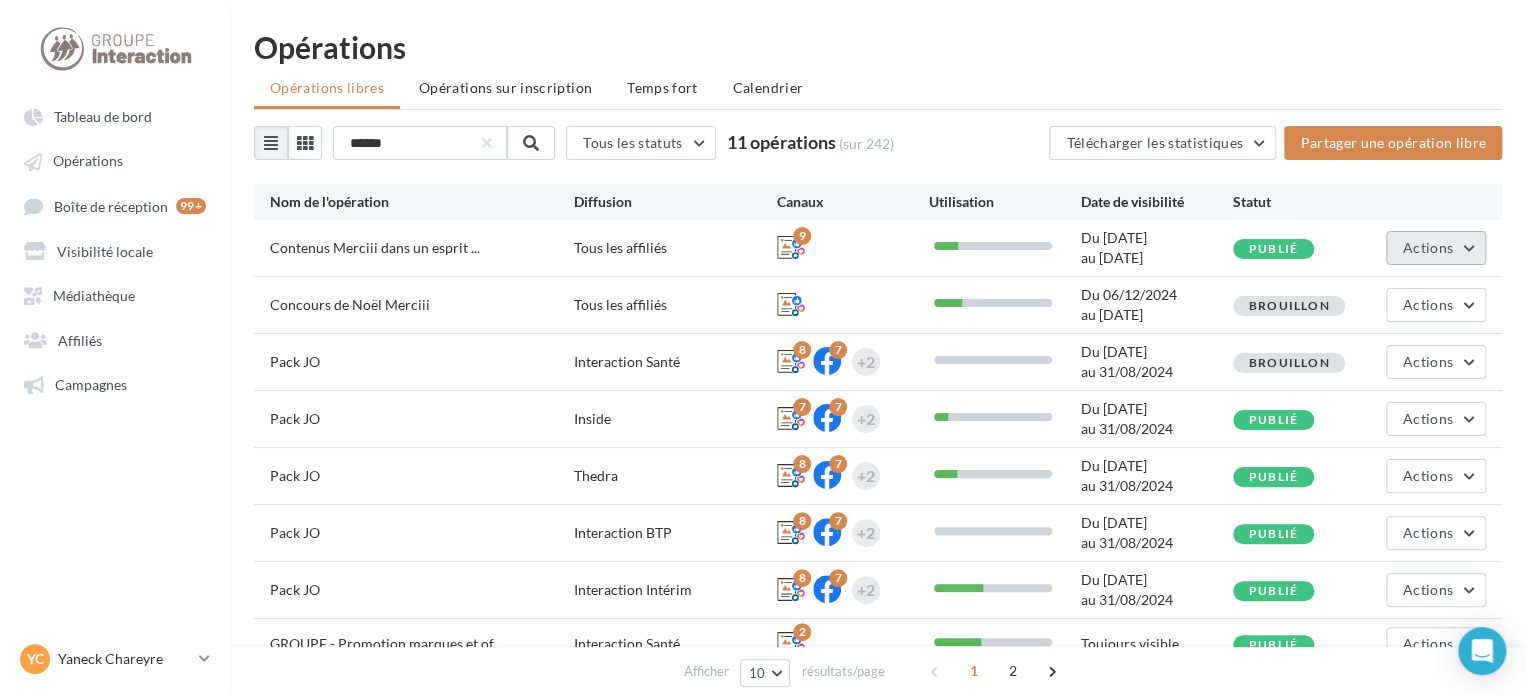 click on "Actions" at bounding box center (1428, 247) 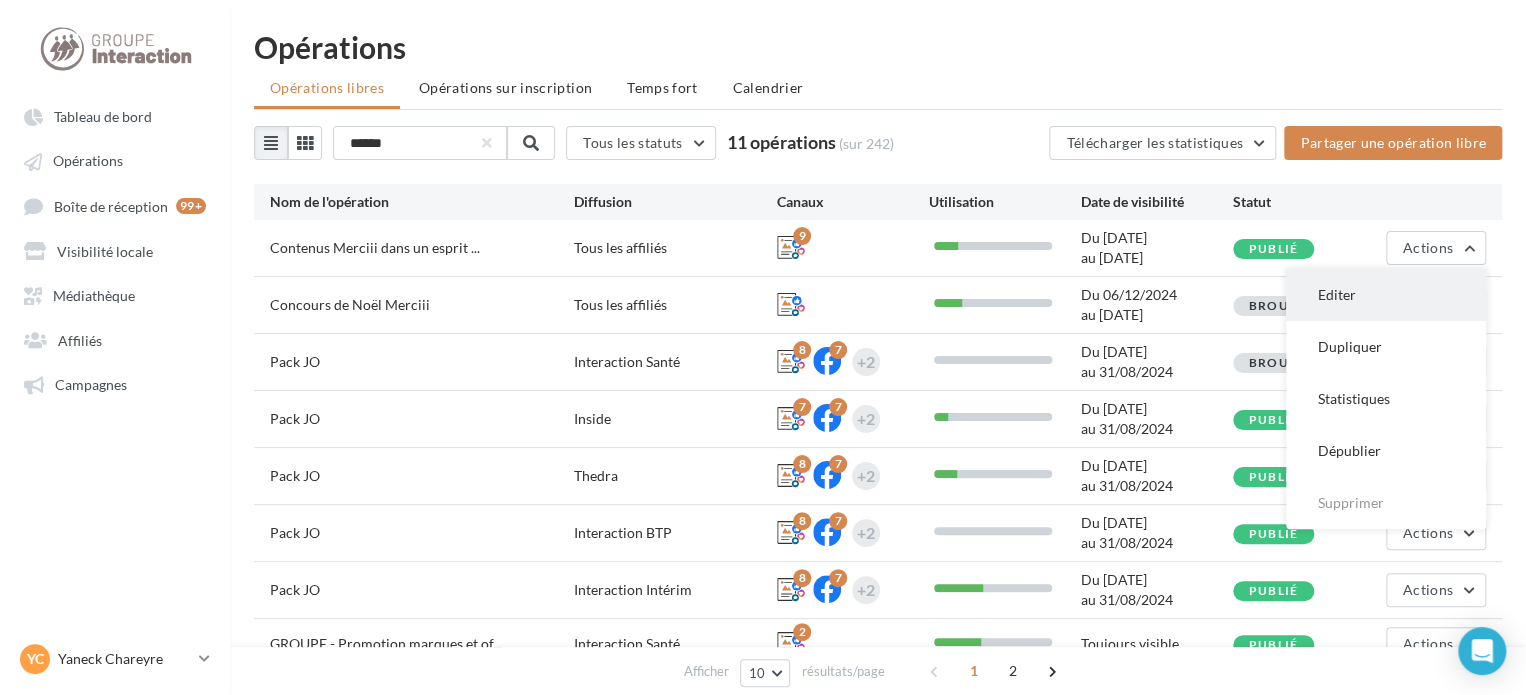 click on "Editer" at bounding box center (1386, 295) 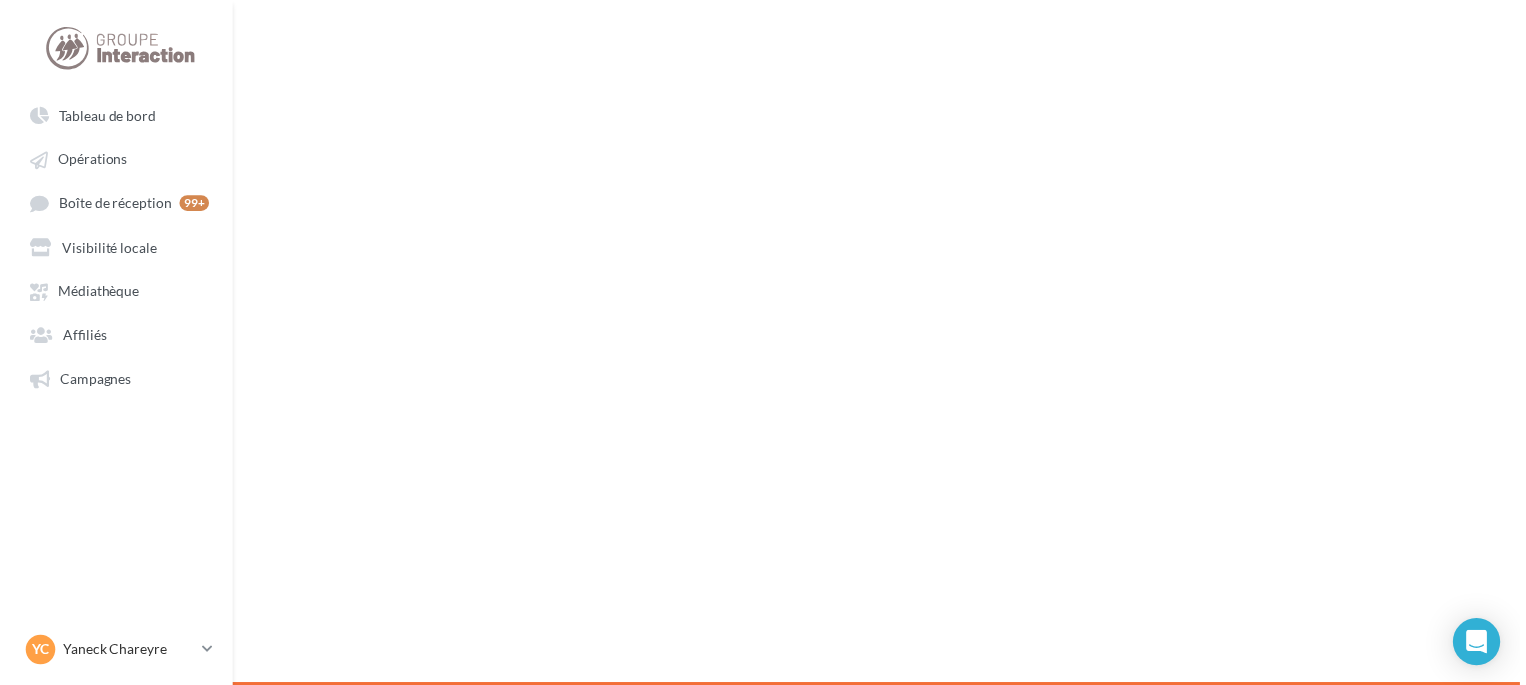 scroll, scrollTop: 0, scrollLeft: 0, axis: both 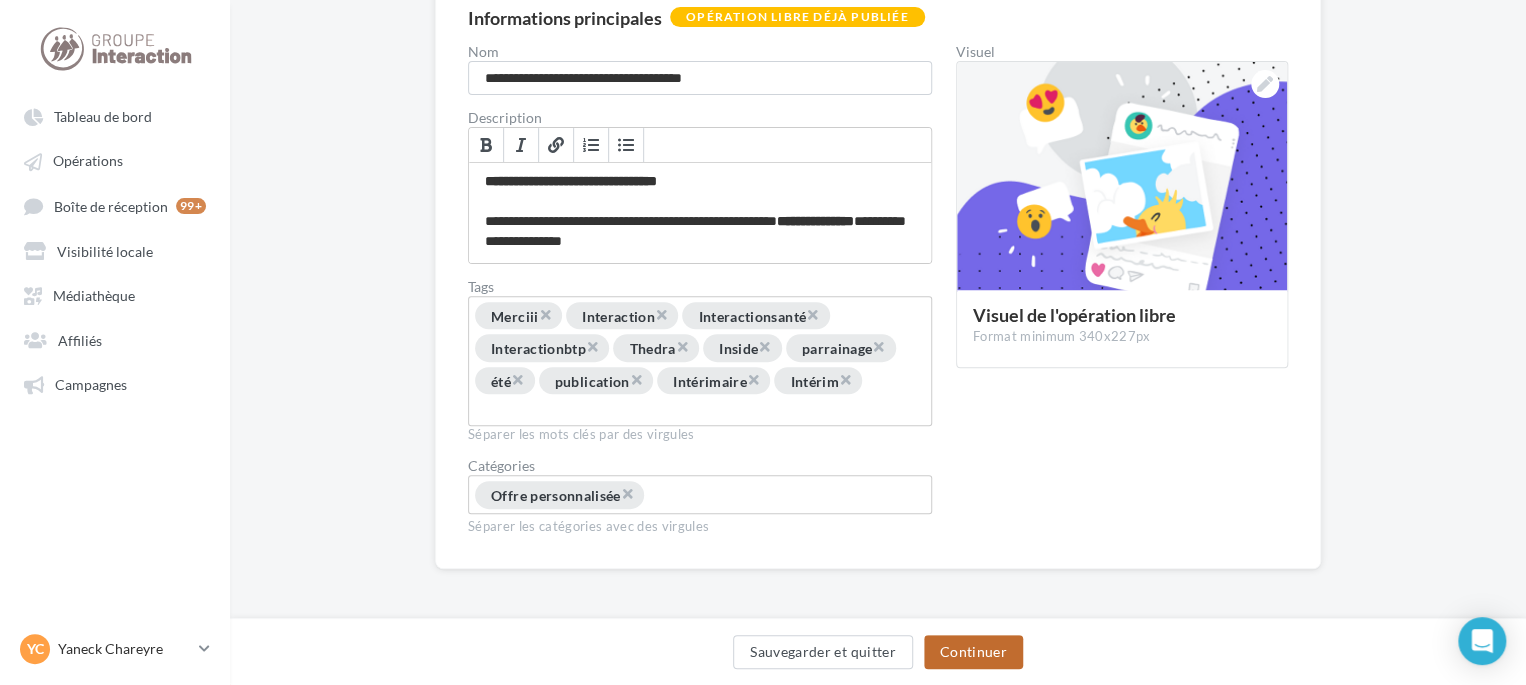 click on "Continuer" at bounding box center (973, 652) 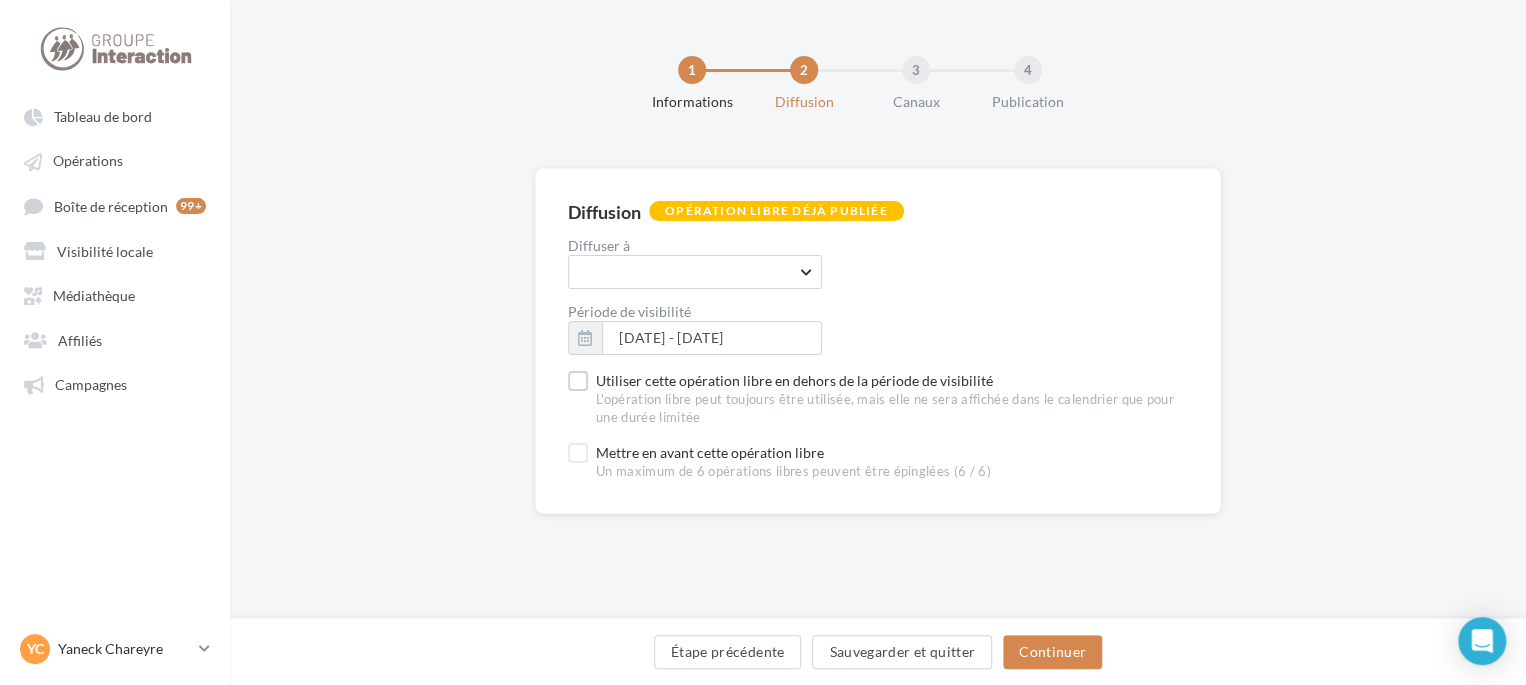 scroll, scrollTop: 0, scrollLeft: 0, axis: both 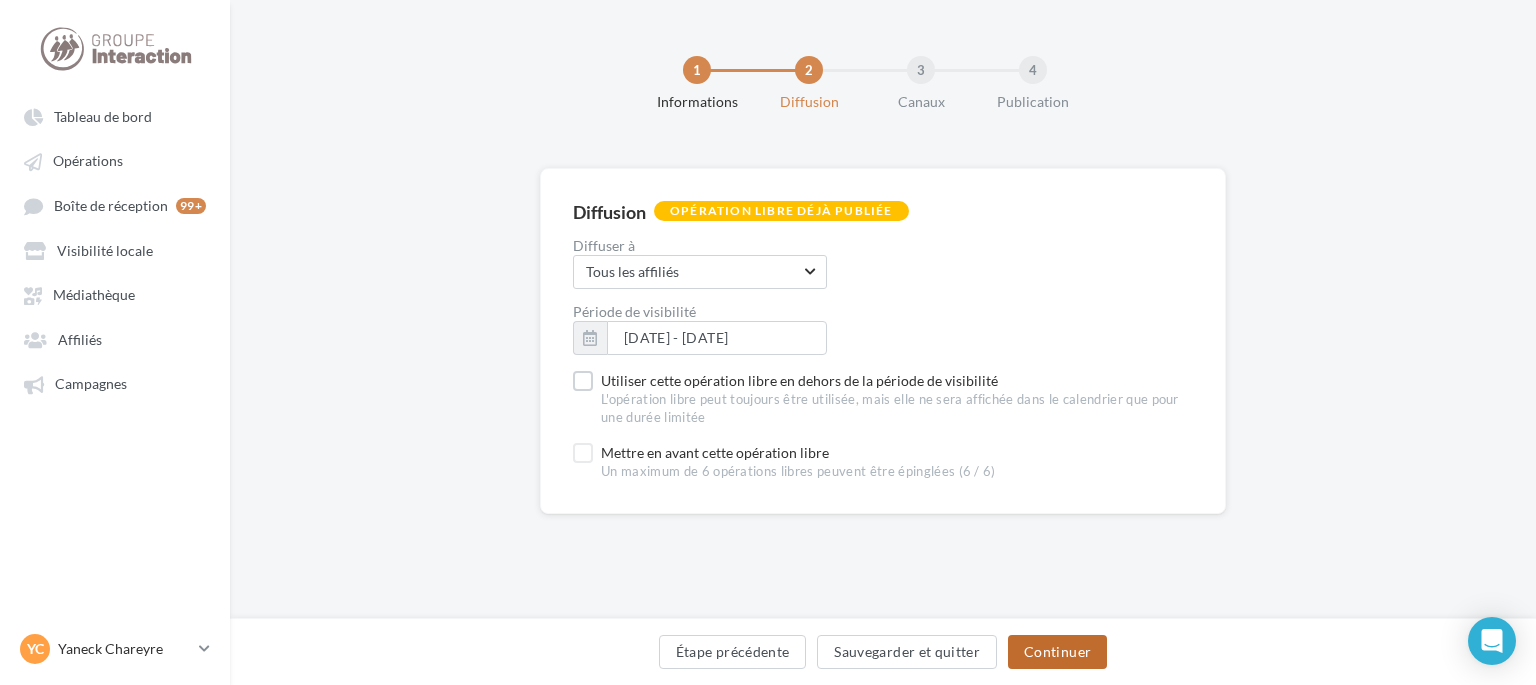 click on "Continuer" at bounding box center [1057, 652] 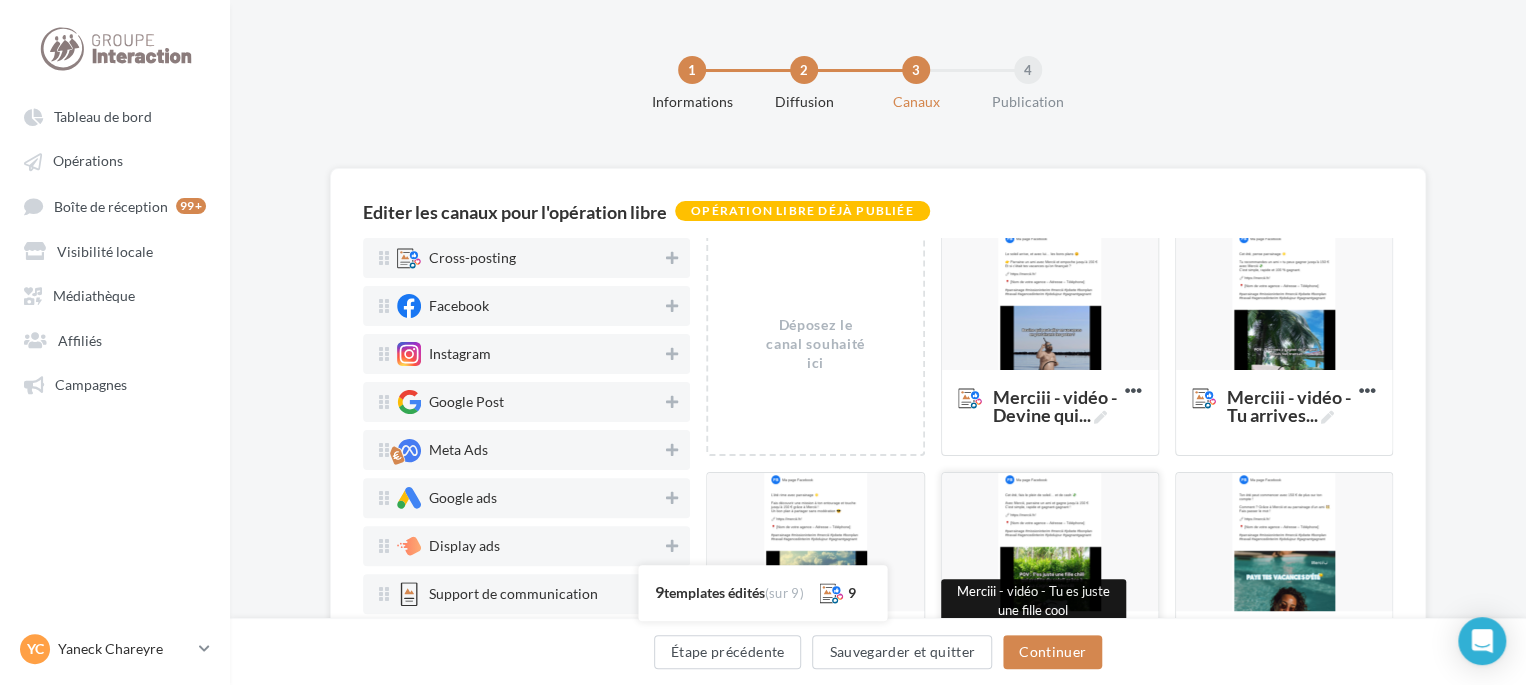 scroll, scrollTop: 0, scrollLeft: 0, axis: both 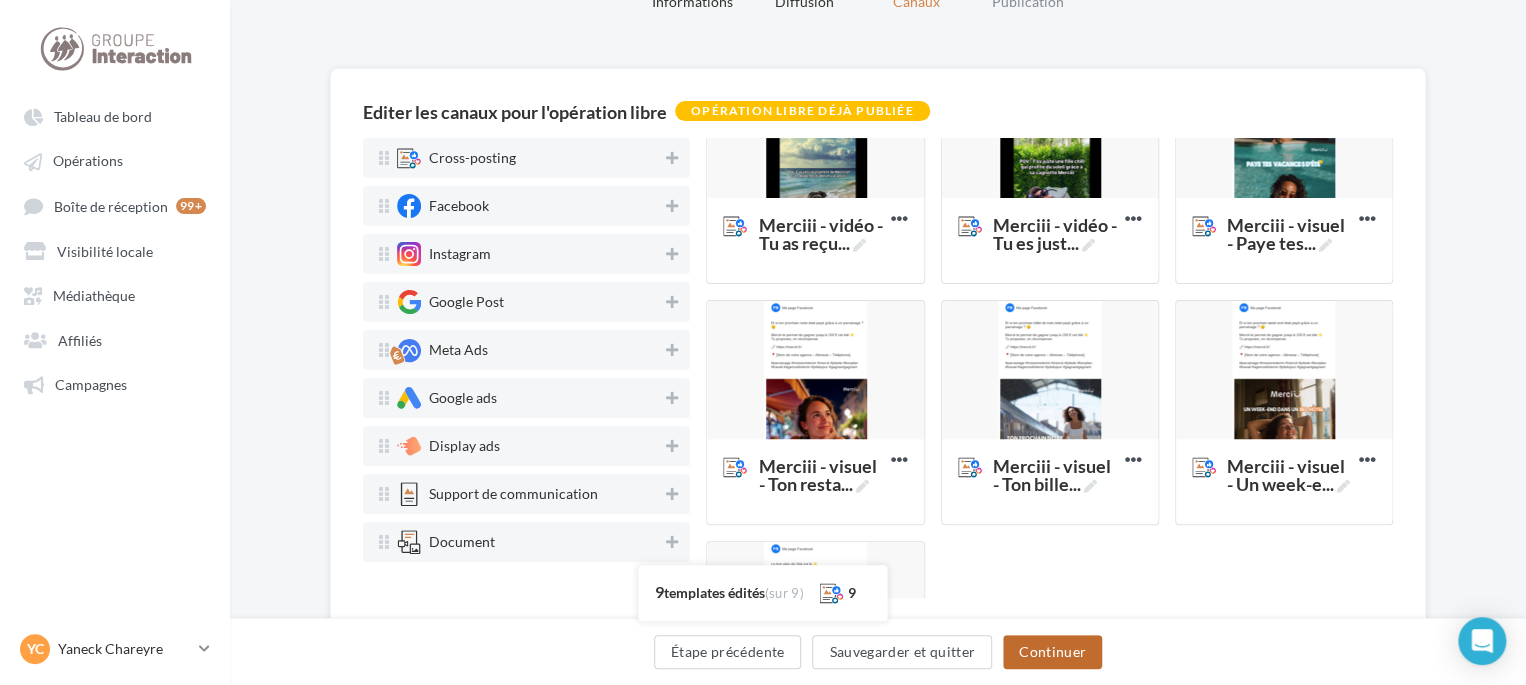 click on "Continuer" at bounding box center [1052, 652] 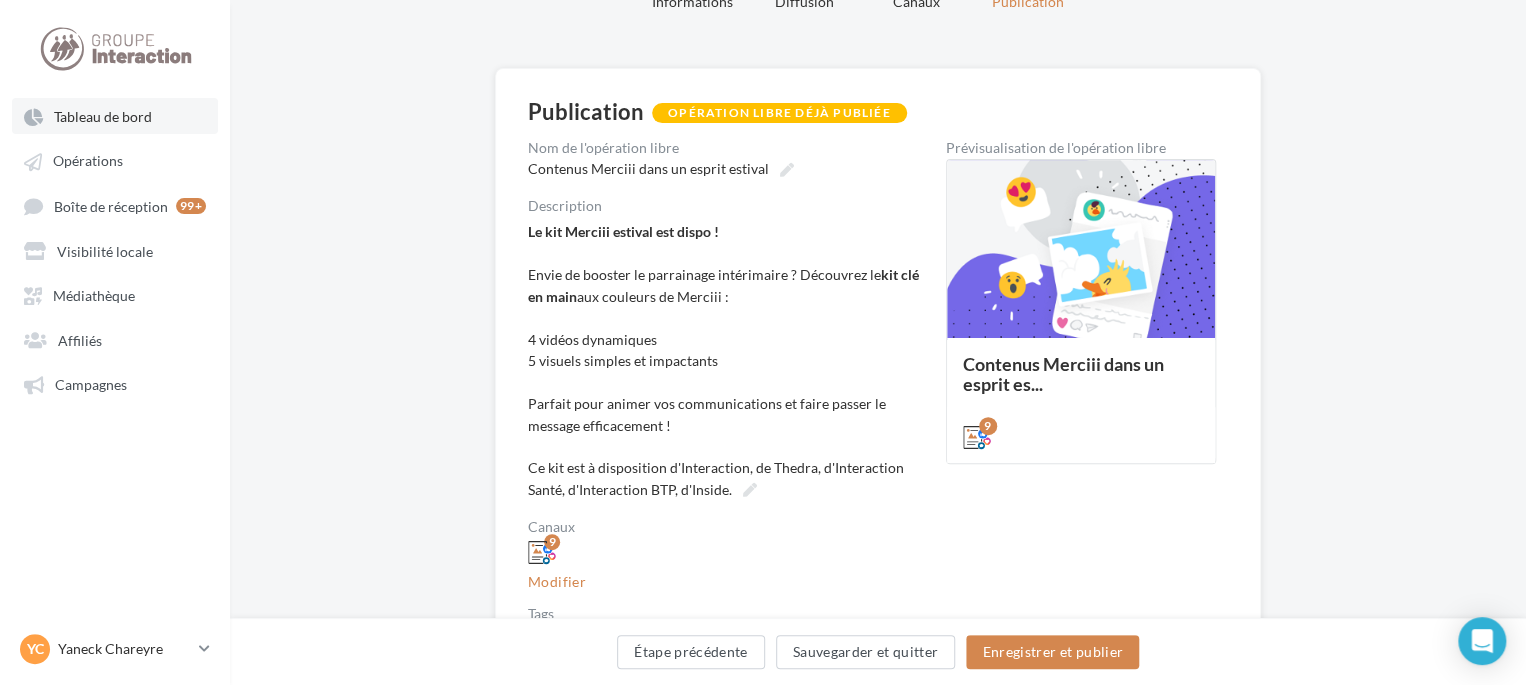click on "Tableau de bord" at bounding box center (115, 116) 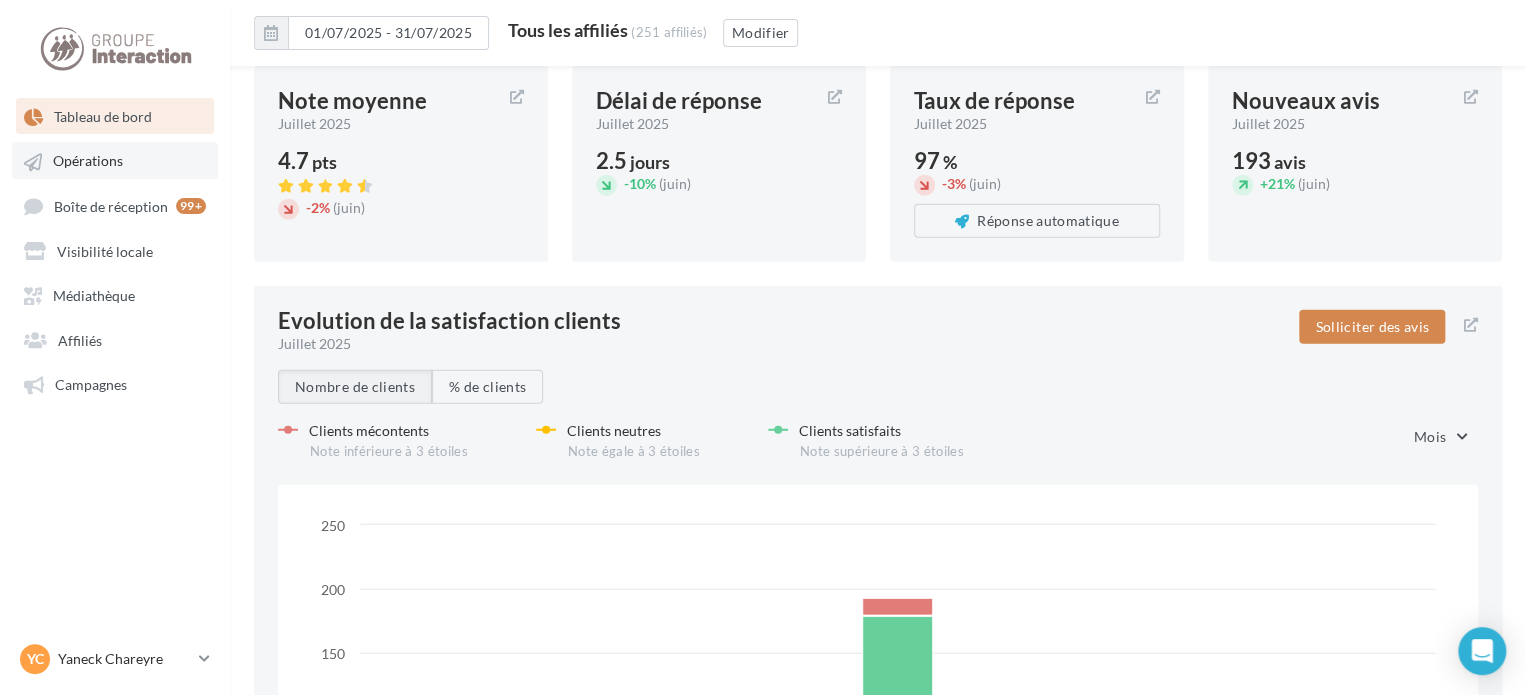 click on "Opérations" at bounding box center [88, 161] 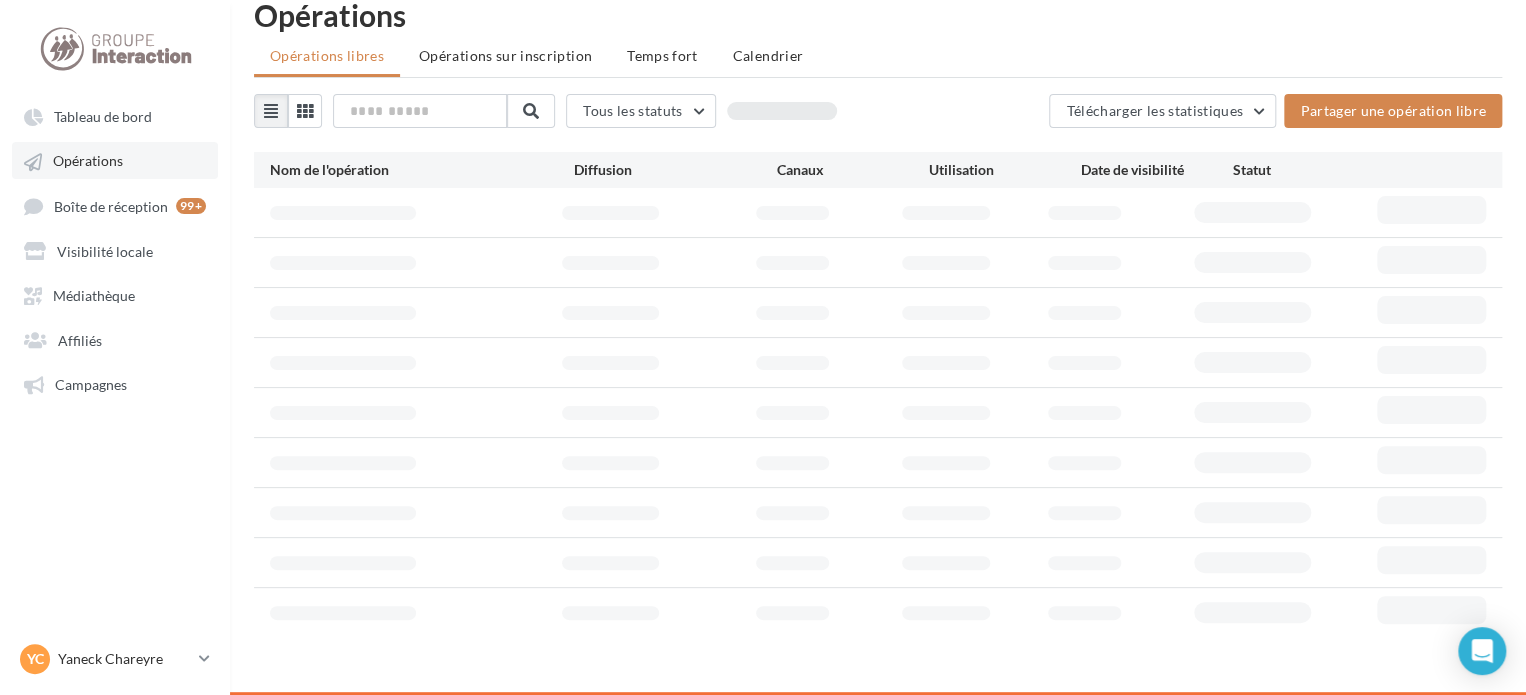 scroll, scrollTop: 32, scrollLeft: 0, axis: vertical 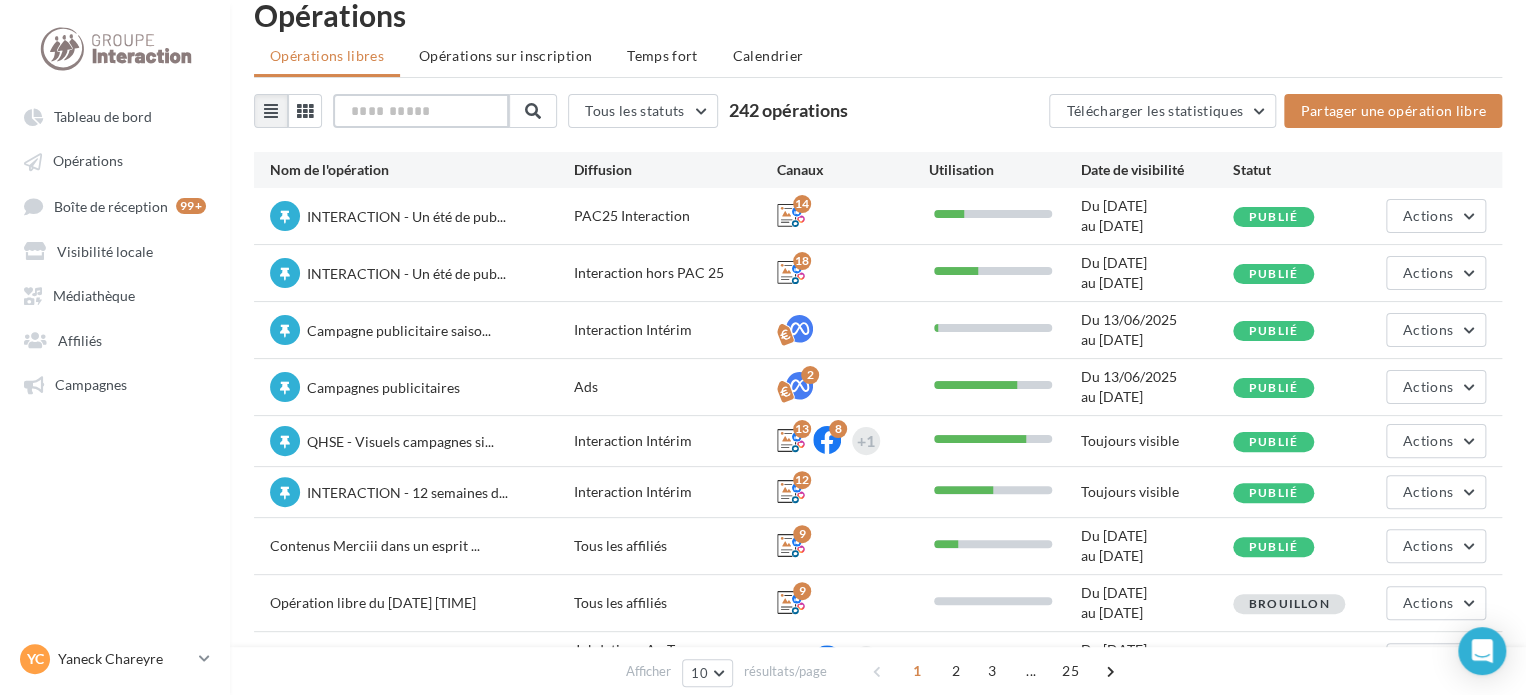 click at bounding box center [421, 111] 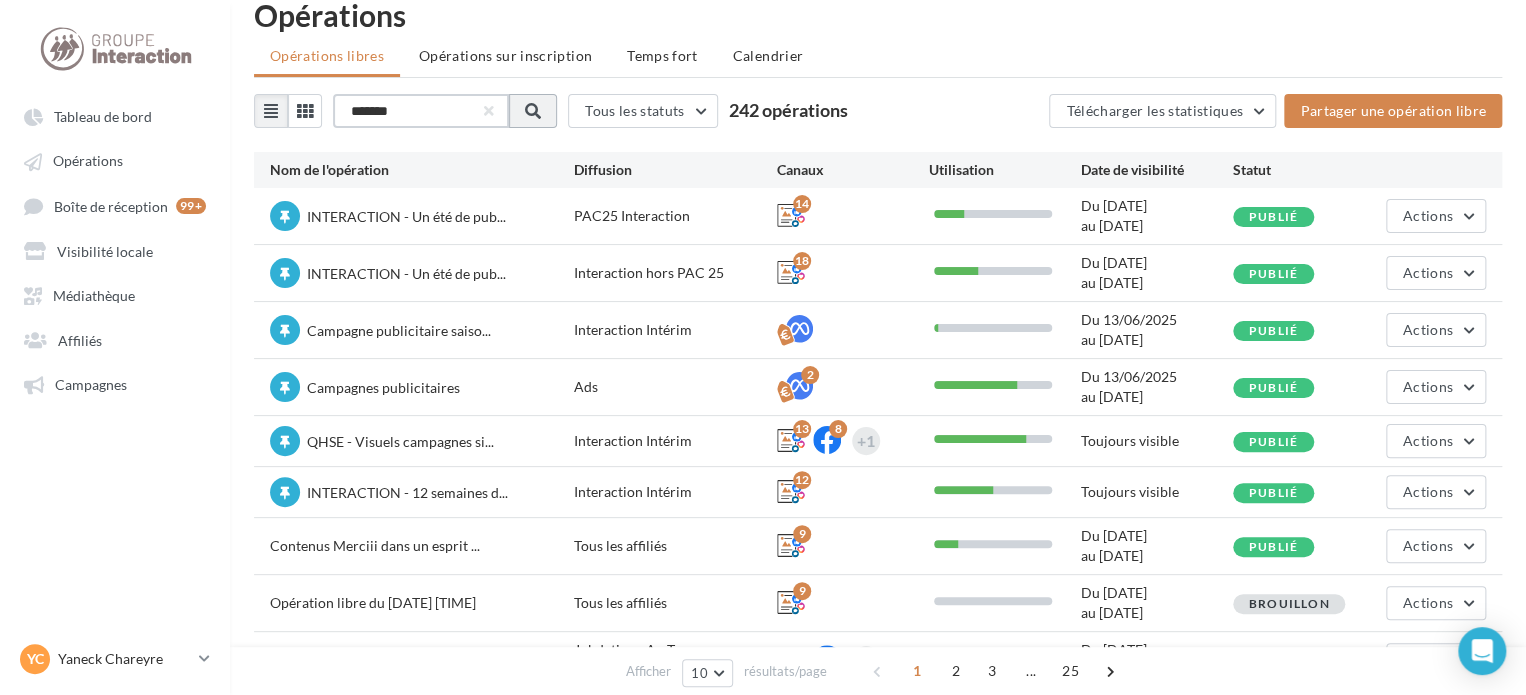 type on "*******" 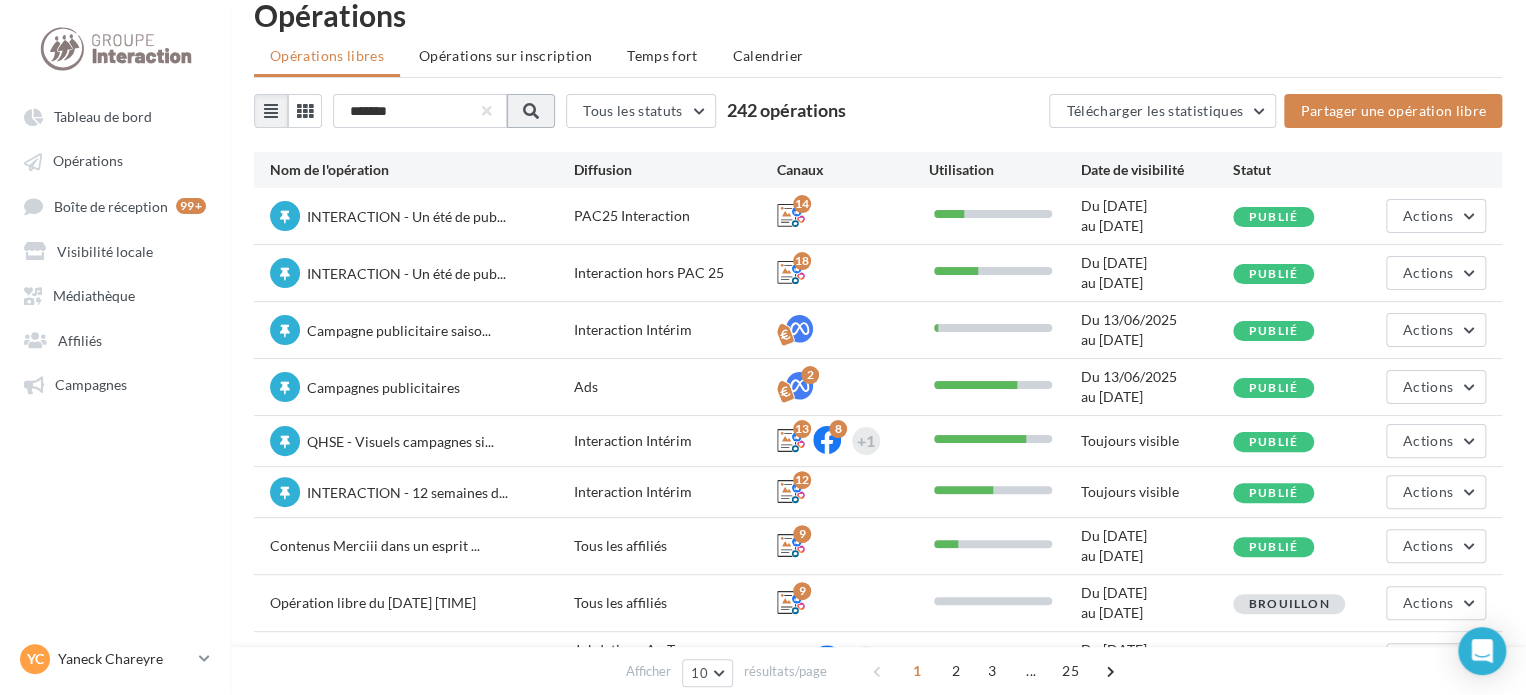 click at bounding box center (531, 111) 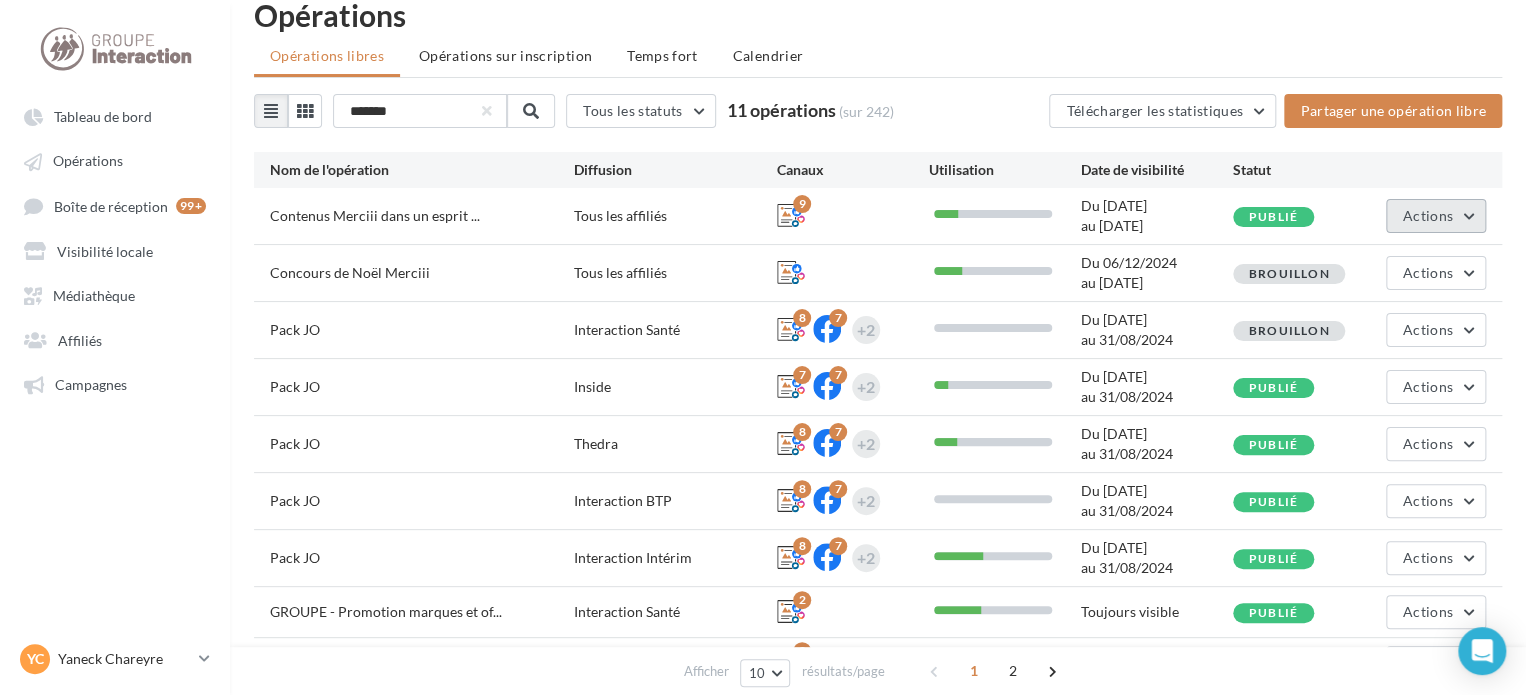 click on "Actions" at bounding box center (1436, 216) 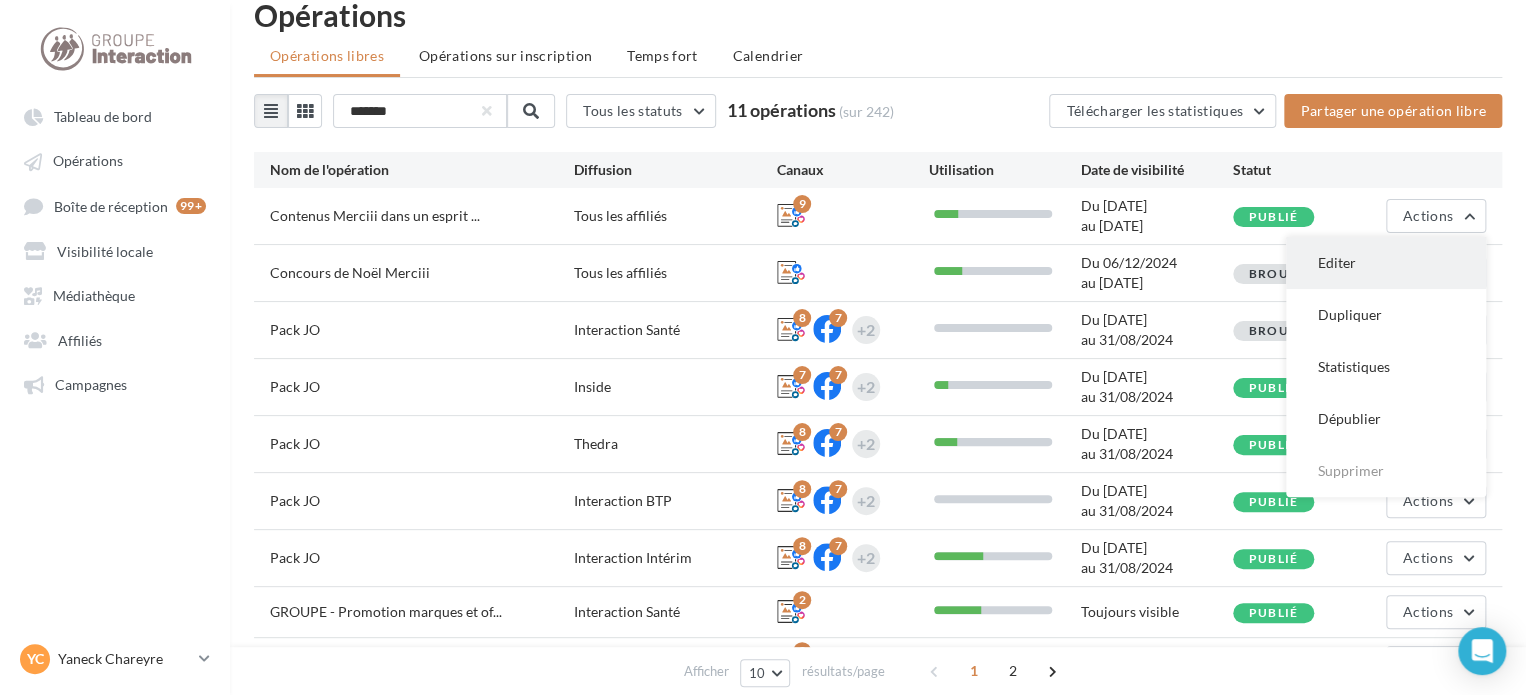 click on "Editer" at bounding box center [1386, 263] 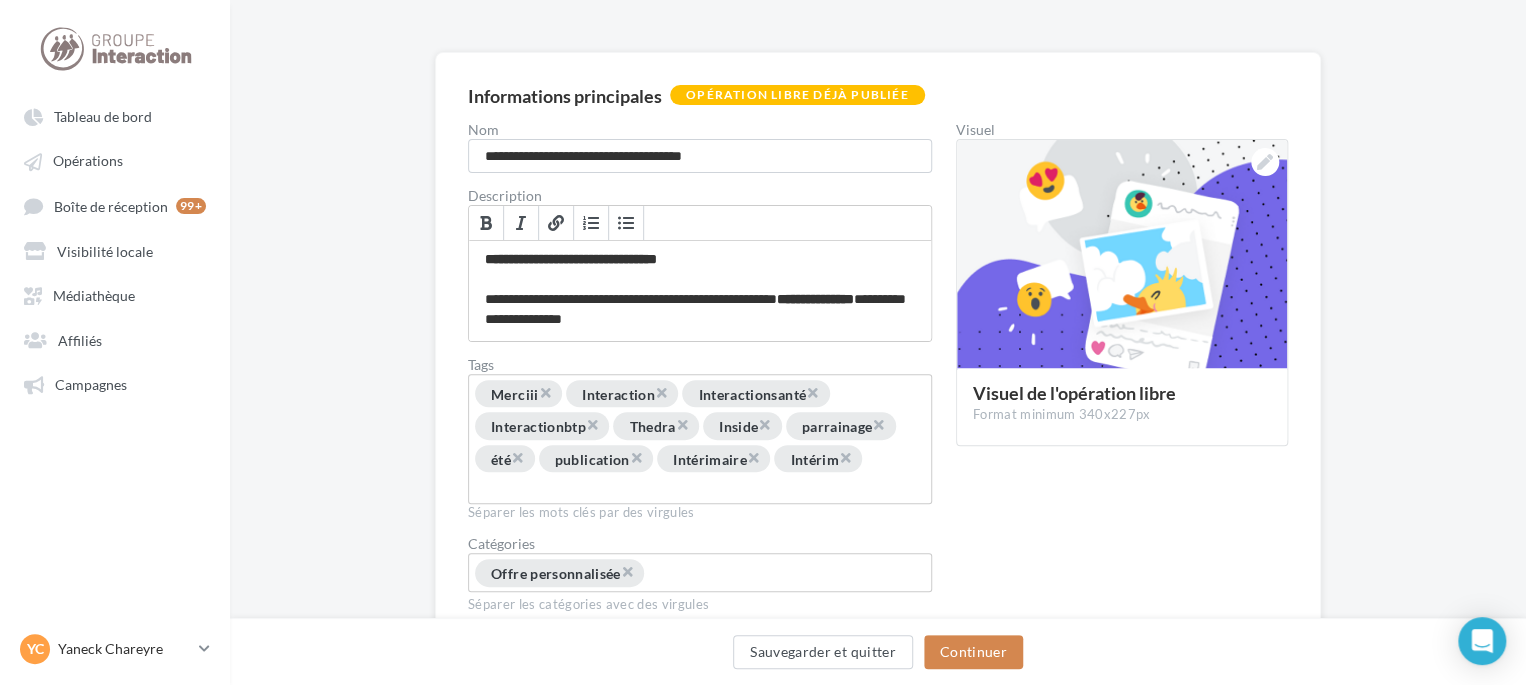 scroll, scrollTop: 194, scrollLeft: 0, axis: vertical 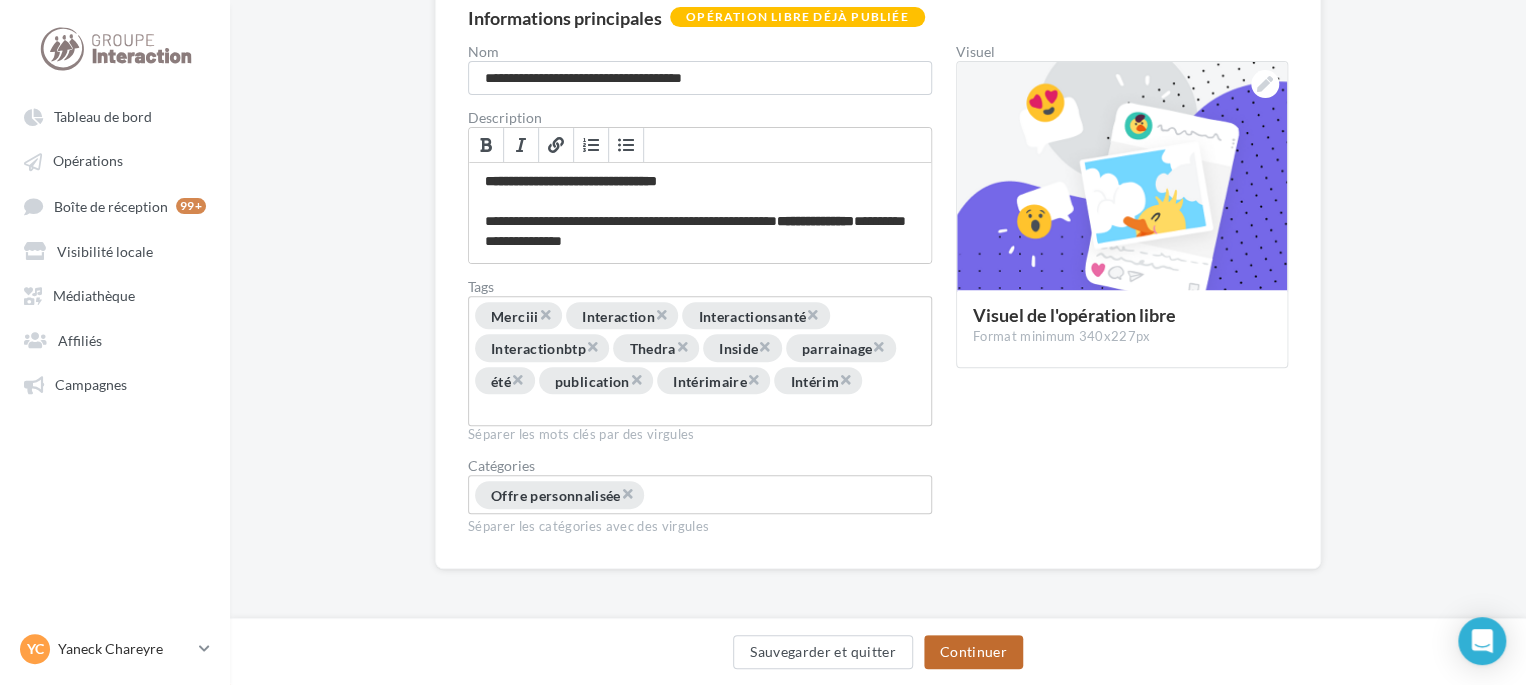 click on "Continuer" at bounding box center (973, 652) 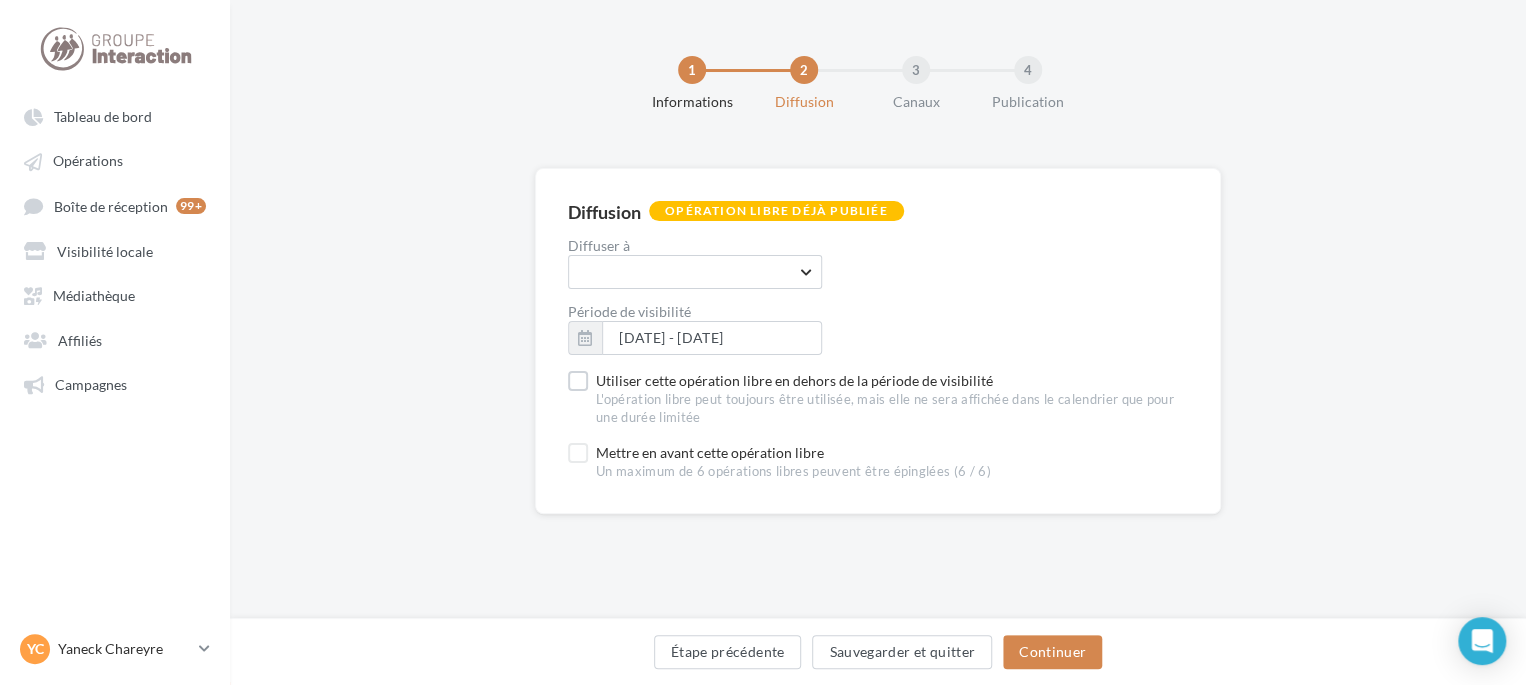 scroll, scrollTop: 0, scrollLeft: 0, axis: both 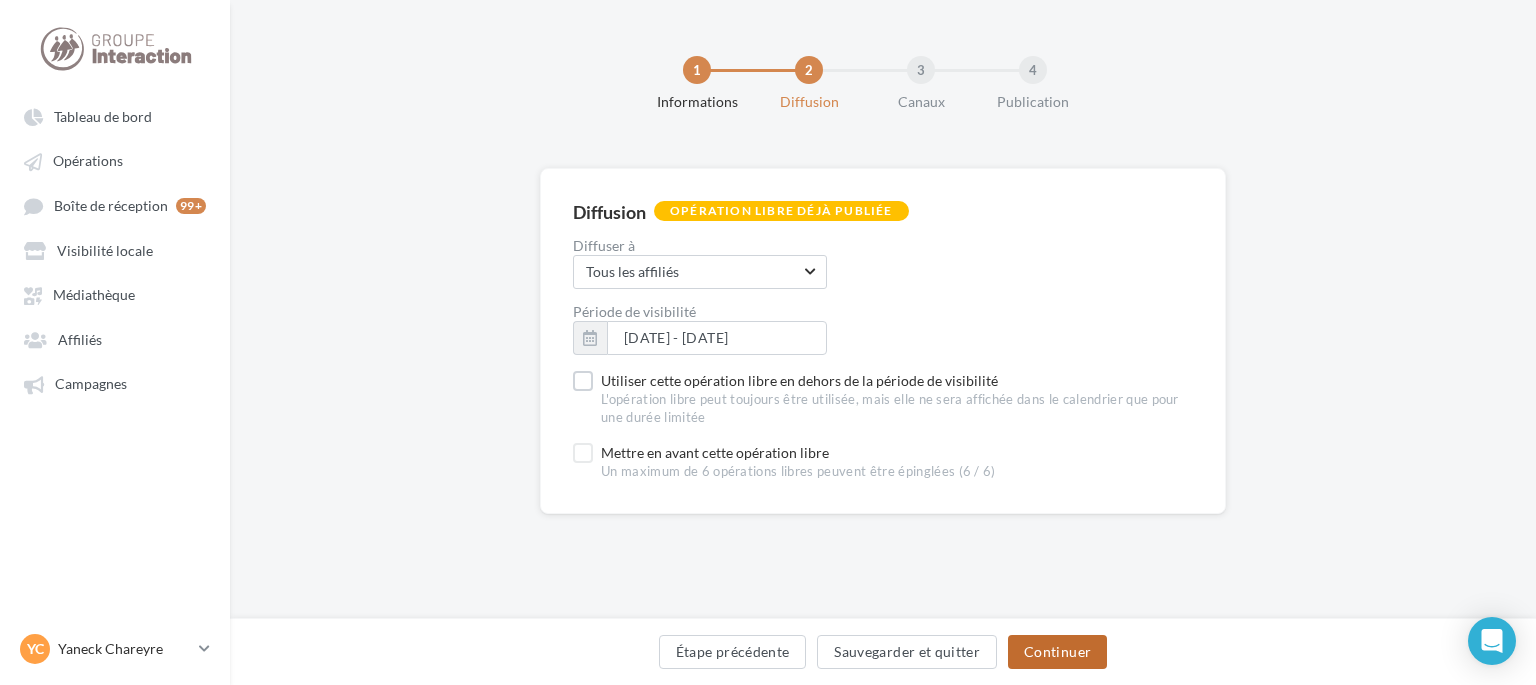 click on "Continuer" at bounding box center (1057, 652) 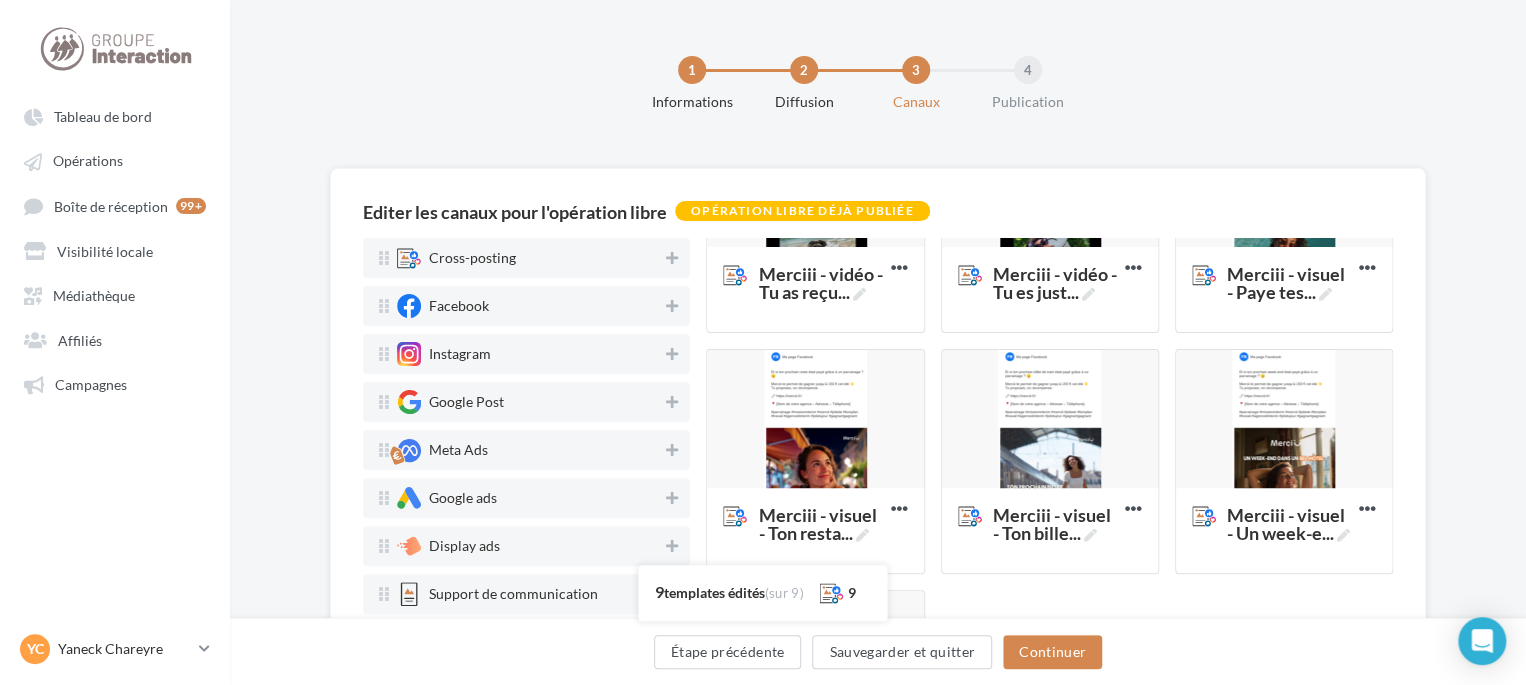 scroll, scrollTop: 520, scrollLeft: 0, axis: vertical 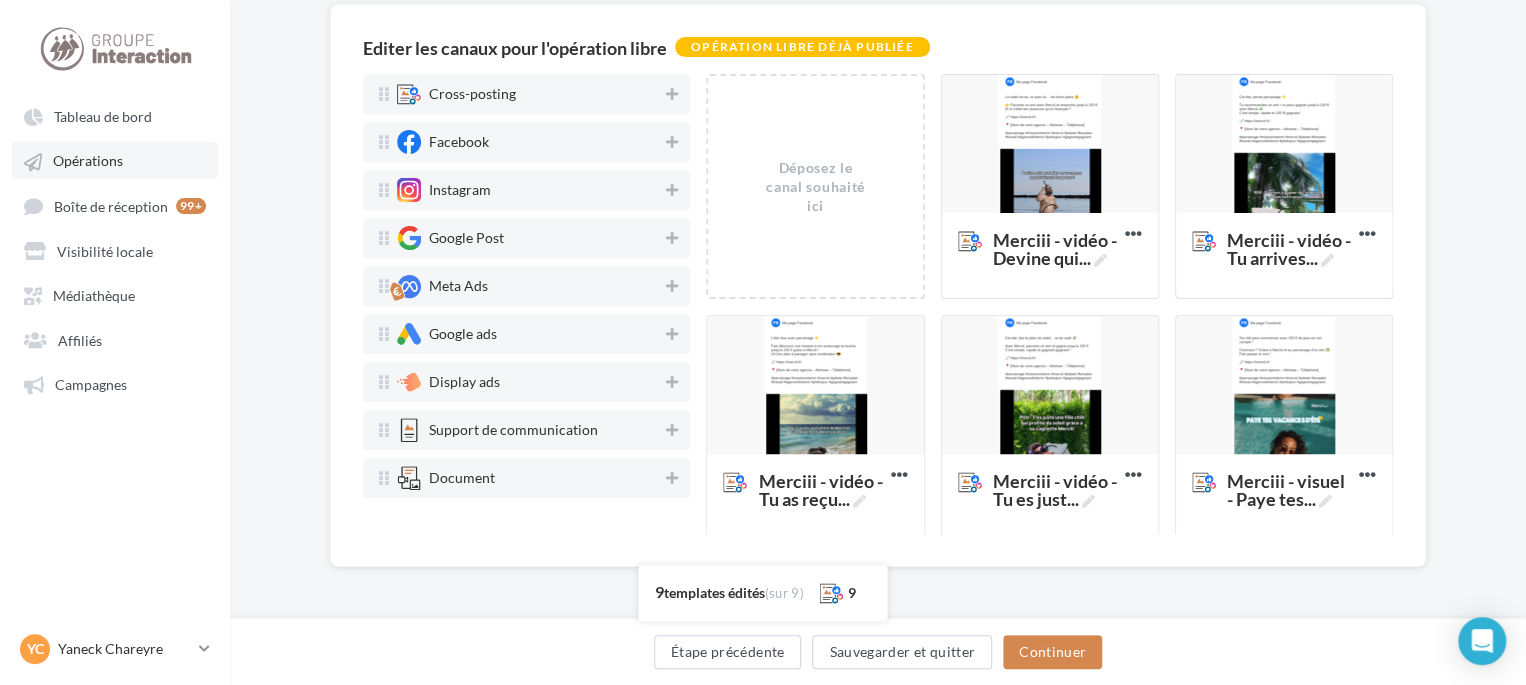 click on "Opérations" at bounding box center [88, 161] 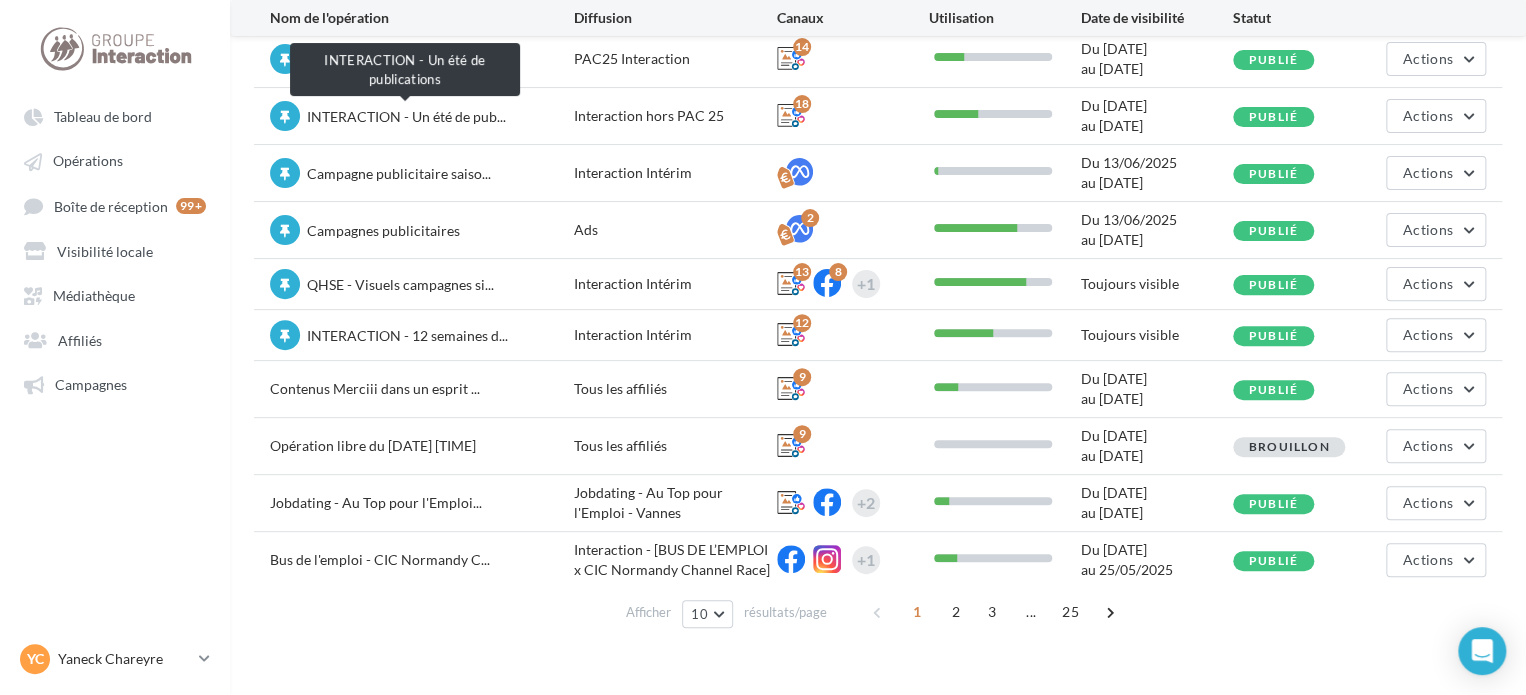 click on "INTERACTION - Un été de pub..." at bounding box center [406, 116] 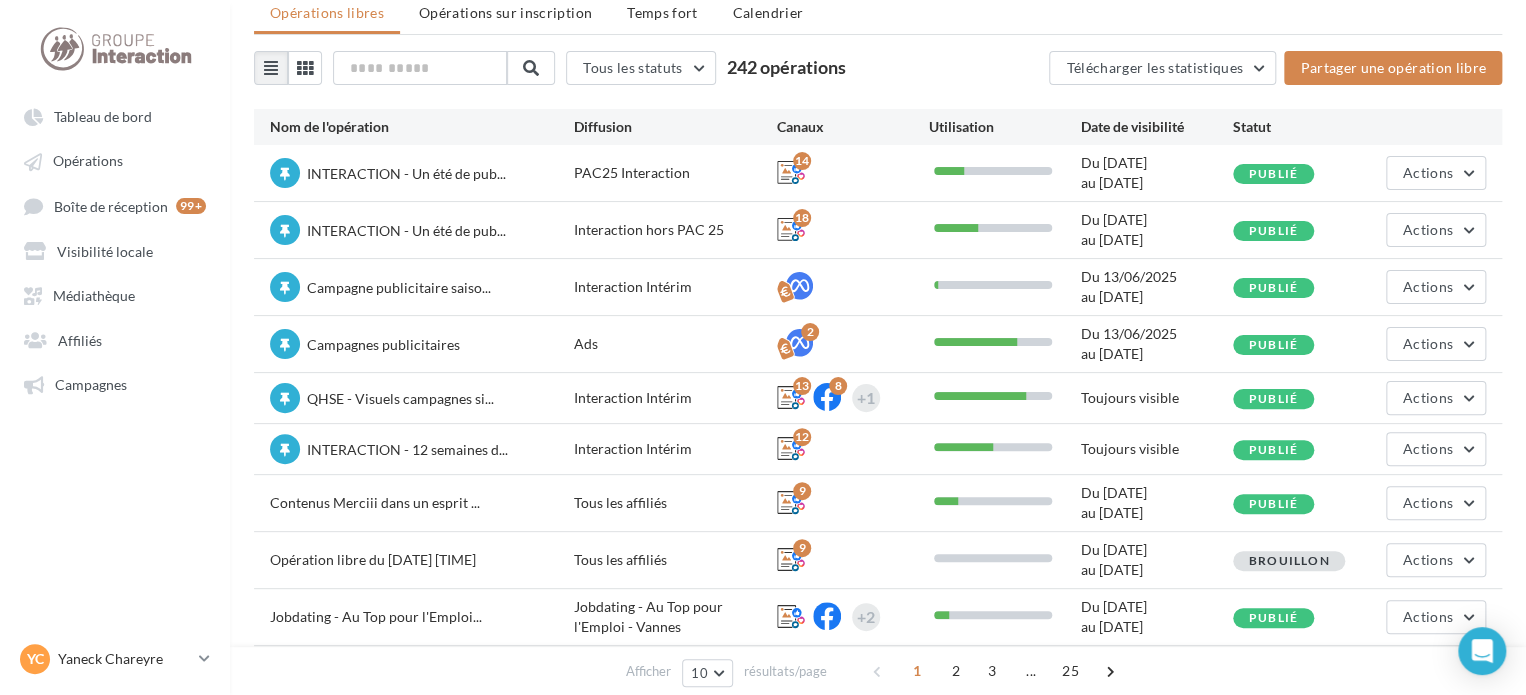 scroll, scrollTop: 0, scrollLeft: 0, axis: both 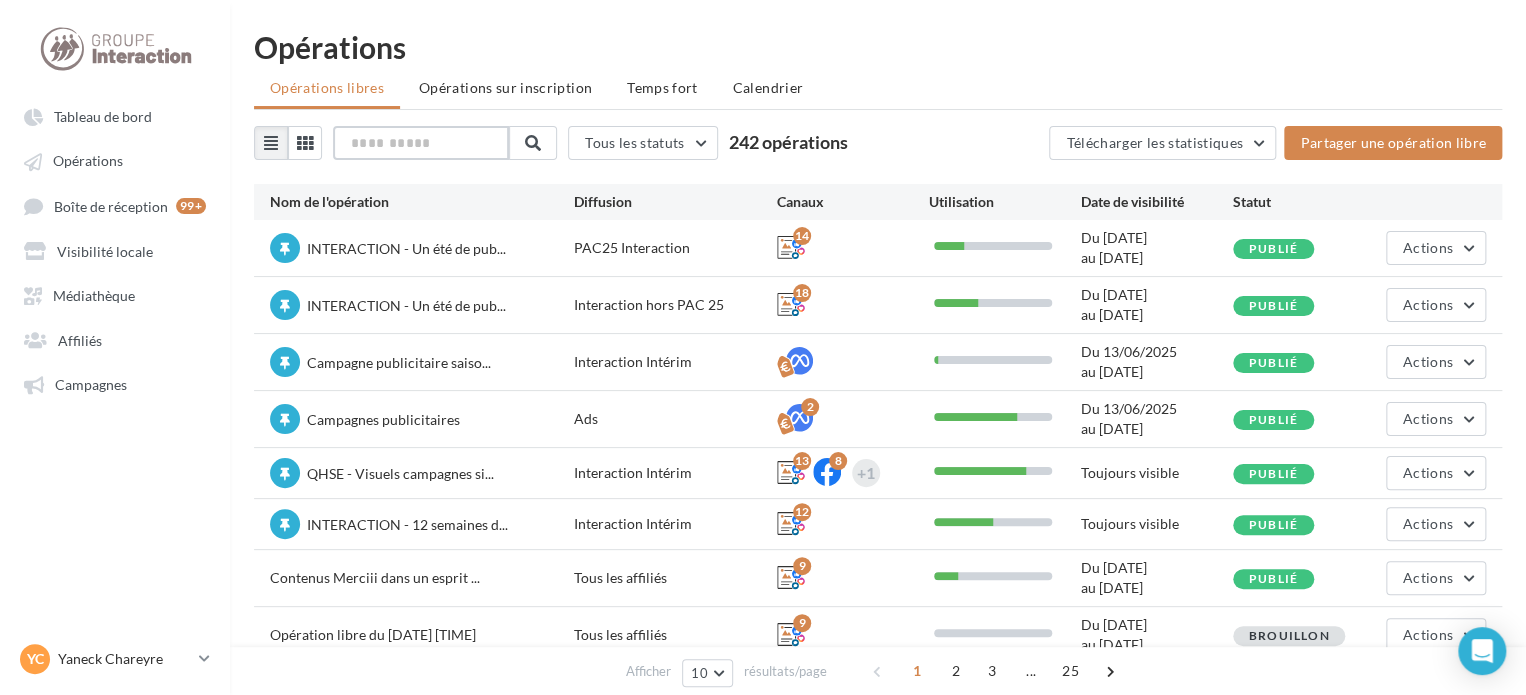click at bounding box center (421, 143) 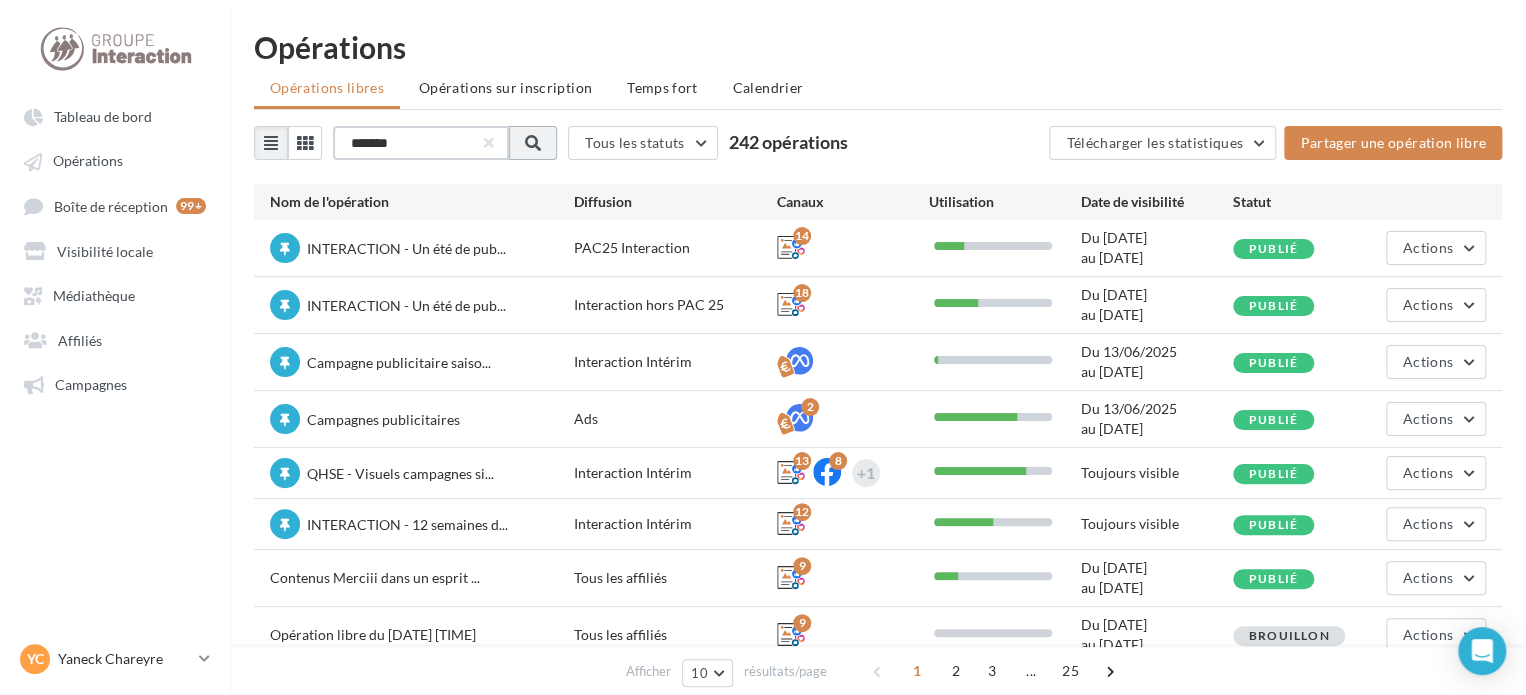 type on "*******" 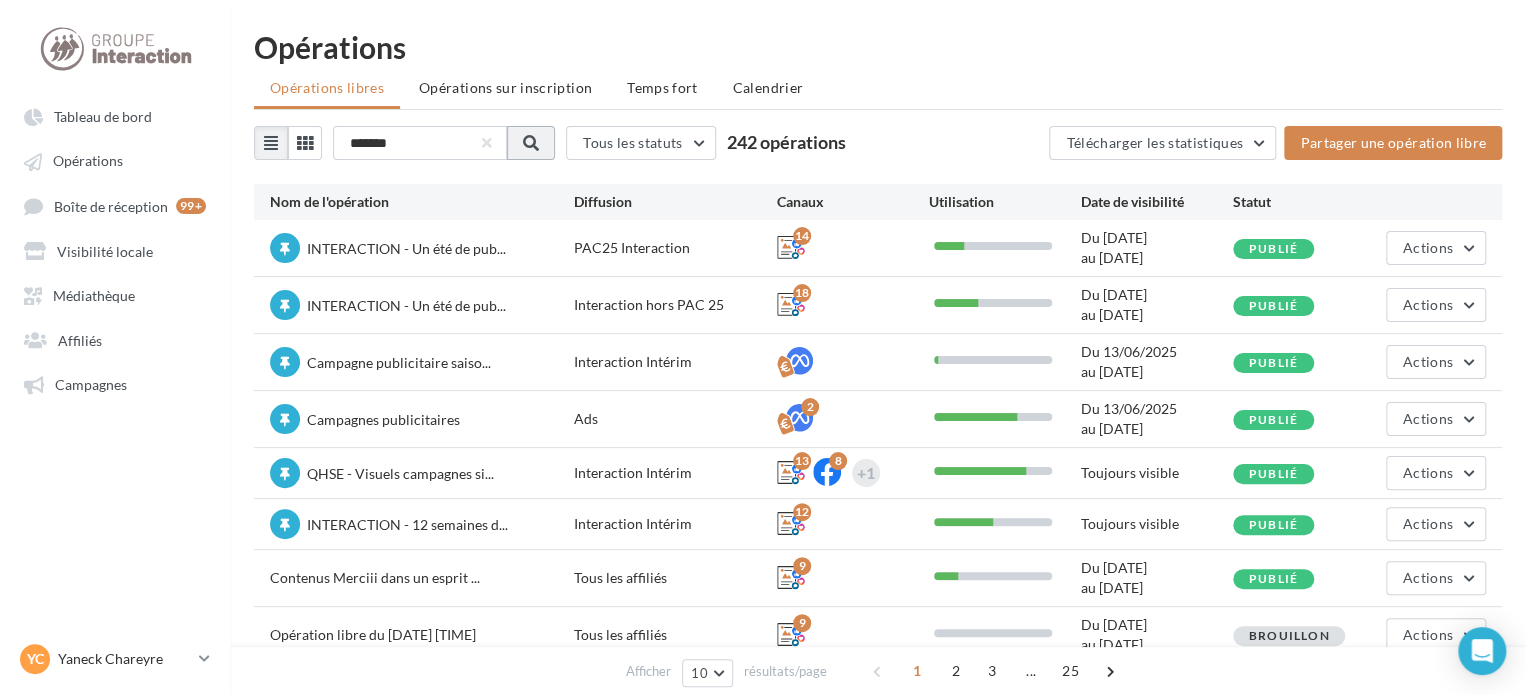 click at bounding box center [531, 143] 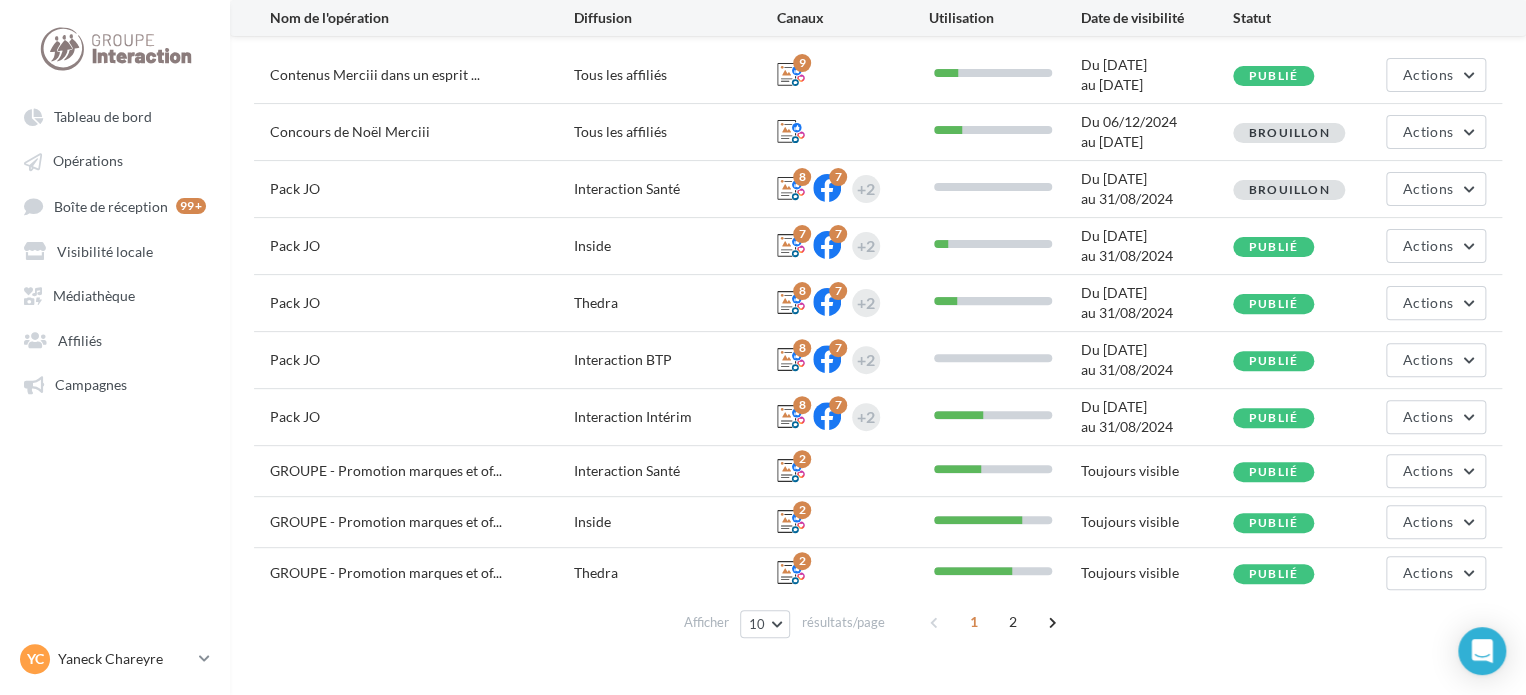 scroll, scrollTop: 183, scrollLeft: 0, axis: vertical 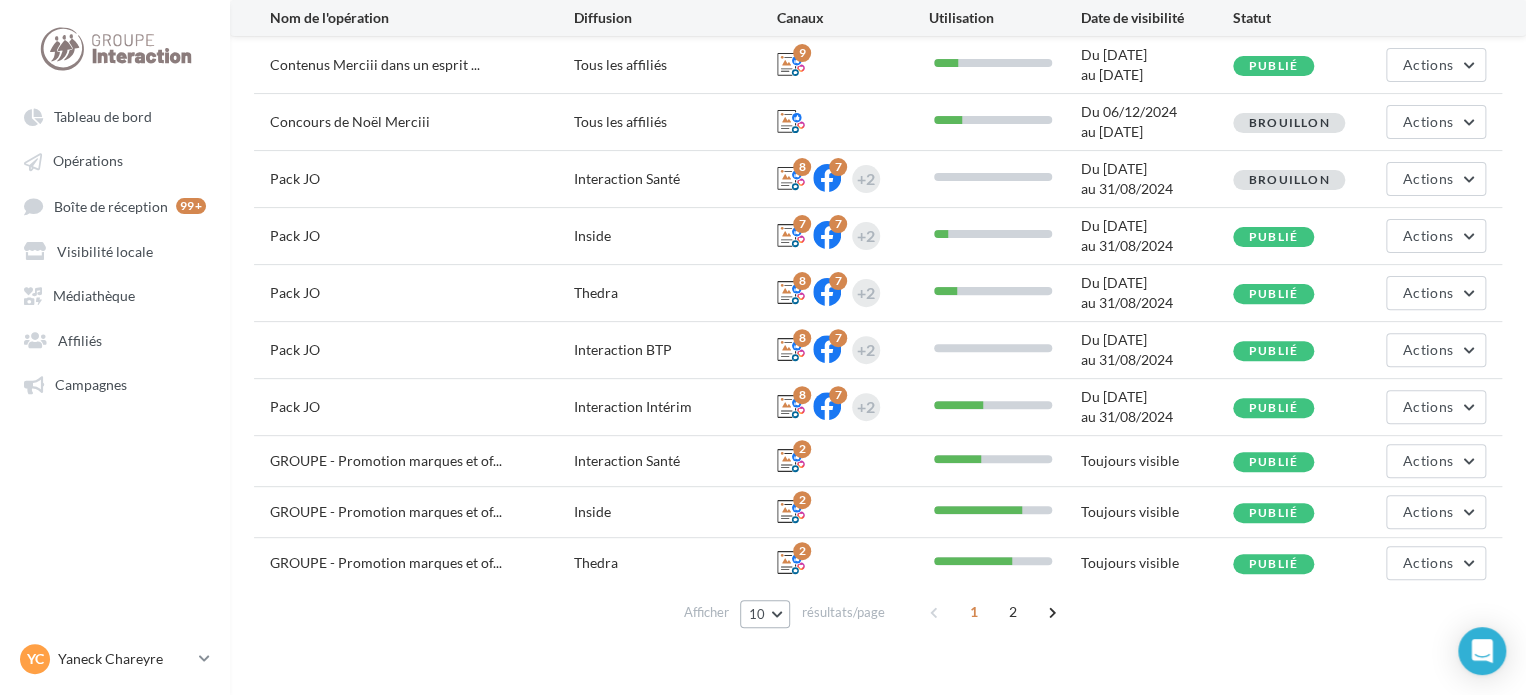 click on "10" at bounding box center (765, 614) 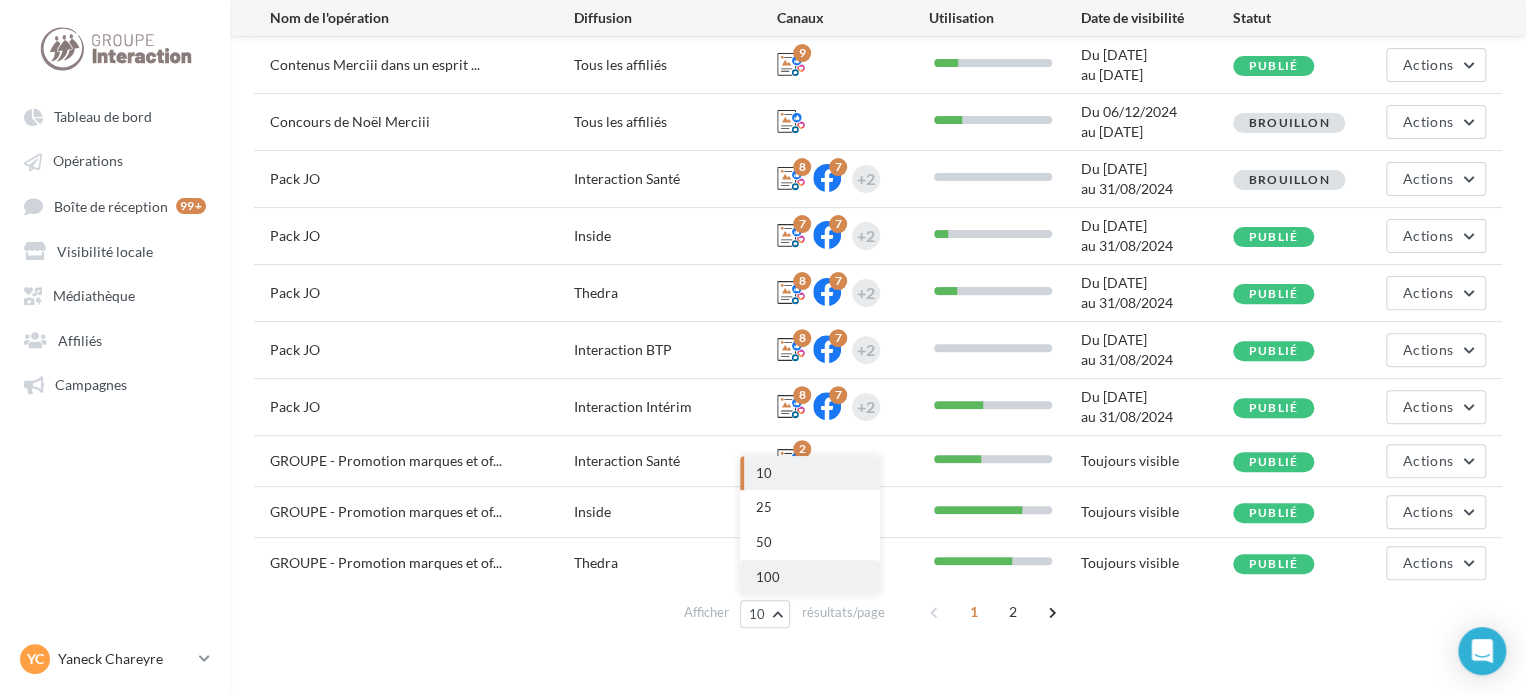 click on "100" at bounding box center (810, 577) 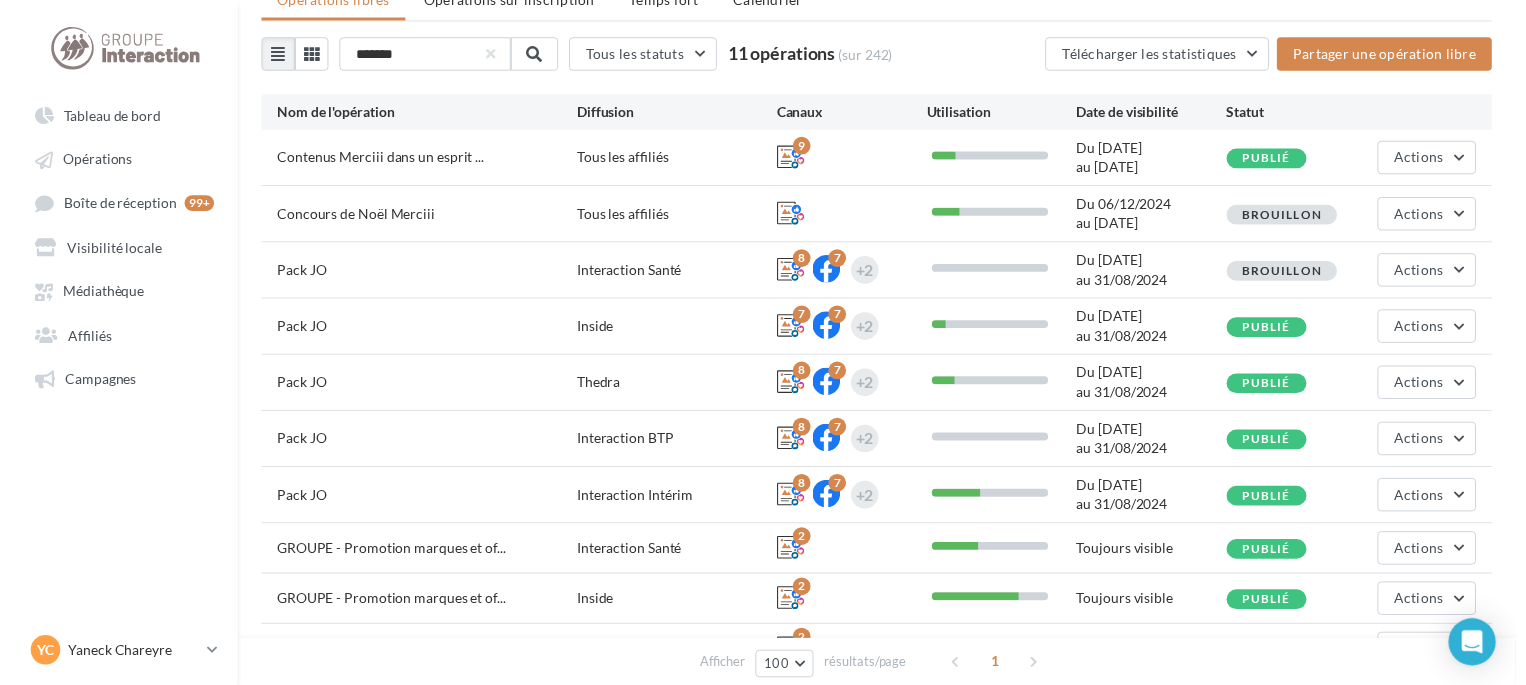 scroll, scrollTop: 0, scrollLeft: 0, axis: both 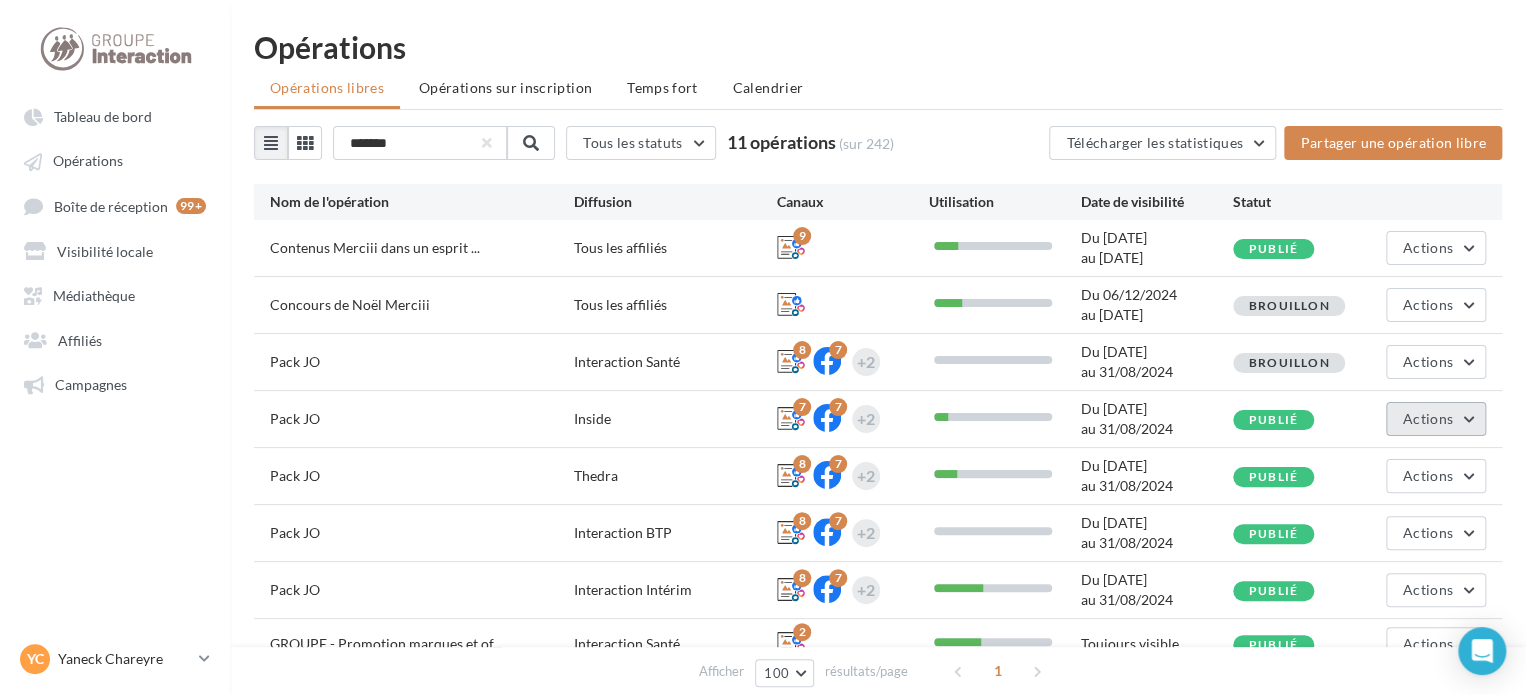 click on "Actions" at bounding box center [1428, 418] 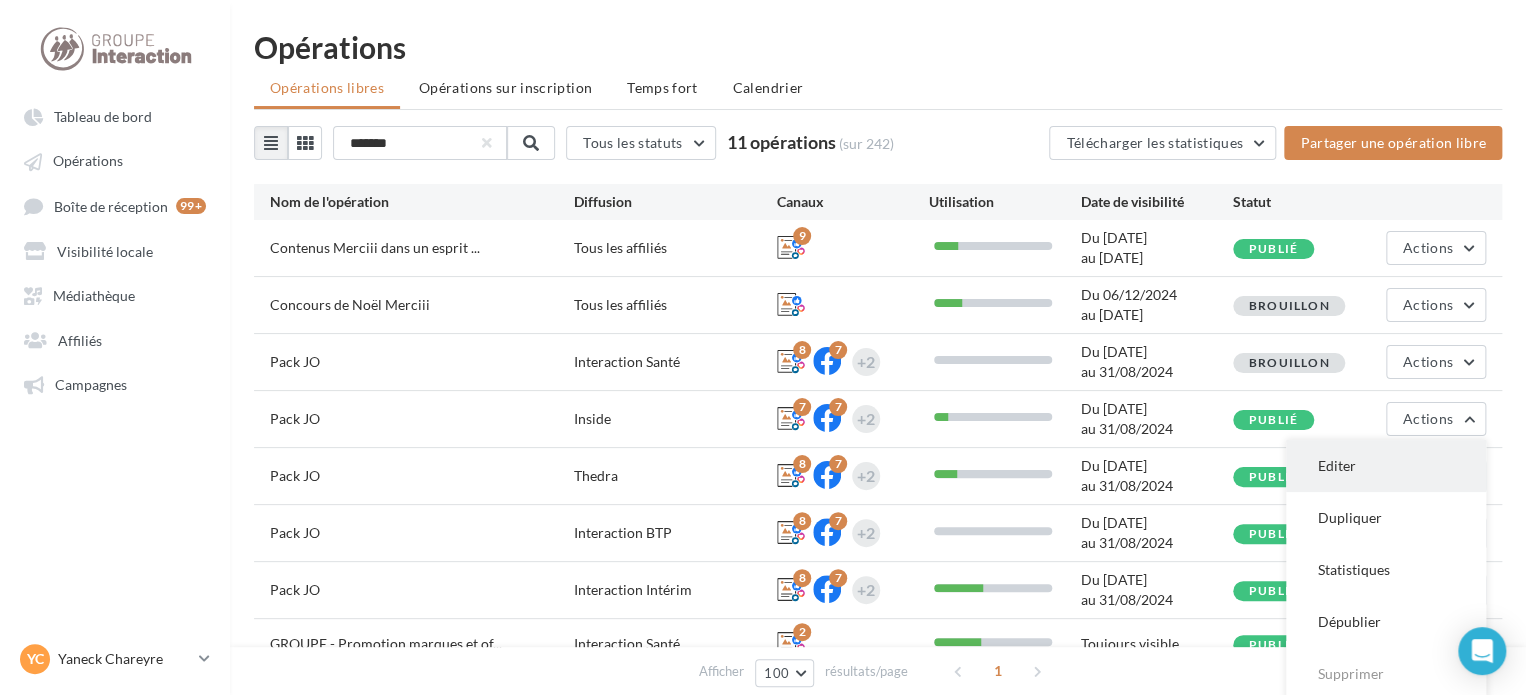 click on "Editer" at bounding box center (1386, 466) 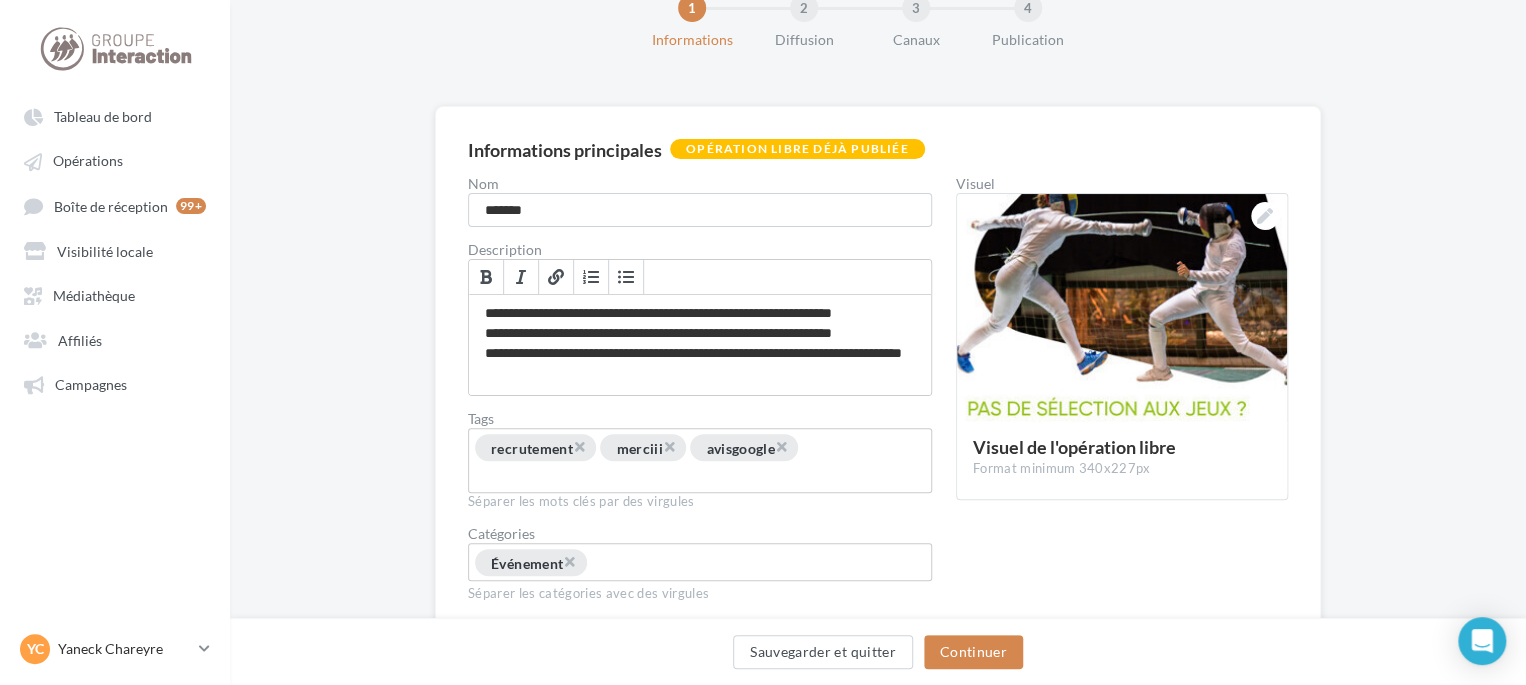 scroll, scrollTop: 129, scrollLeft: 0, axis: vertical 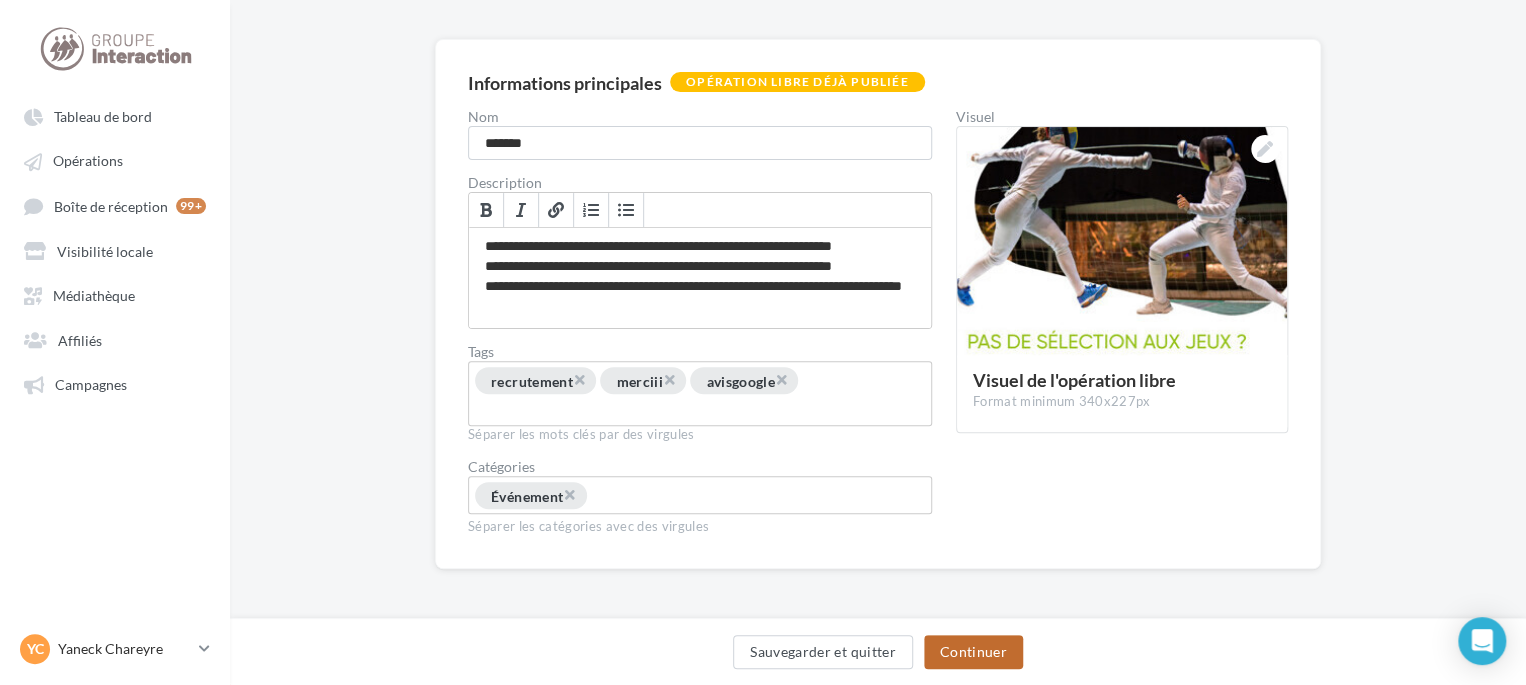 click on "Continuer" at bounding box center (973, 652) 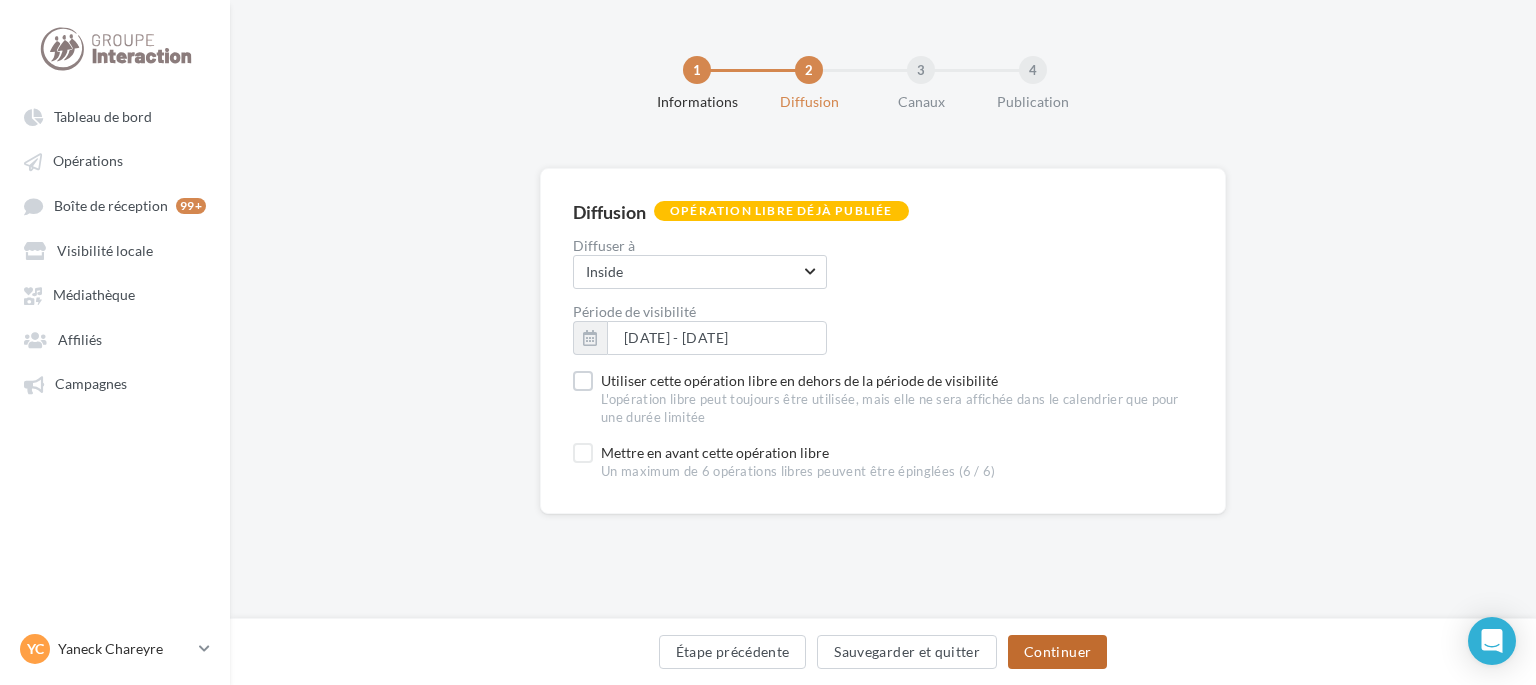 click on "Continuer" at bounding box center (1057, 652) 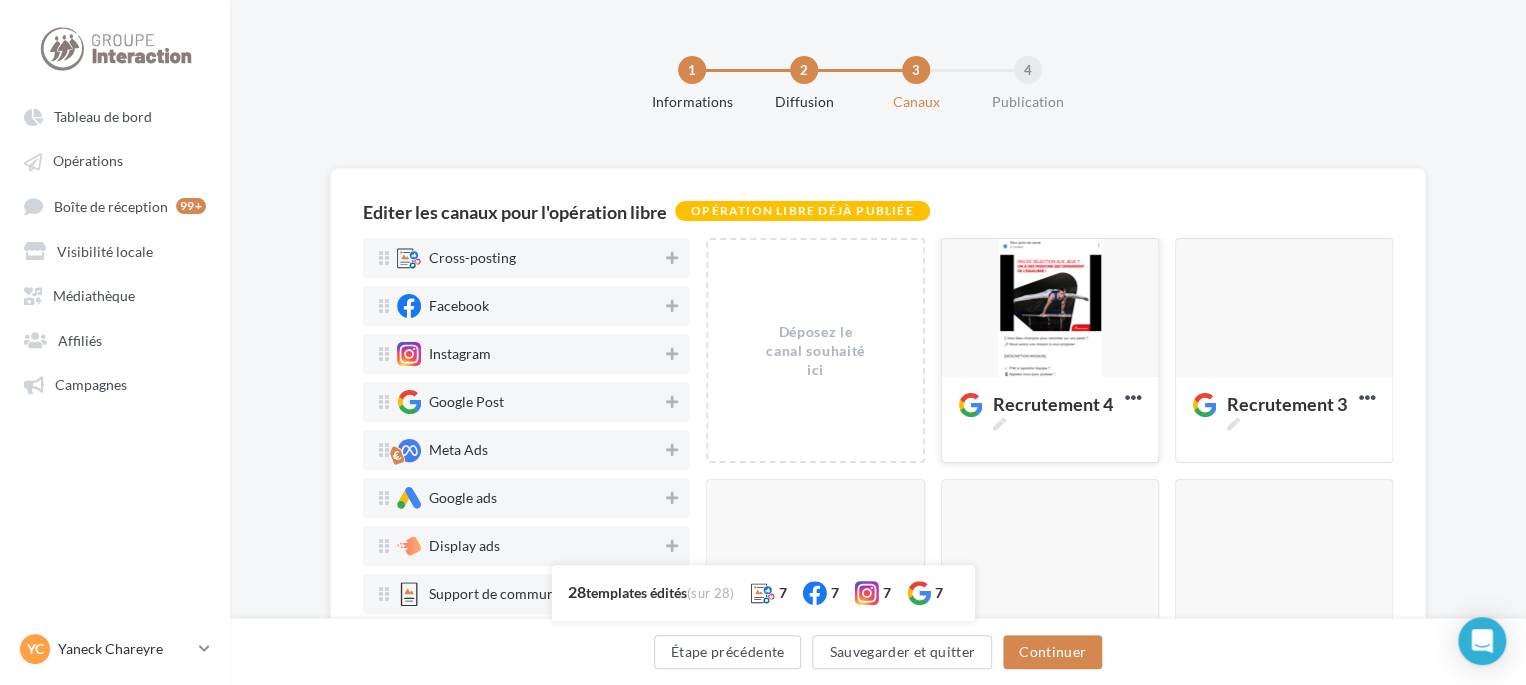 scroll, scrollTop: 100, scrollLeft: 0, axis: vertical 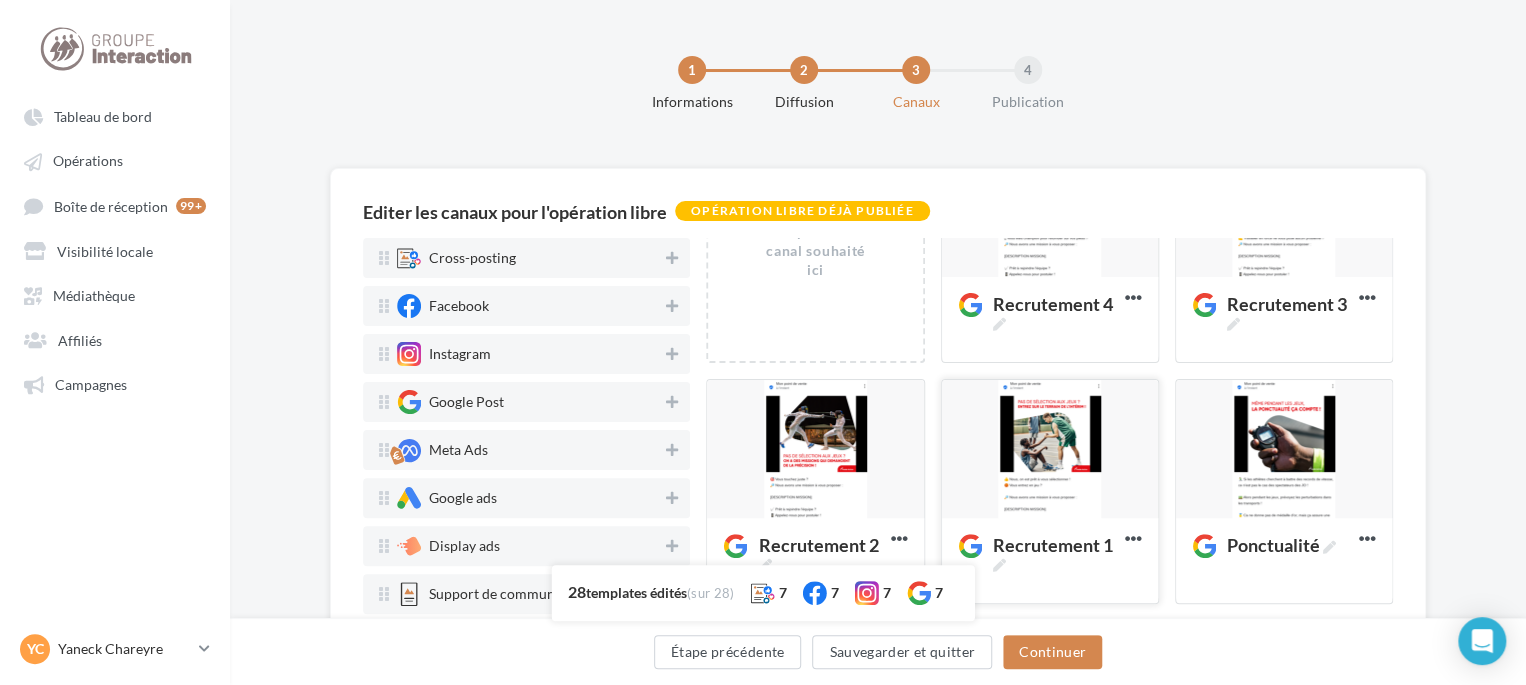 click at bounding box center [1050, 450] 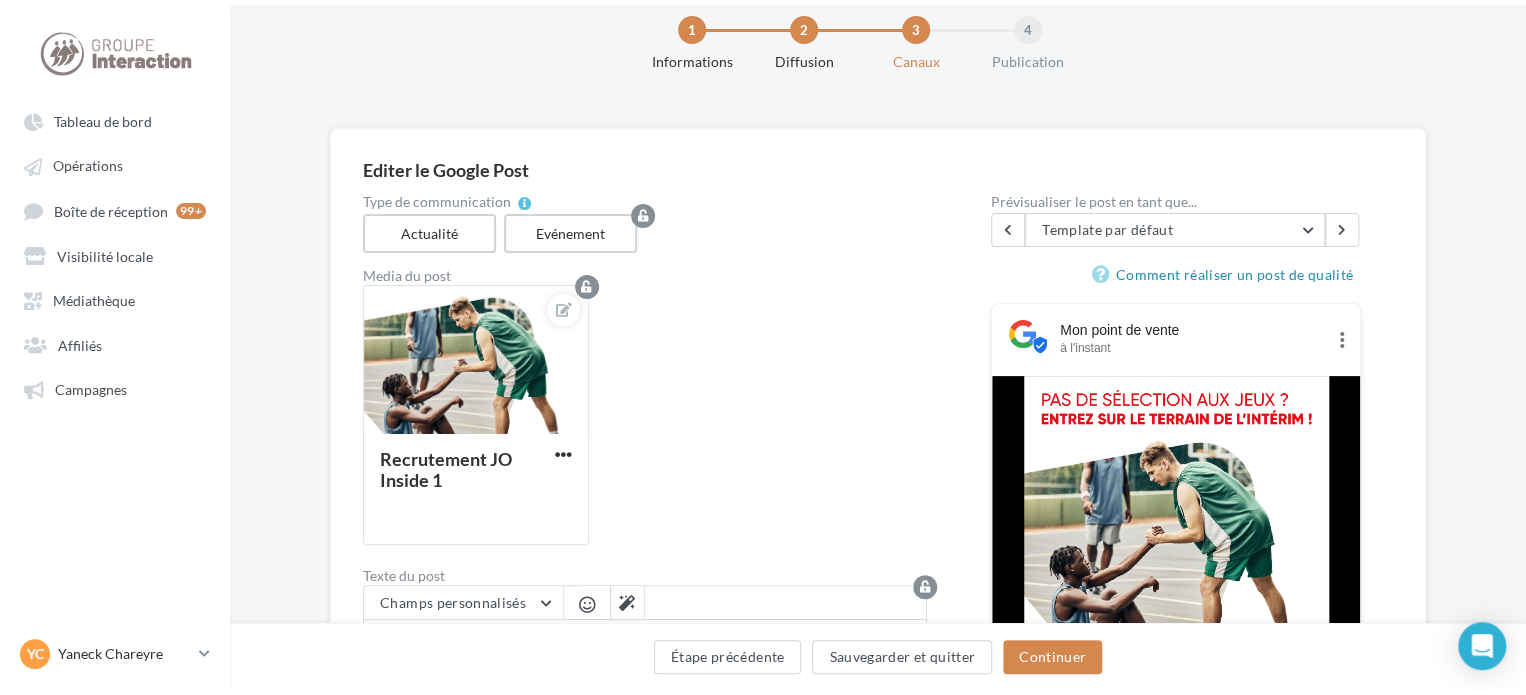 scroll, scrollTop: 0, scrollLeft: 0, axis: both 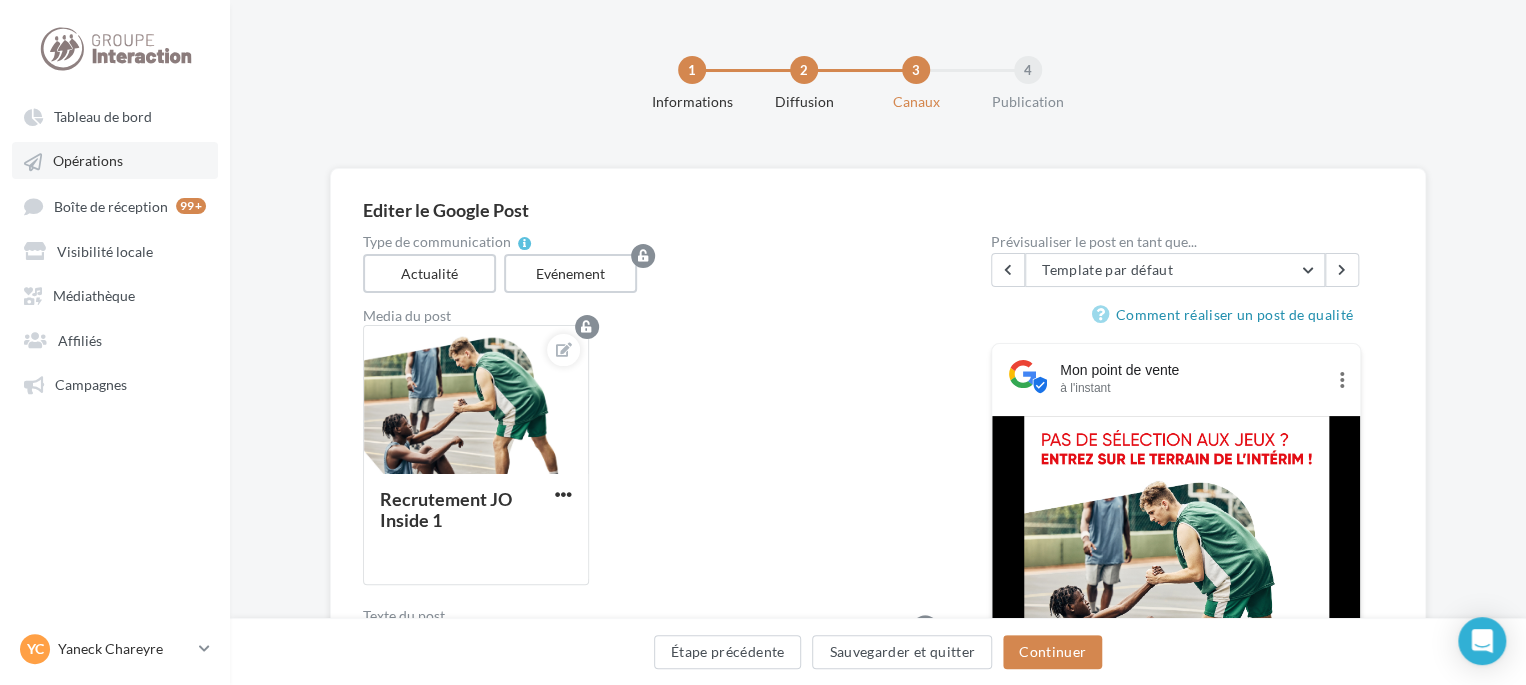 click on "Opérations" at bounding box center (88, 161) 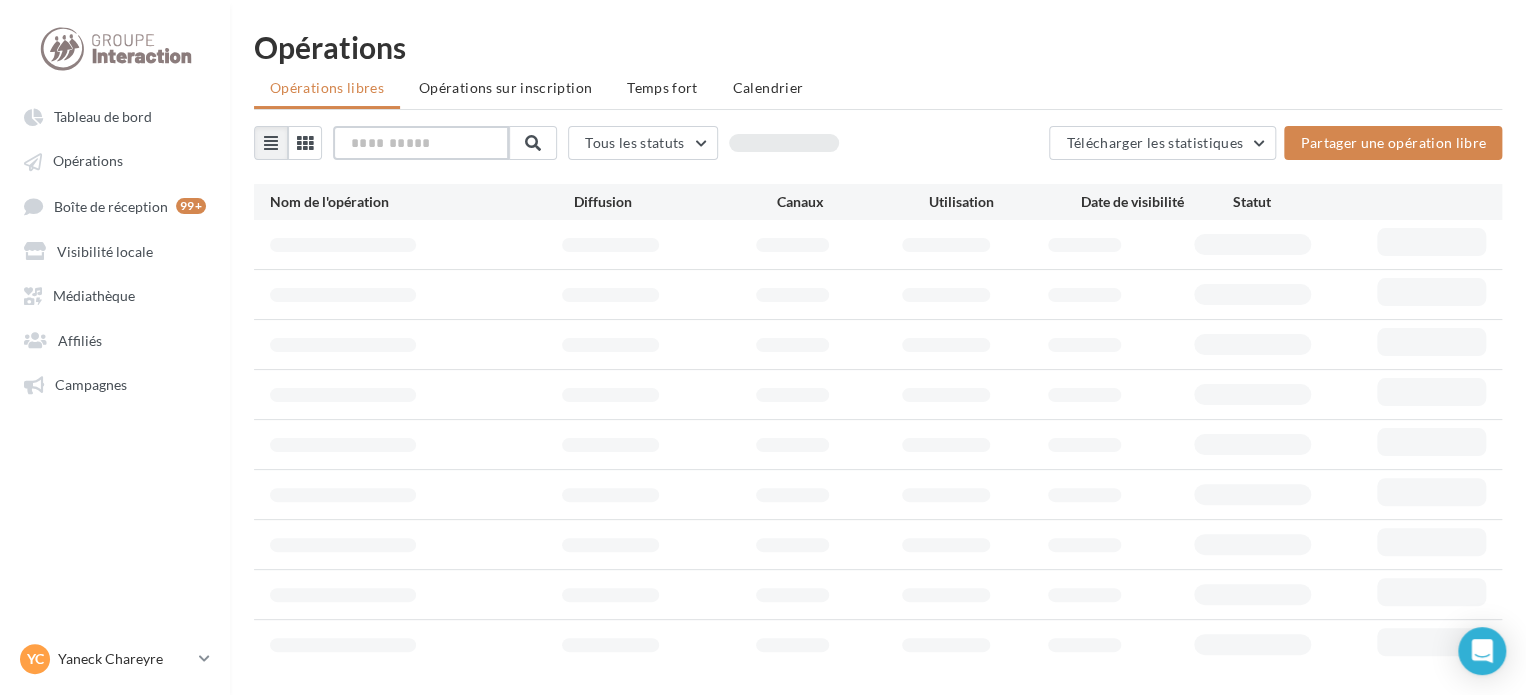 click at bounding box center [421, 143] 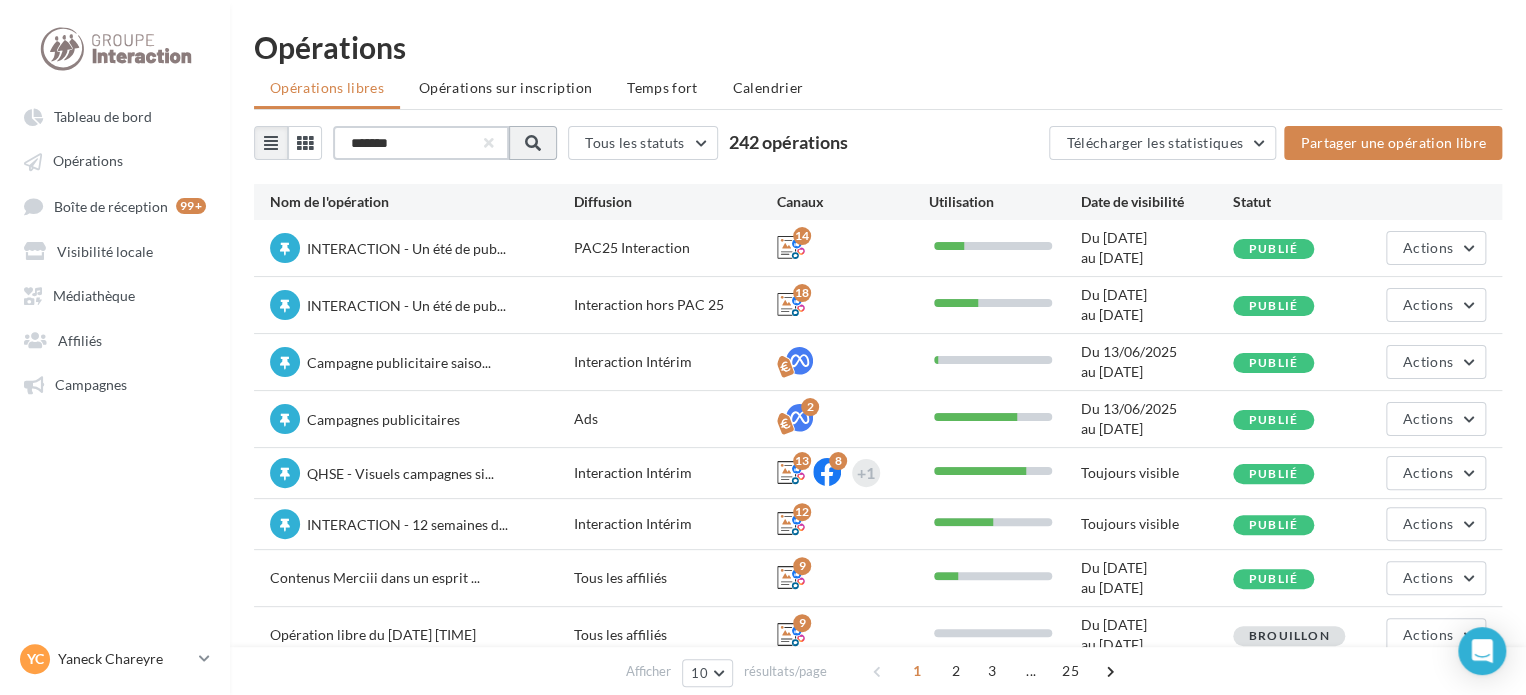 type on "*******" 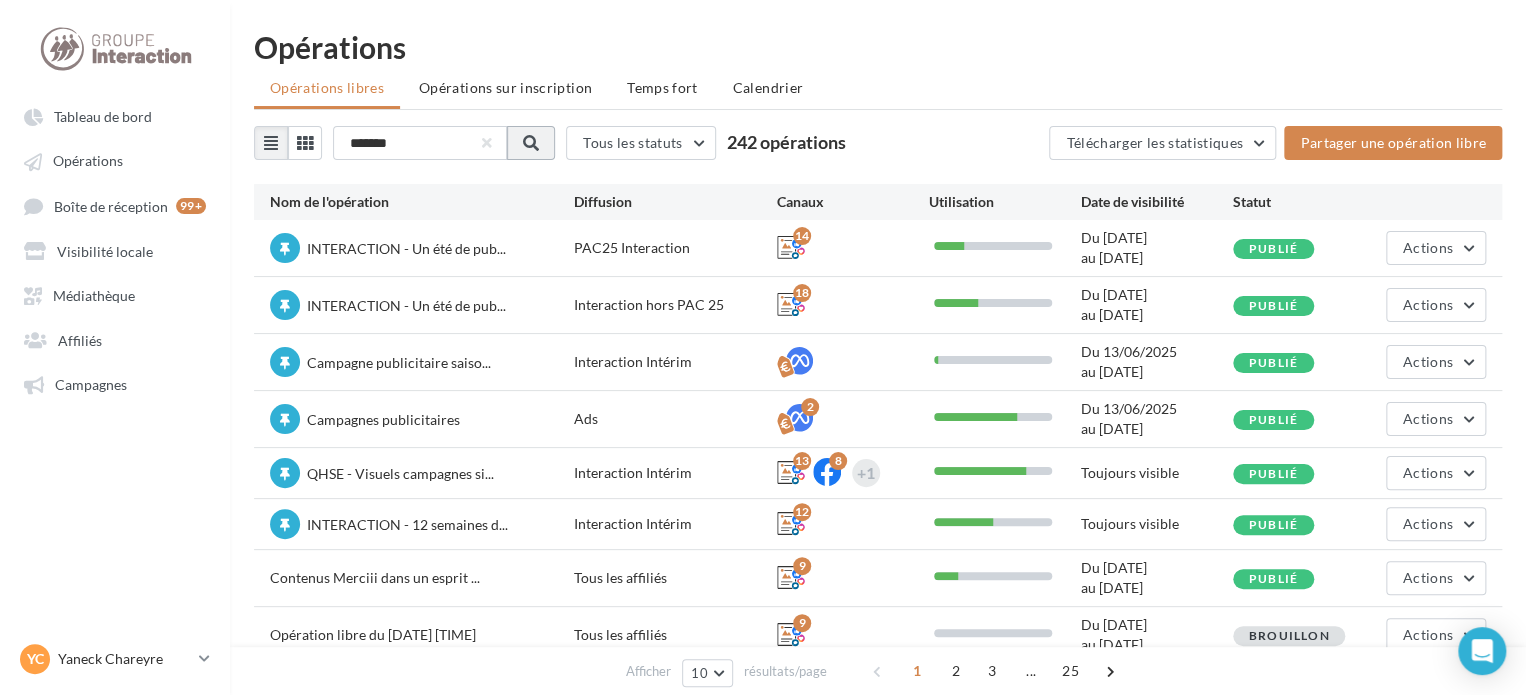 click at bounding box center [531, 143] 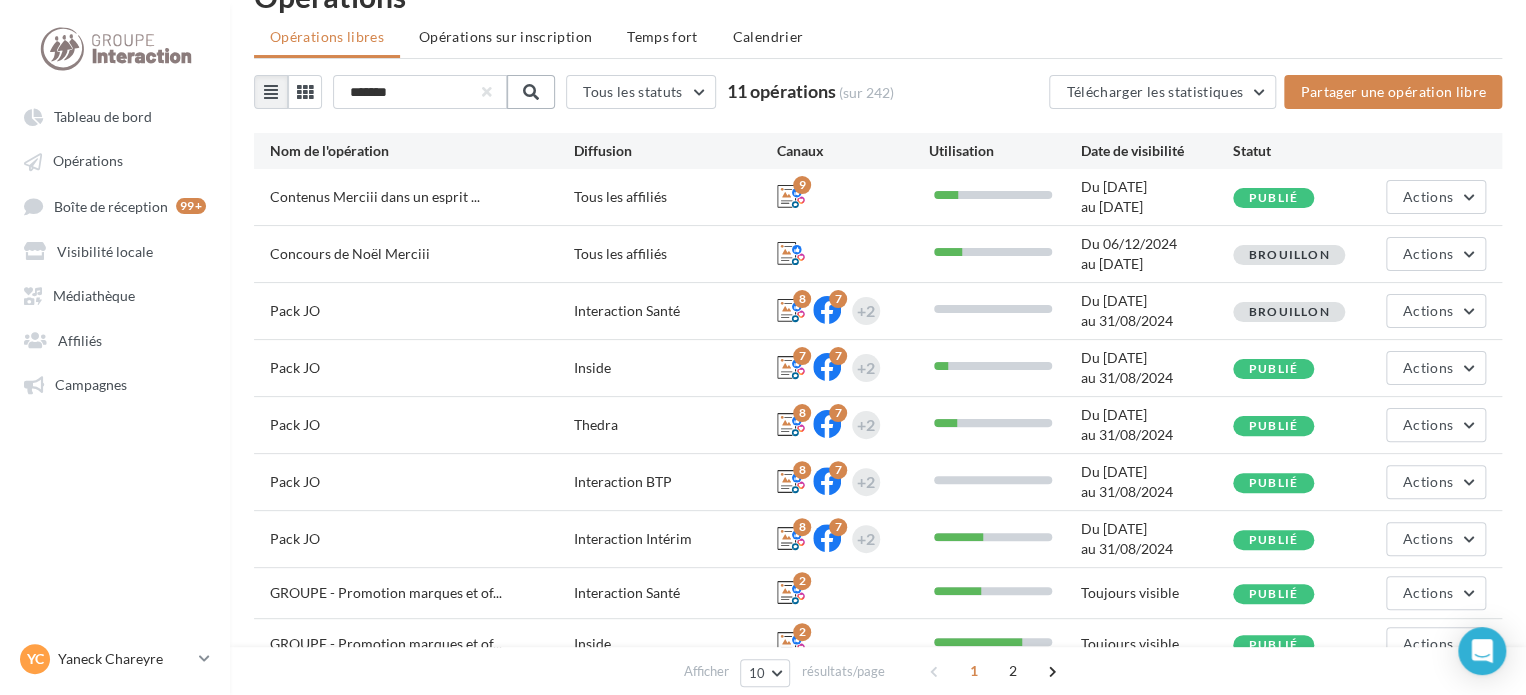 scroll, scrollTop: 100, scrollLeft: 0, axis: vertical 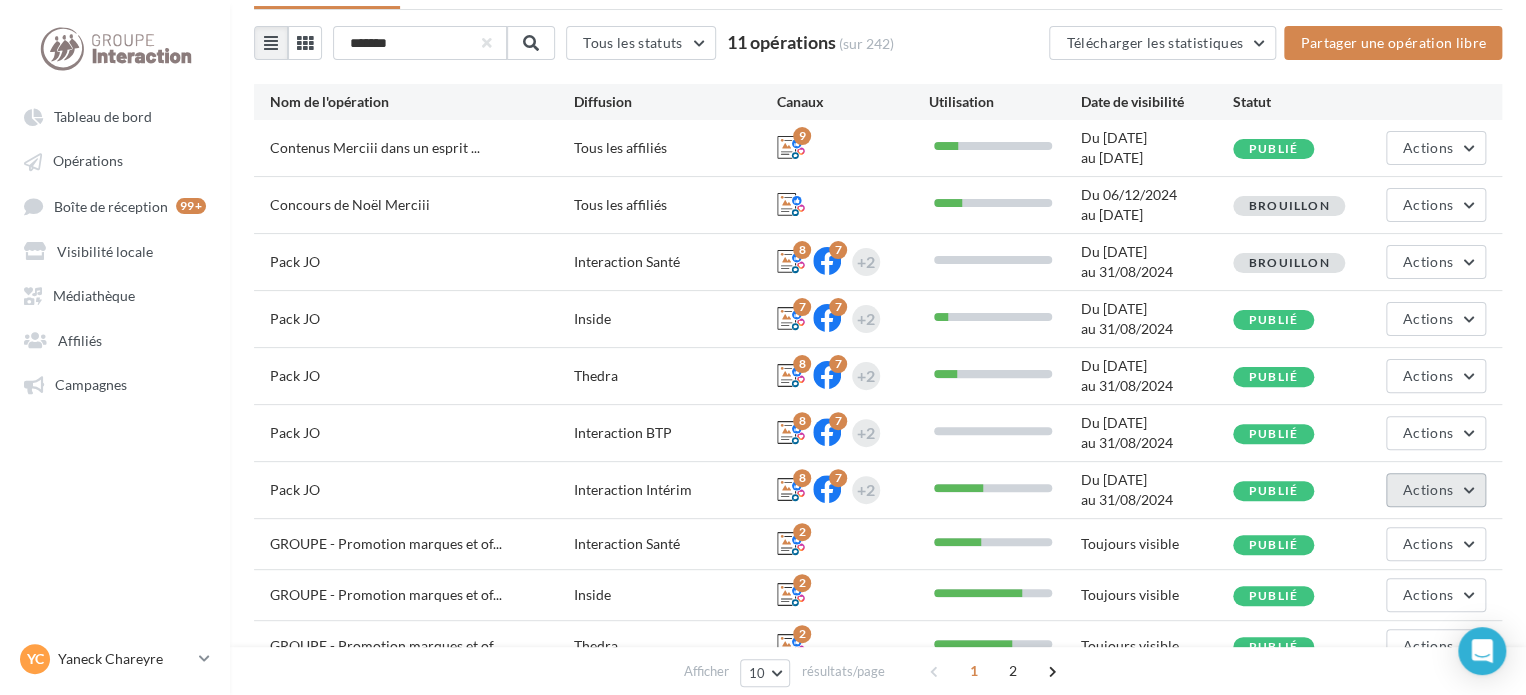 click on "Actions" at bounding box center [1436, 490] 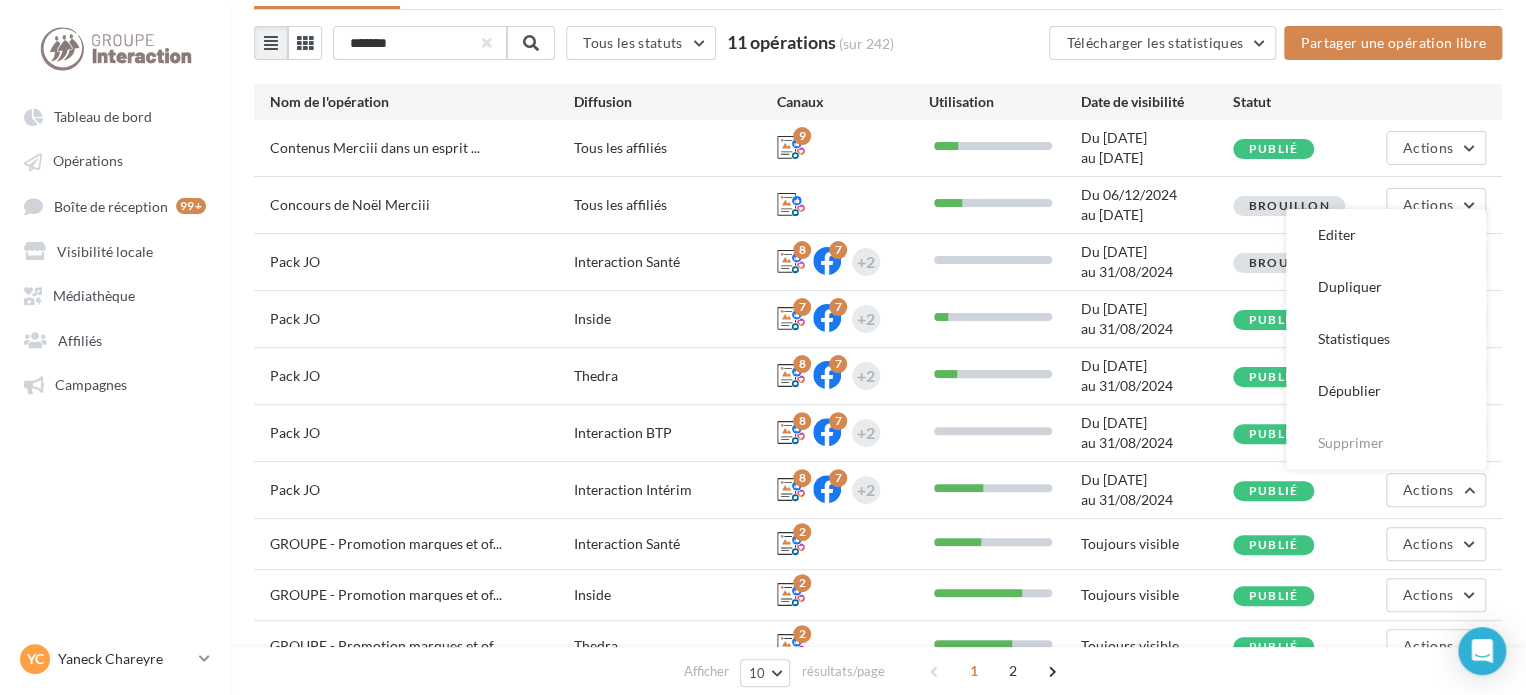 click on "Publié" at bounding box center [1273, 434] 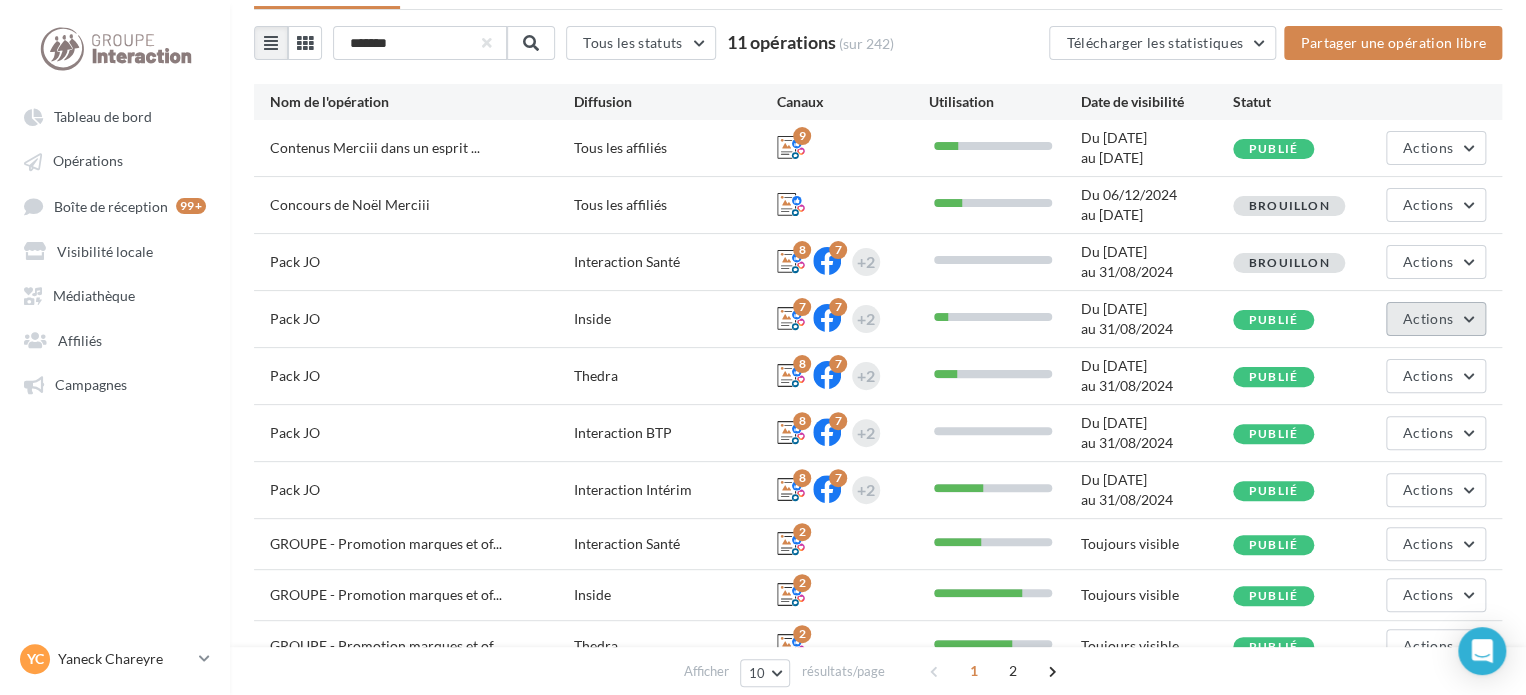 click on "Actions" at bounding box center [1428, 318] 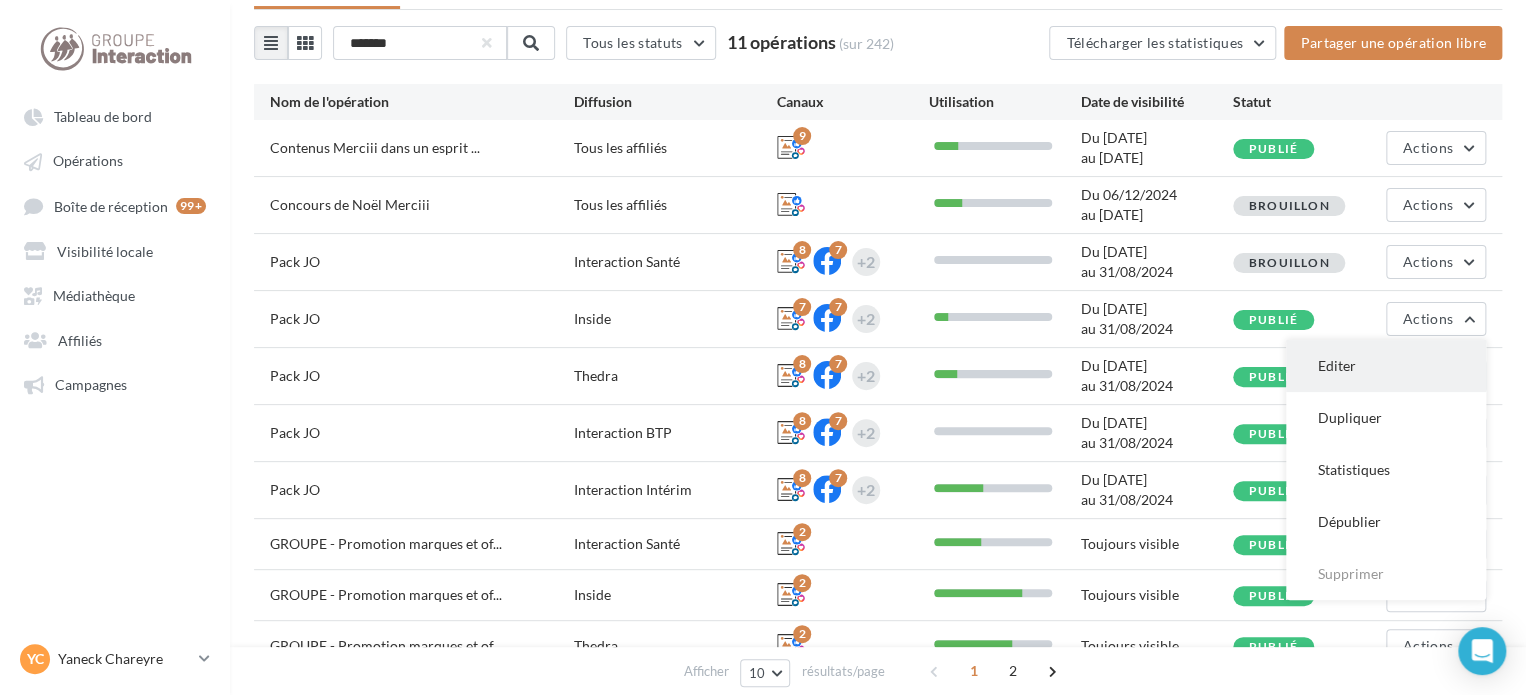 click on "Editer" at bounding box center (1386, 366) 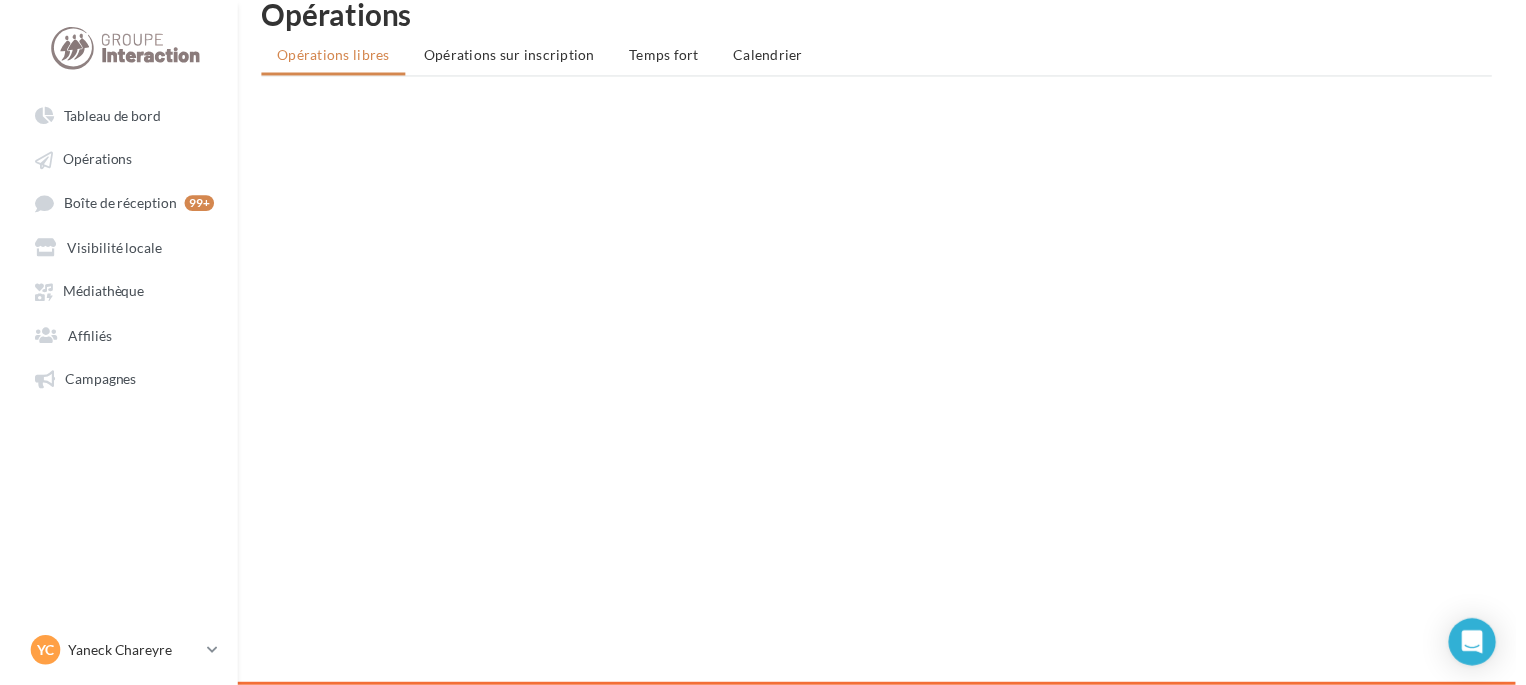 scroll, scrollTop: 0, scrollLeft: 0, axis: both 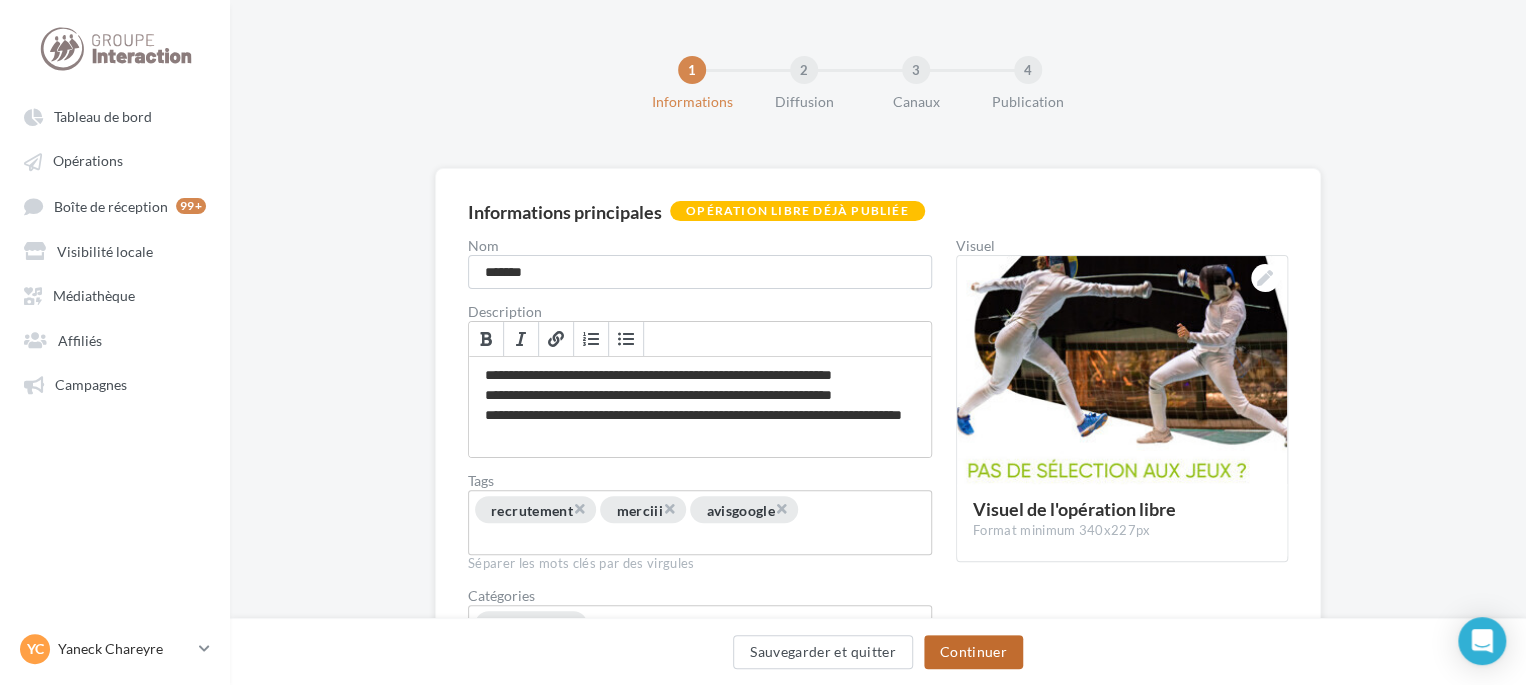 click on "Continuer" at bounding box center (973, 652) 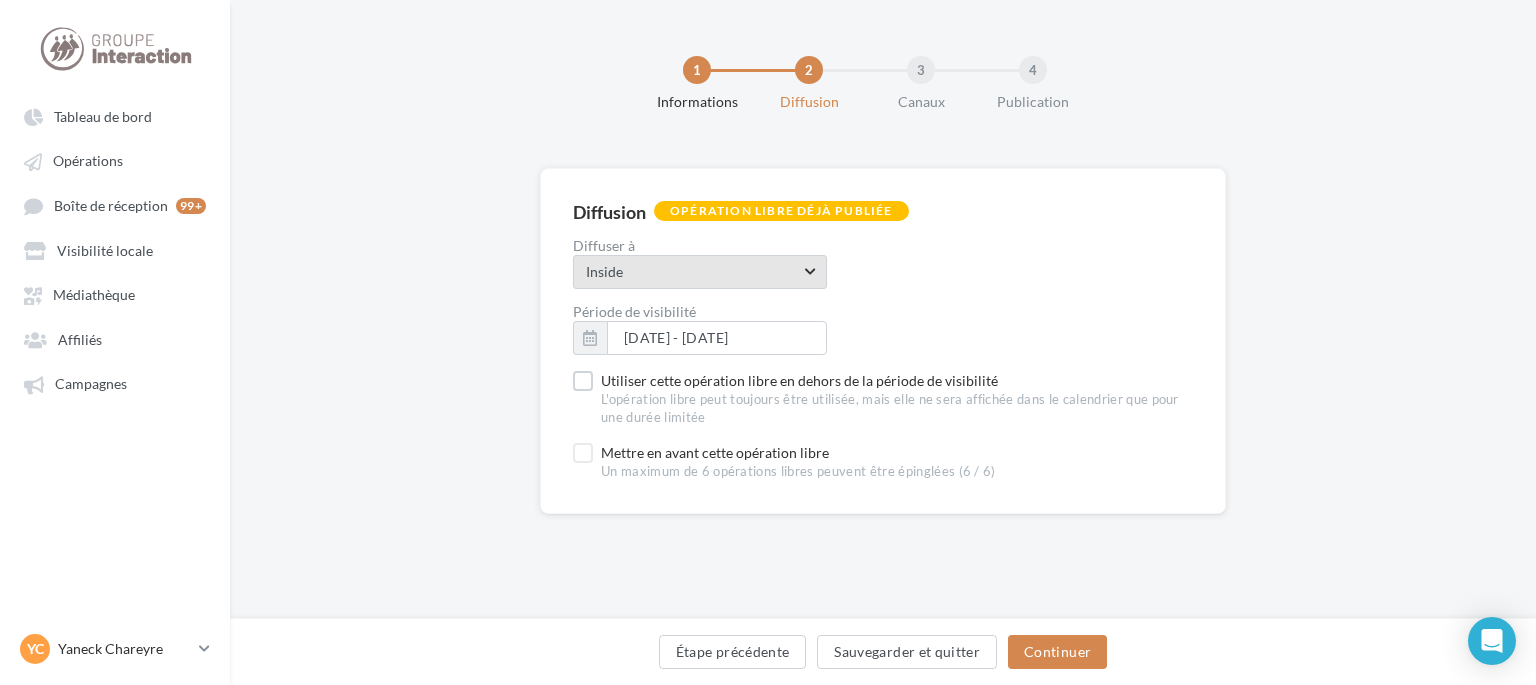 click on "Inside" at bounding box center (693, 272) 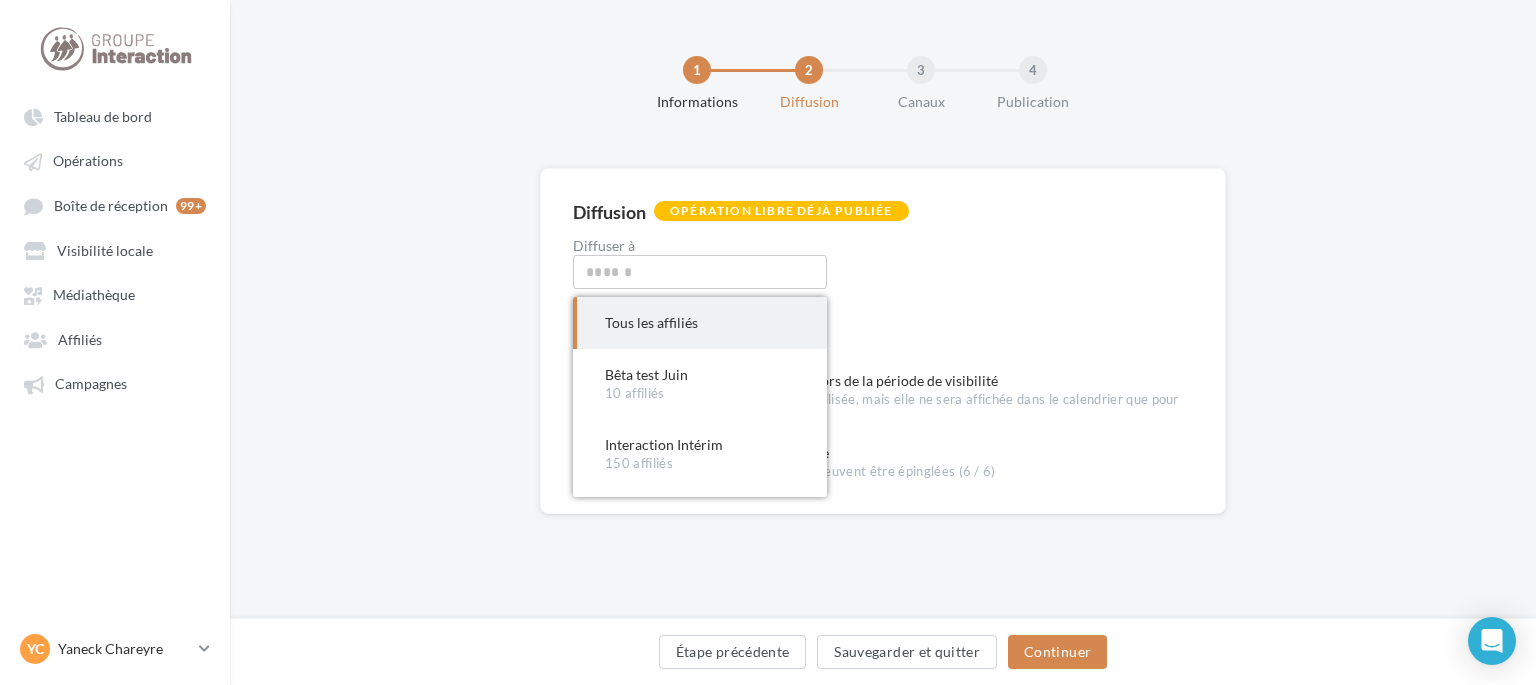 click on "Diffuser à Inside   Inside       Tous les affiliés Bêta test Juin 10 affiliés Interaction Intérim 150 affiliés [FIRST] [LAST] 3 affiliés [FIRST] [LAST] 4 affiliés [FIRST] [LAST] 1 affiliés [FIRST] [LAST] 9 affiliés [FIRST] [LAST] 5 affiliés [FIRST]	[LAST] 8 affiliés [FIRST] [LAST] 6 affiliés [FIRST]	[LAST] 8 affiliés [FIRST] [LAST] 7 affiliés [FIRST] [LAST] 5 affiliés [FIRST] [LAST] 0 affiliés [FIRST]	[LAST] 3 affiliés [FIRST] [LAST] 9 affiliés [FIRST] [LAST] 4 affiliés [FIRST] [LAST] 4 affiliés [FIRST] [LAST] 4 affiliés [FIRST] [LAST] 21 affiliés [FIRST]	[LAST] 5 affiliés [FIRST]	[LAST] 4 affiliés [FIRST] [LAST] 16 affiliés [FIRST]	[LAST] 7 affiliés [FIRST] [LAST] 0 affiliés [FIRST] [LAST] 6 affiliés [FIRST] [LAST] 2 affiliés [FIRST]	[LAST] 3 affiliés [FIRST] [LAST] 5 affiliés [FIRST] [LAST] 13 affiliés [FIRST] [LAST] 3 affiliés [FIRST]	[LAST] 3 affiliés [FIRST] [LAST] 5 affiliés [FIRST] [LAST] 13 affiliés [FIRST] Thedra 15 affiliés Abaka Inside" at bounding box center [883, 264] 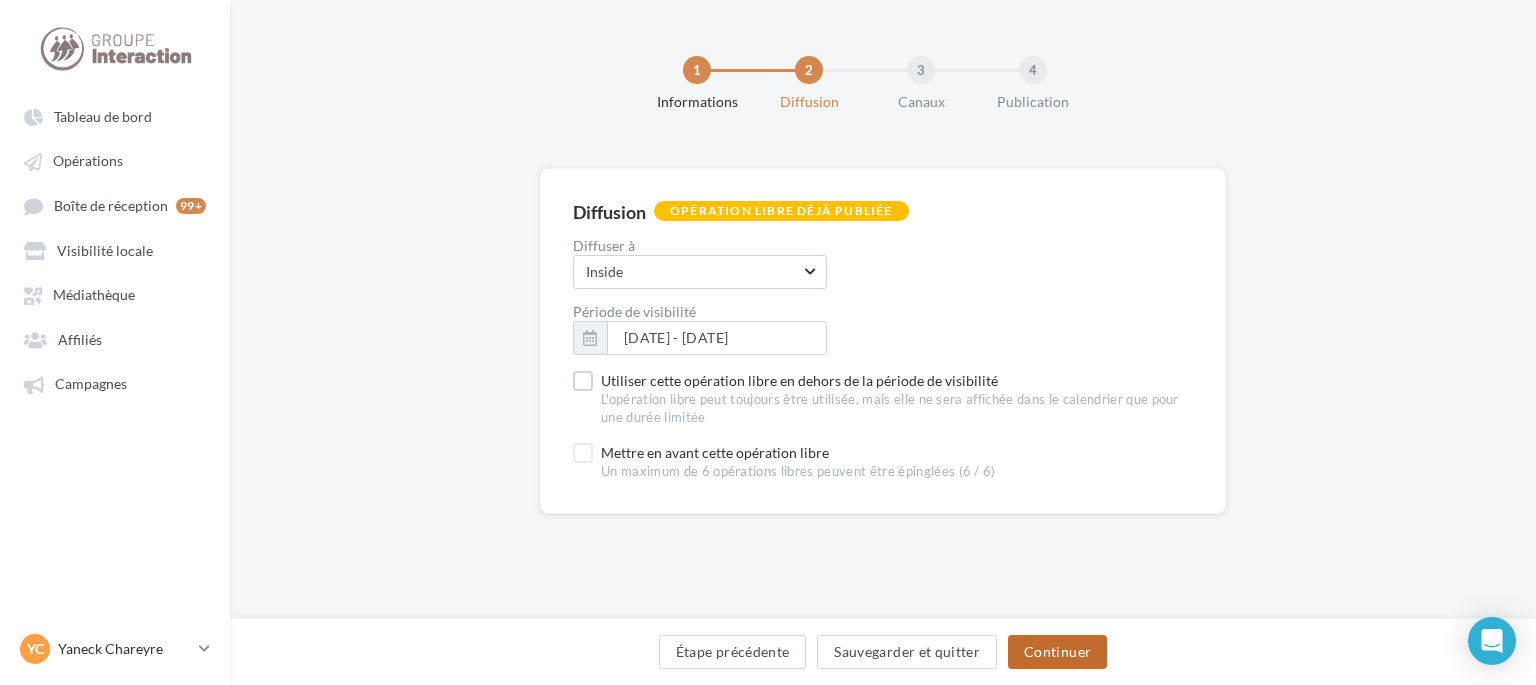click on "Continuer" at bounding box center (1057, 652) 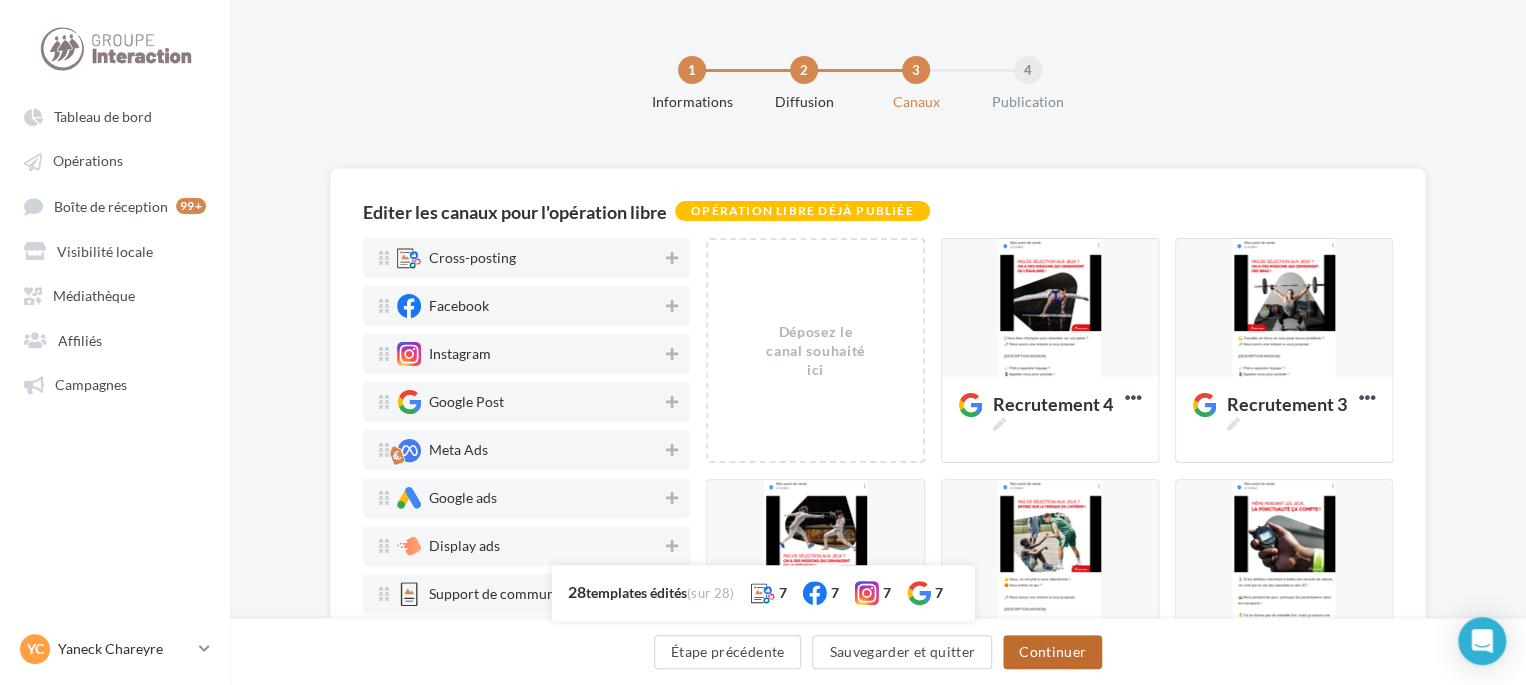 click on "Continuer" at bounding box center (1052, 652) 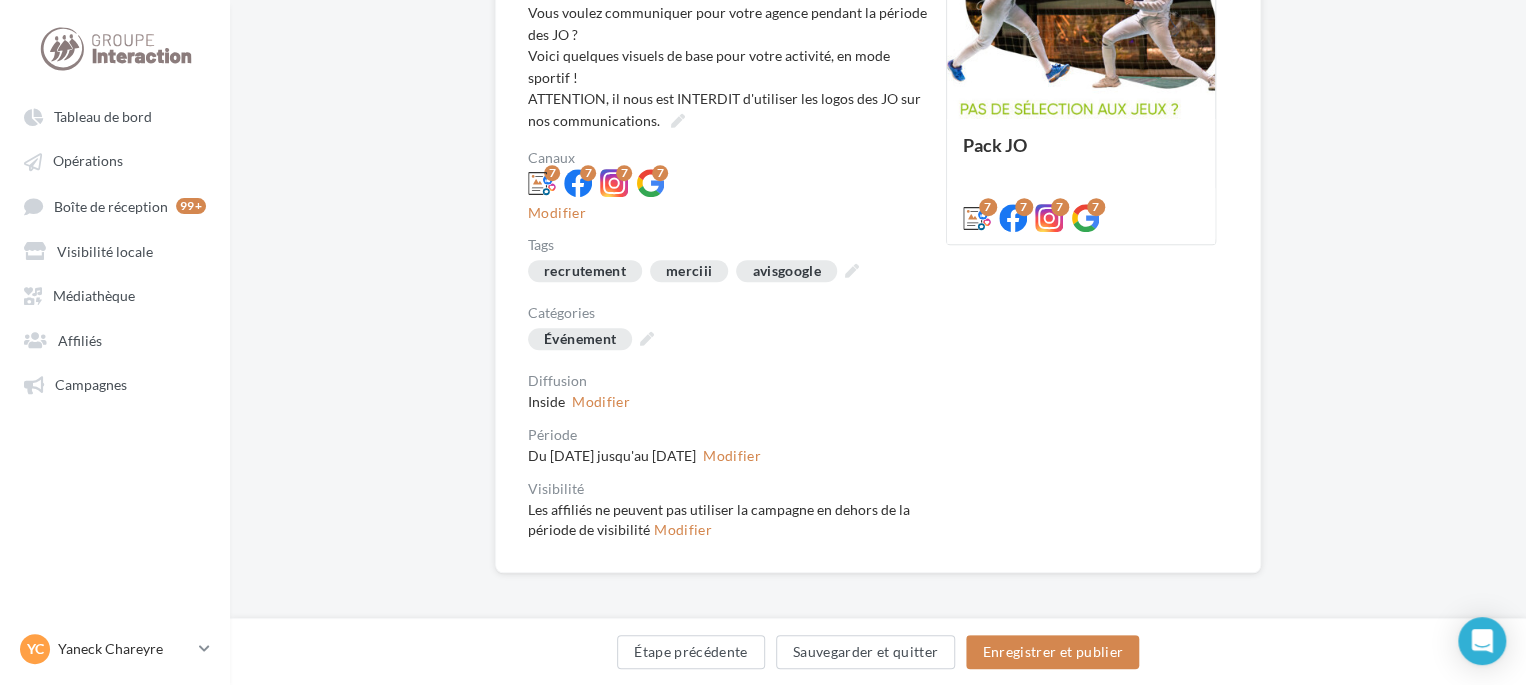 scroll, scrollTop: 324, scrollLeft: 0, axis: vertical 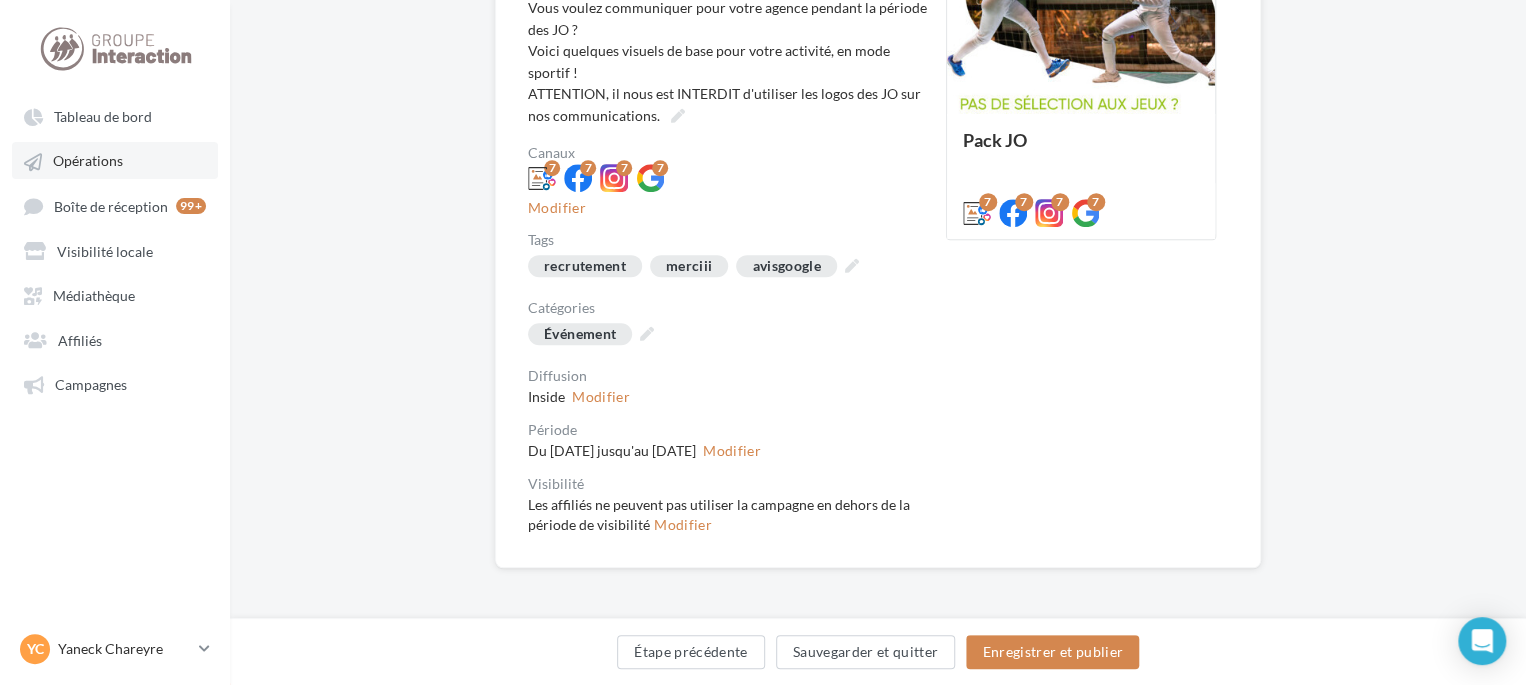 click on "Opérations" at bounding box center (88, 161) 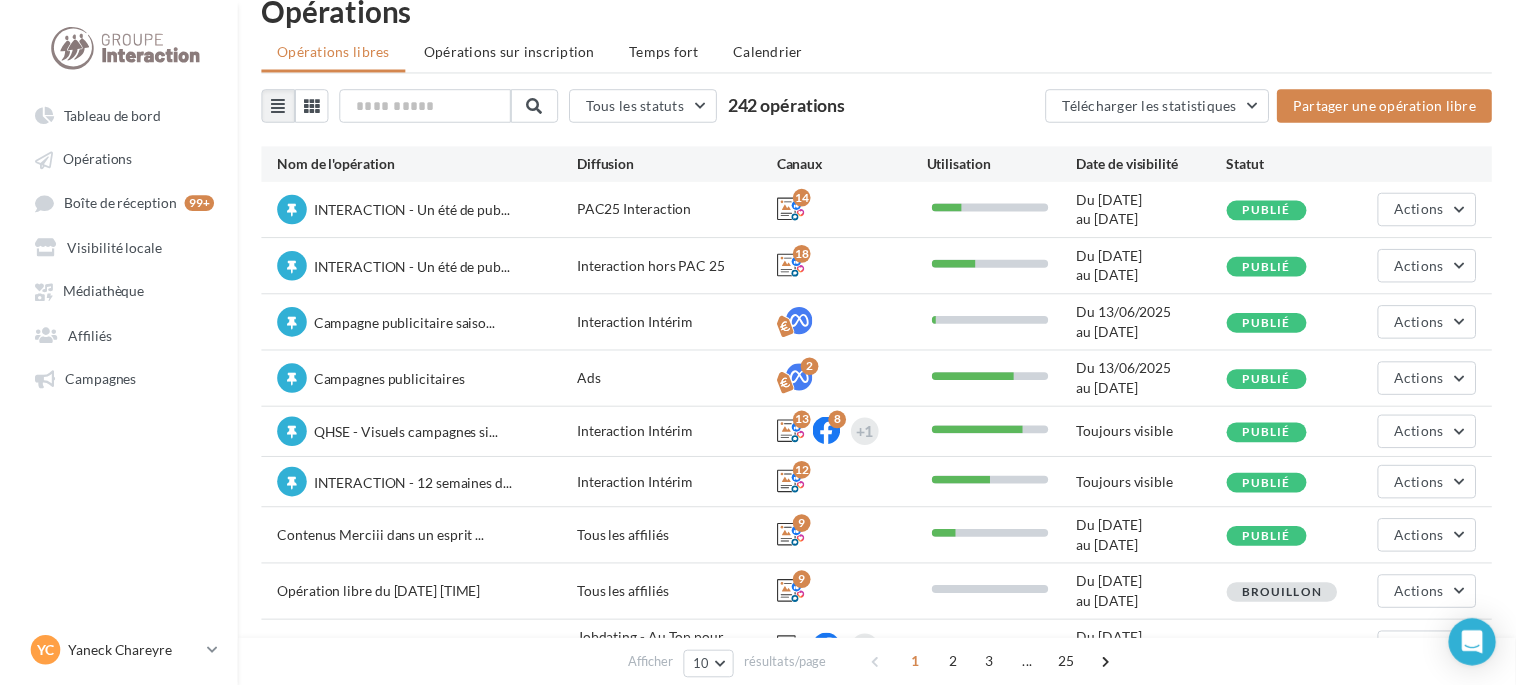 scroll, scrollTop: 0, scrollLeft: 0, axis: both 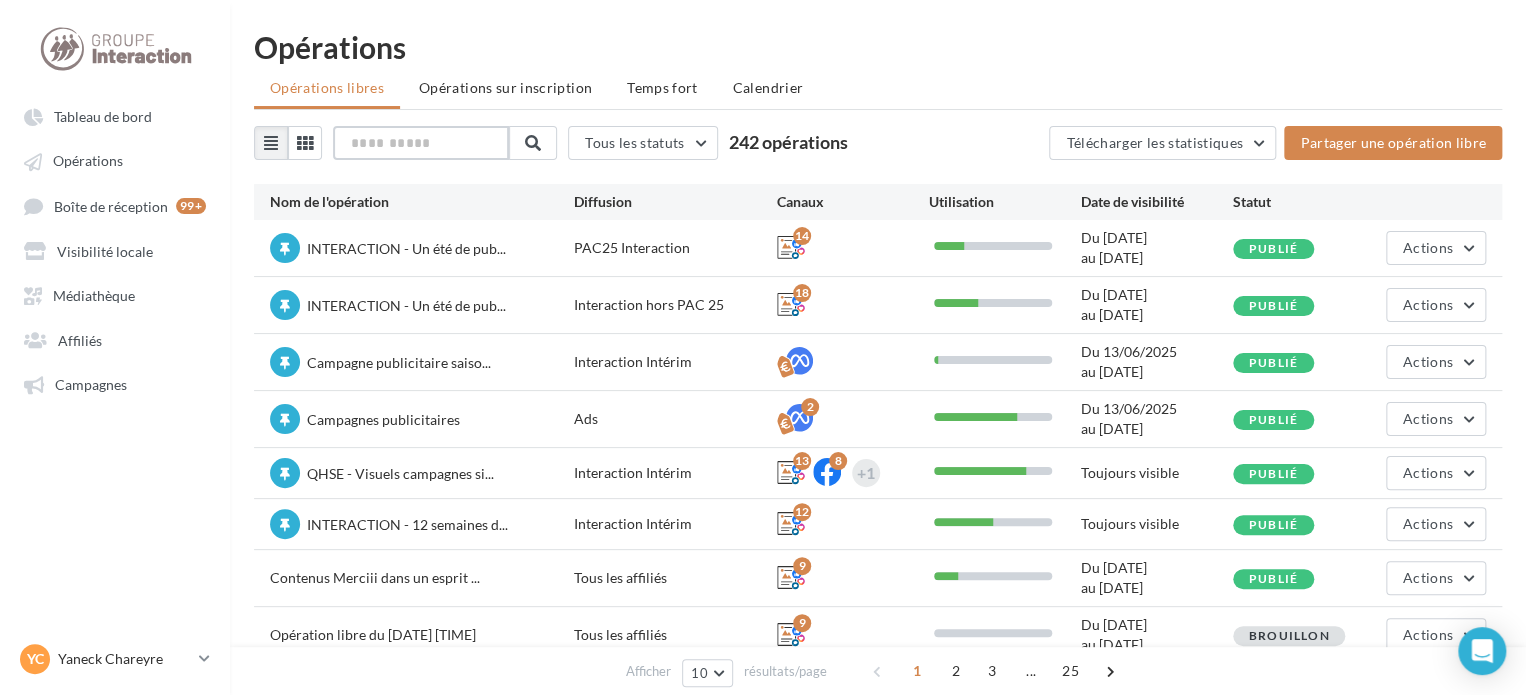 click at bounding box center [421, 143] 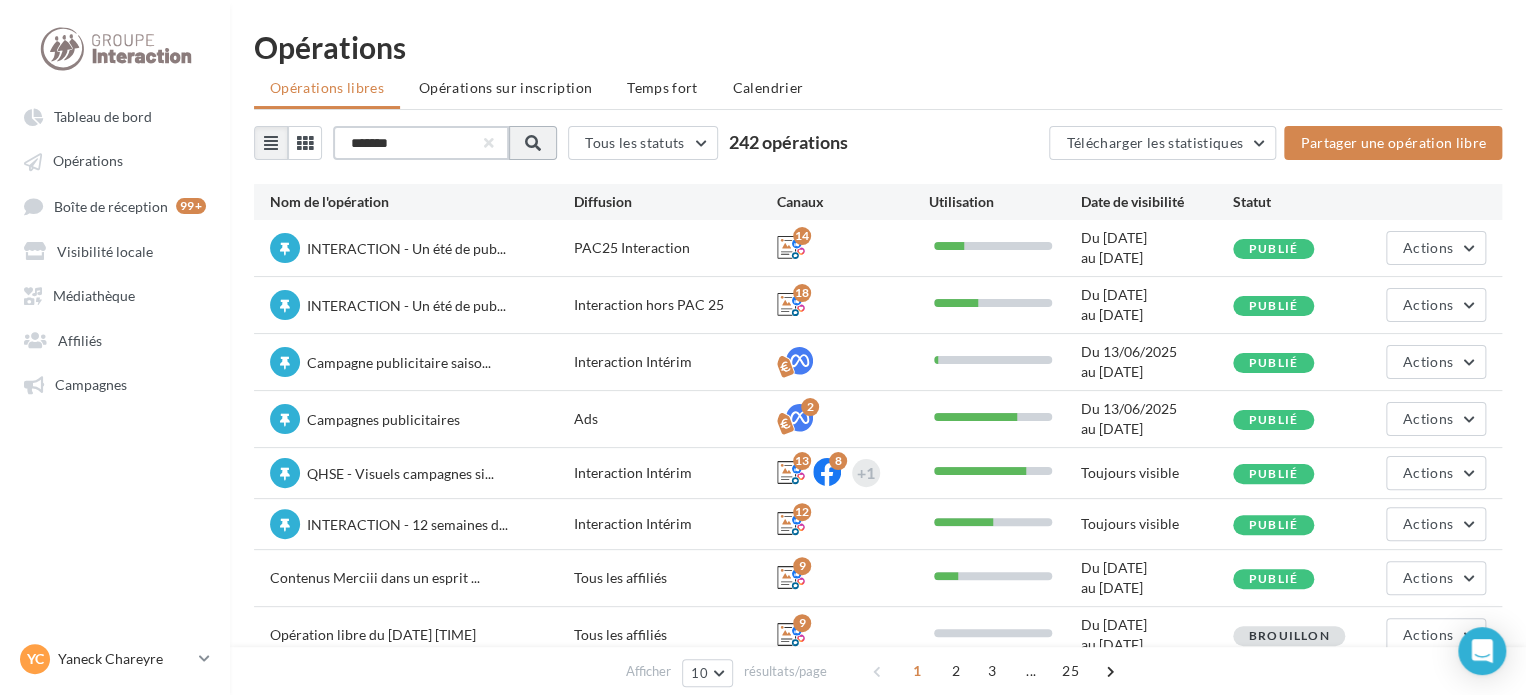 type on "*******" 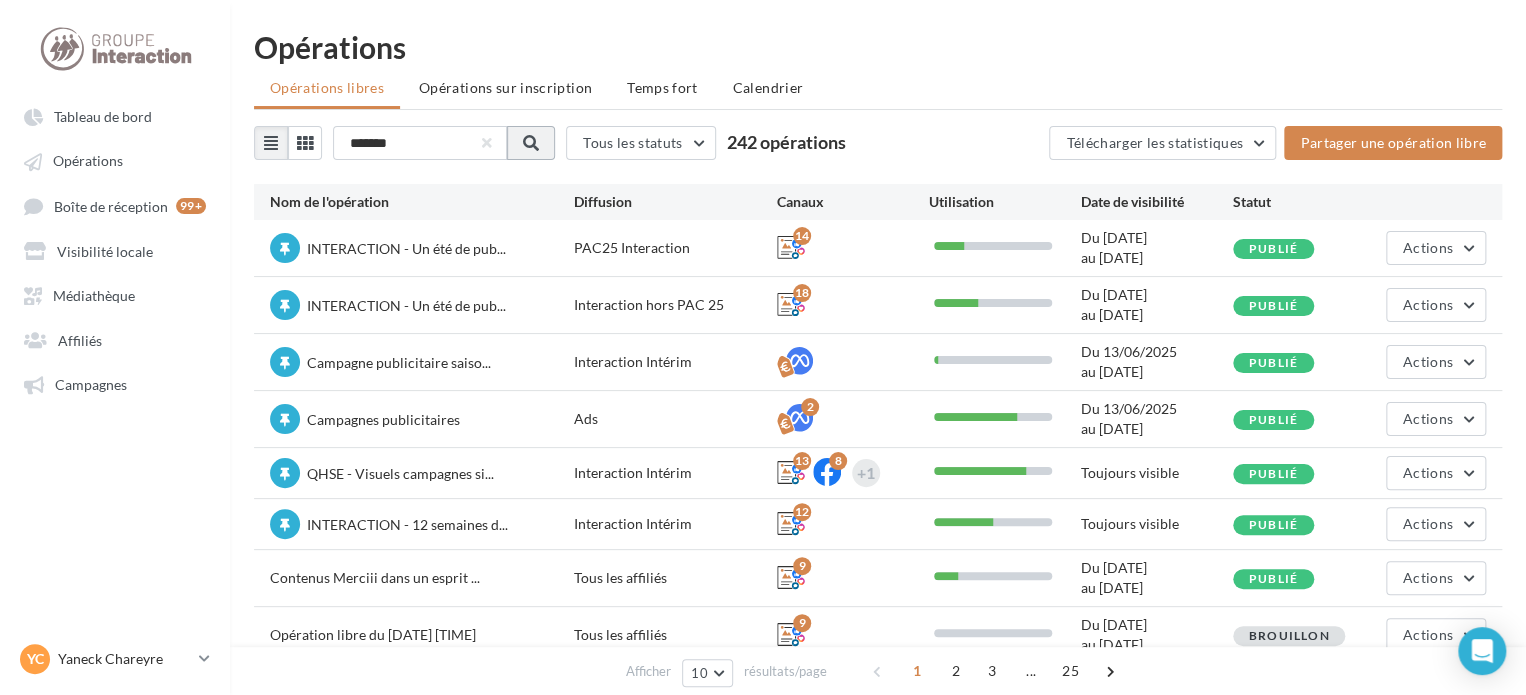 click at bounding box center (531, 143) 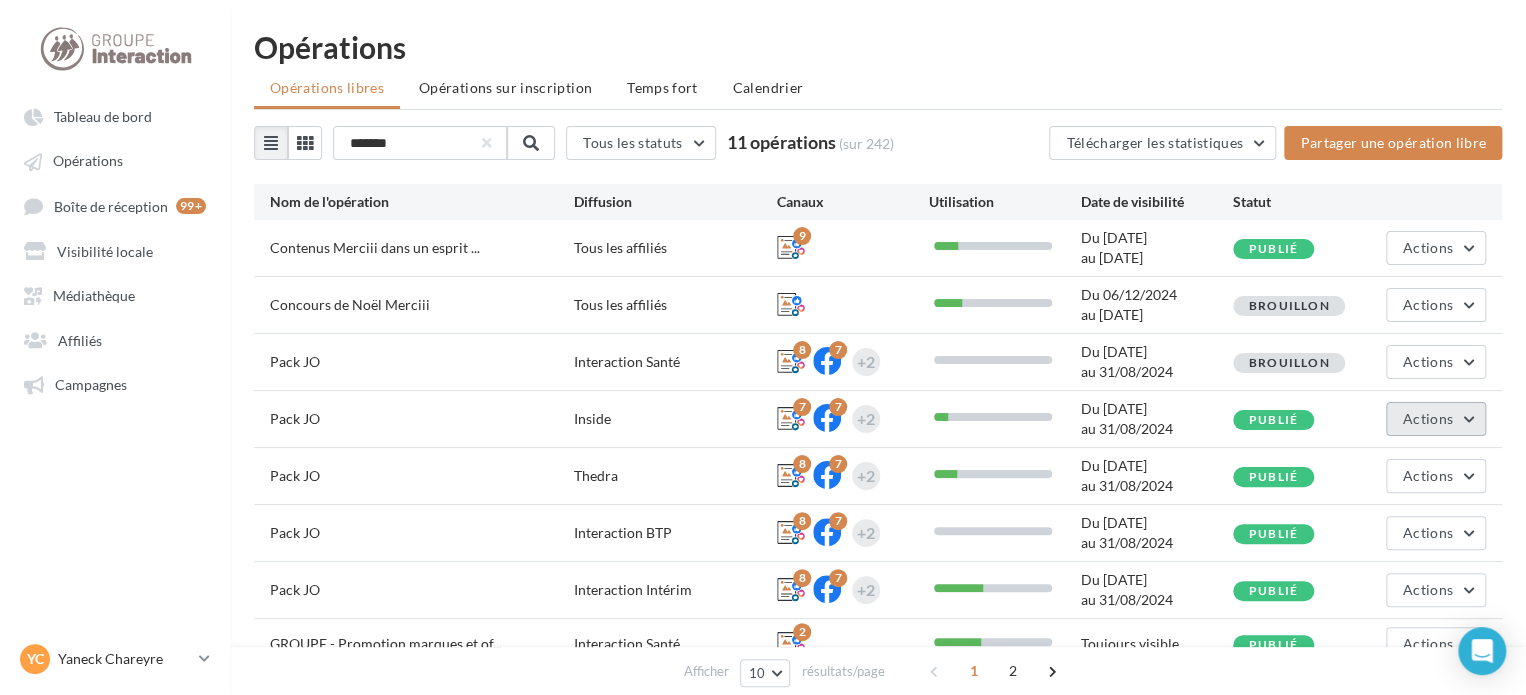 drag, startPoint x: 1285, startPoint y: 424, endPoint x: 1426, endPoint y: 415, distance: 141.28694 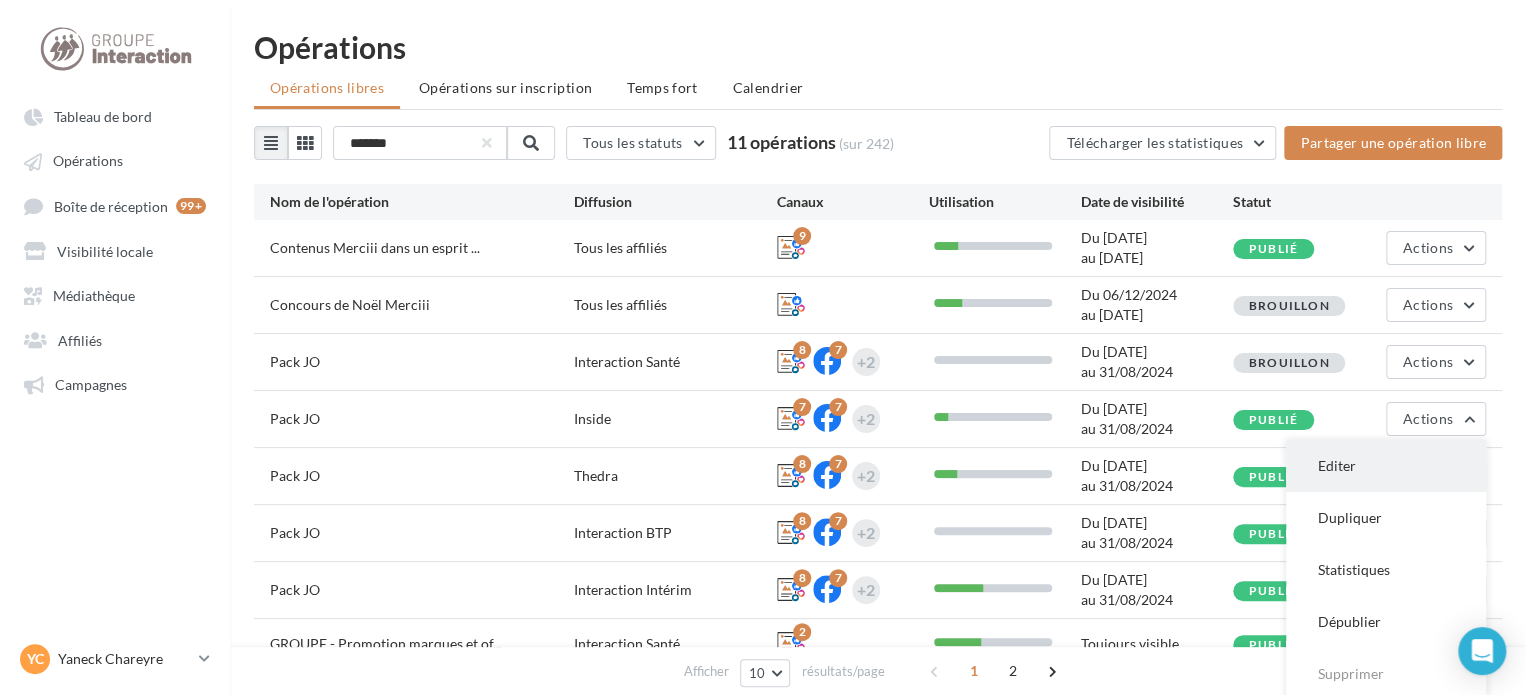 click on "Editer" at bounding box center (1386, 466) 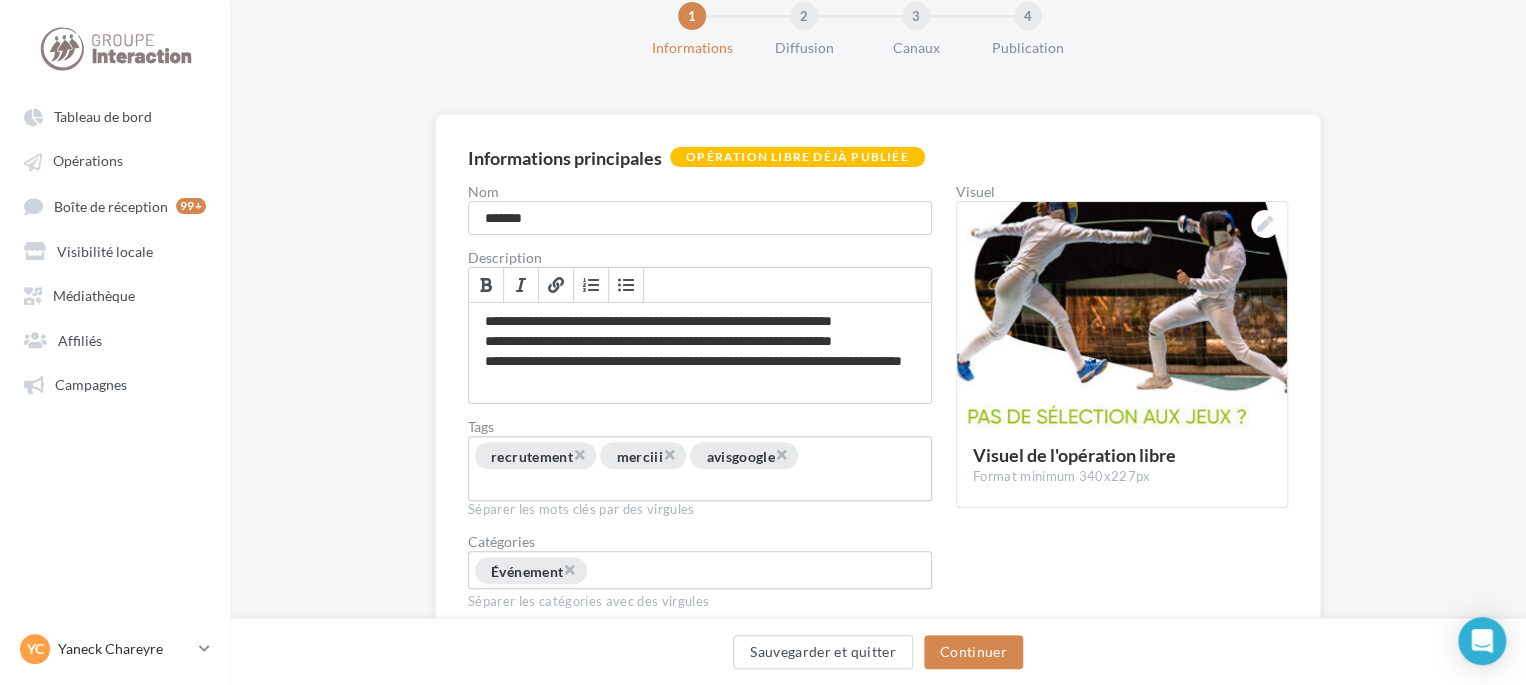 scroll, scrollTop: 100, scrollLeft: 0, axis: vertical 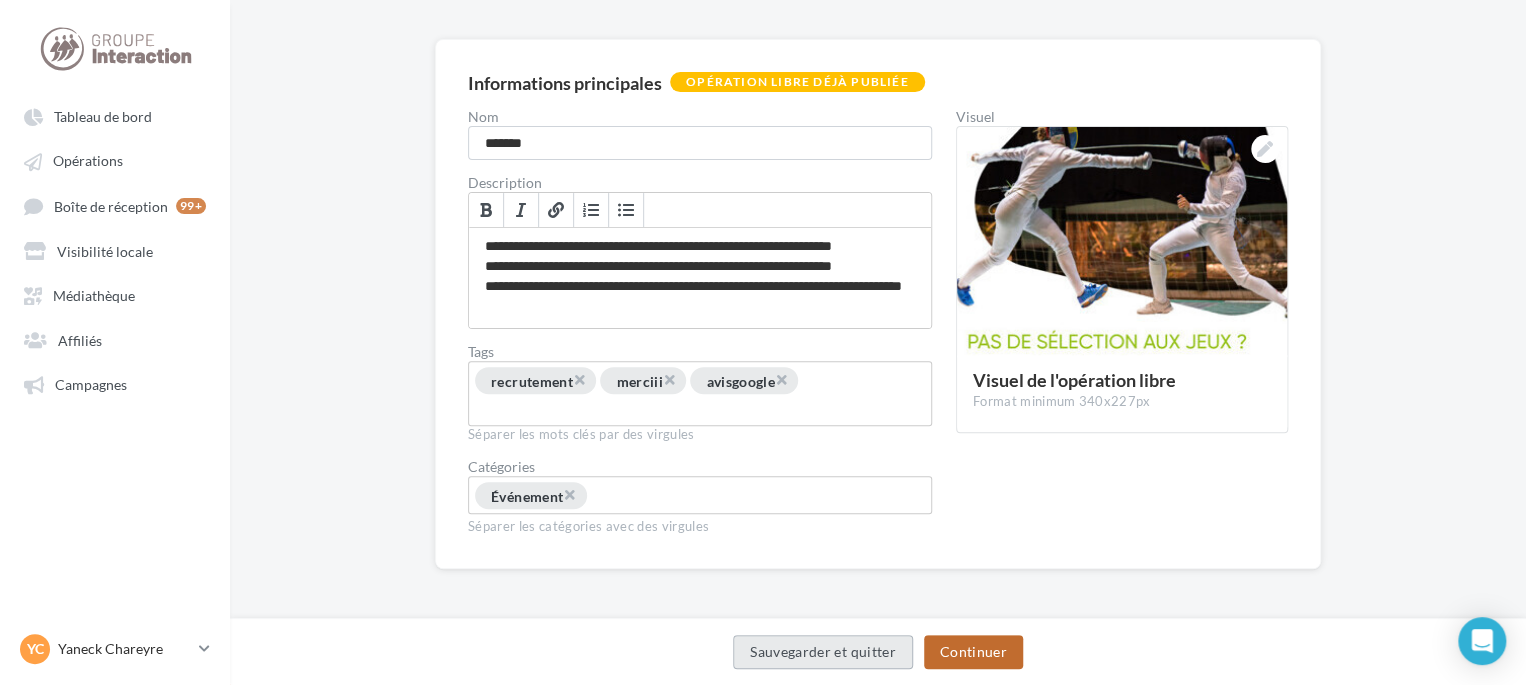 click on "Continuer" at bounding box center [973, 652] 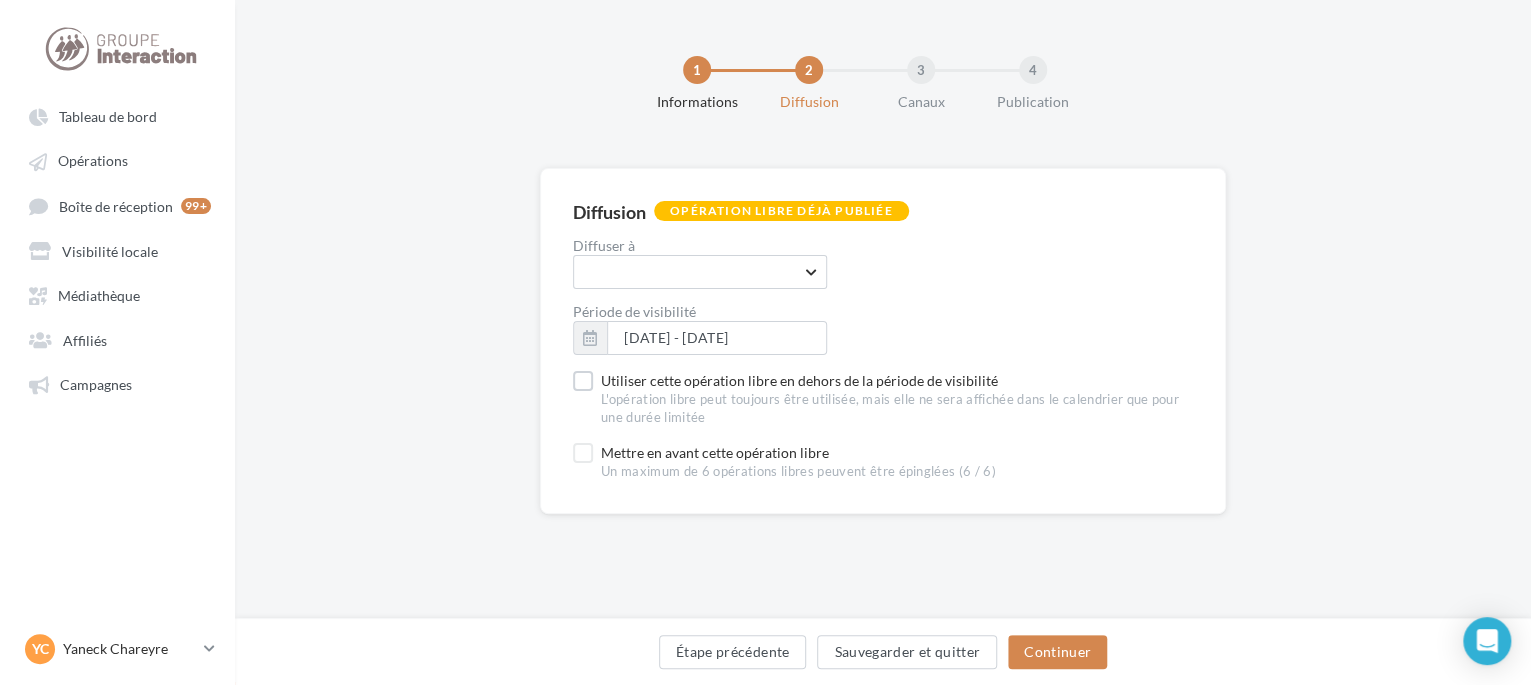 scroll, scrollTop: 0, scrollLeft: 0, axis: both 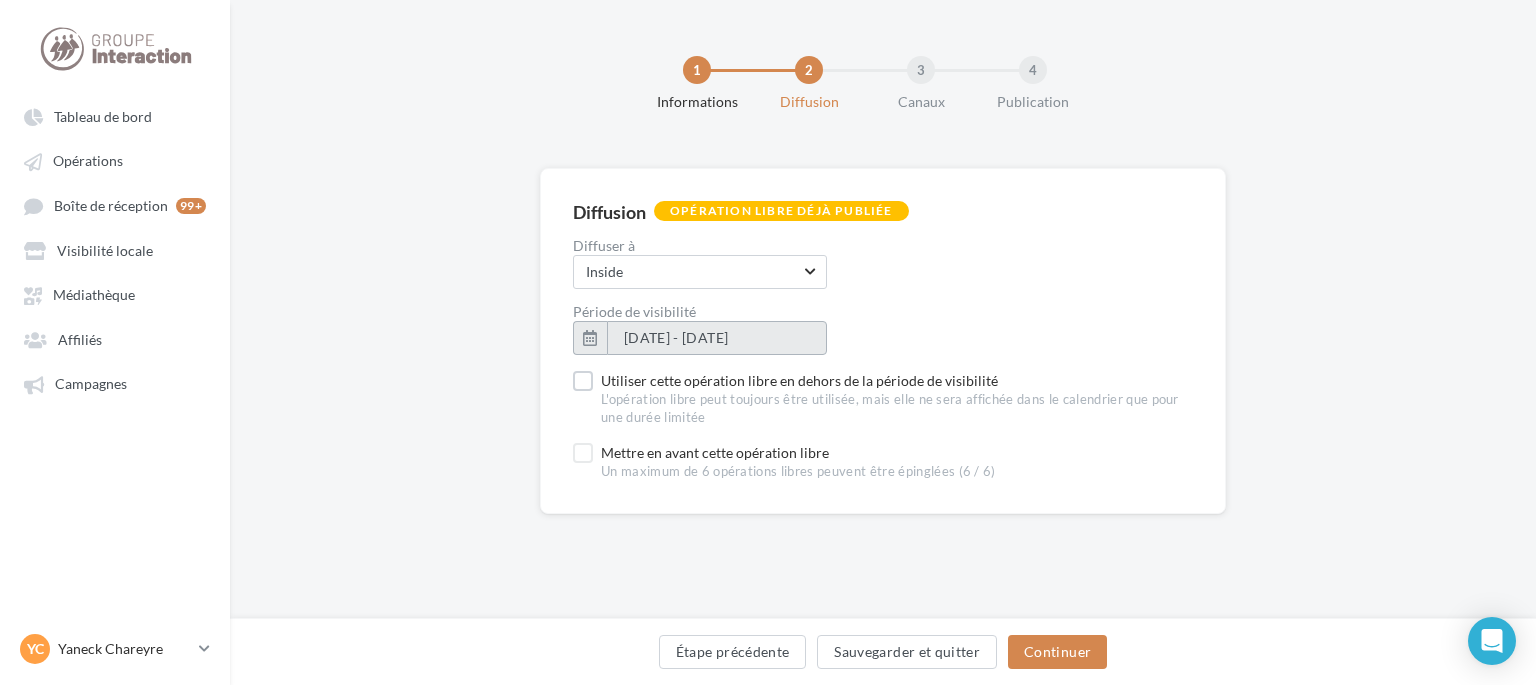 click on "[DATE] - [DATE]" at bounding box center [717, 338] 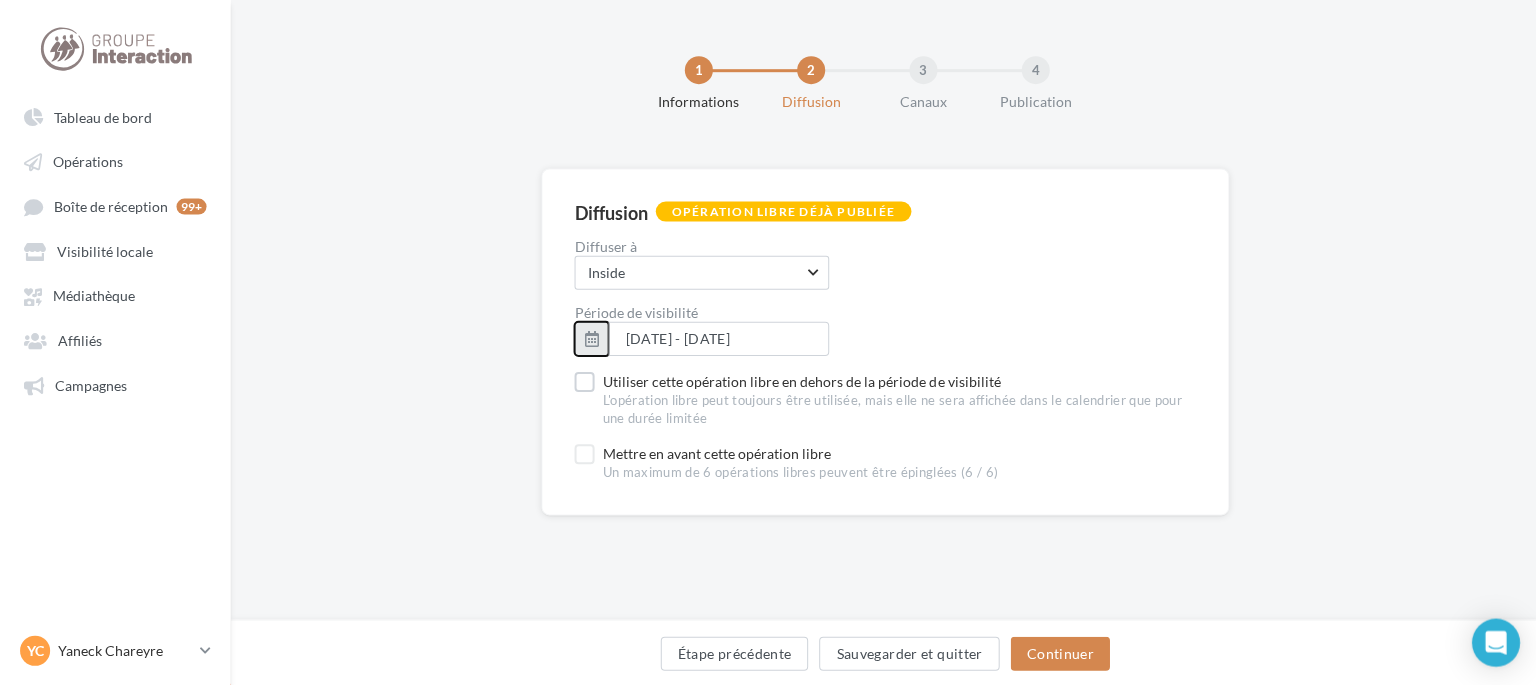click at bounding box center (590, 338) 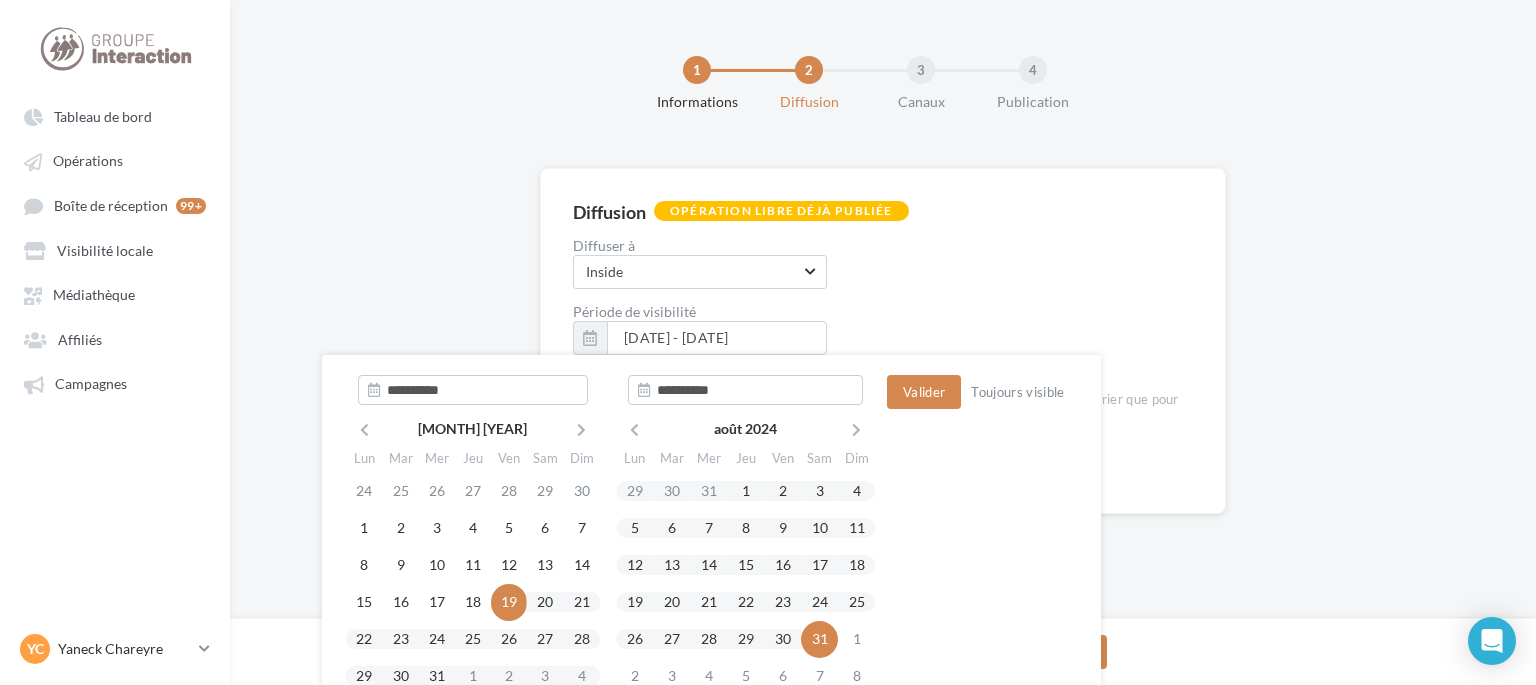 click on "Diffusion Opération libre déjà publiée Diffuser à Inside   Inside       Aucun choix disponible Merci de spécifier le partage Période de visibilité   [DATE] - [DATE]   Utiliser cette opération libre en dehors de la période de visibilité  L'opération libre peut toujours être utilisée, mais elle ne sera affichée dans le calendrier que pour une durée limitée Mettre en avant cette opération libre  Un maximum de 6 opérations libres peuvent être épinglées (6 / 6) Chargement ' Étape précédente   Sauvegarder et quitter    Continuer" at bounding box center [883, 373] 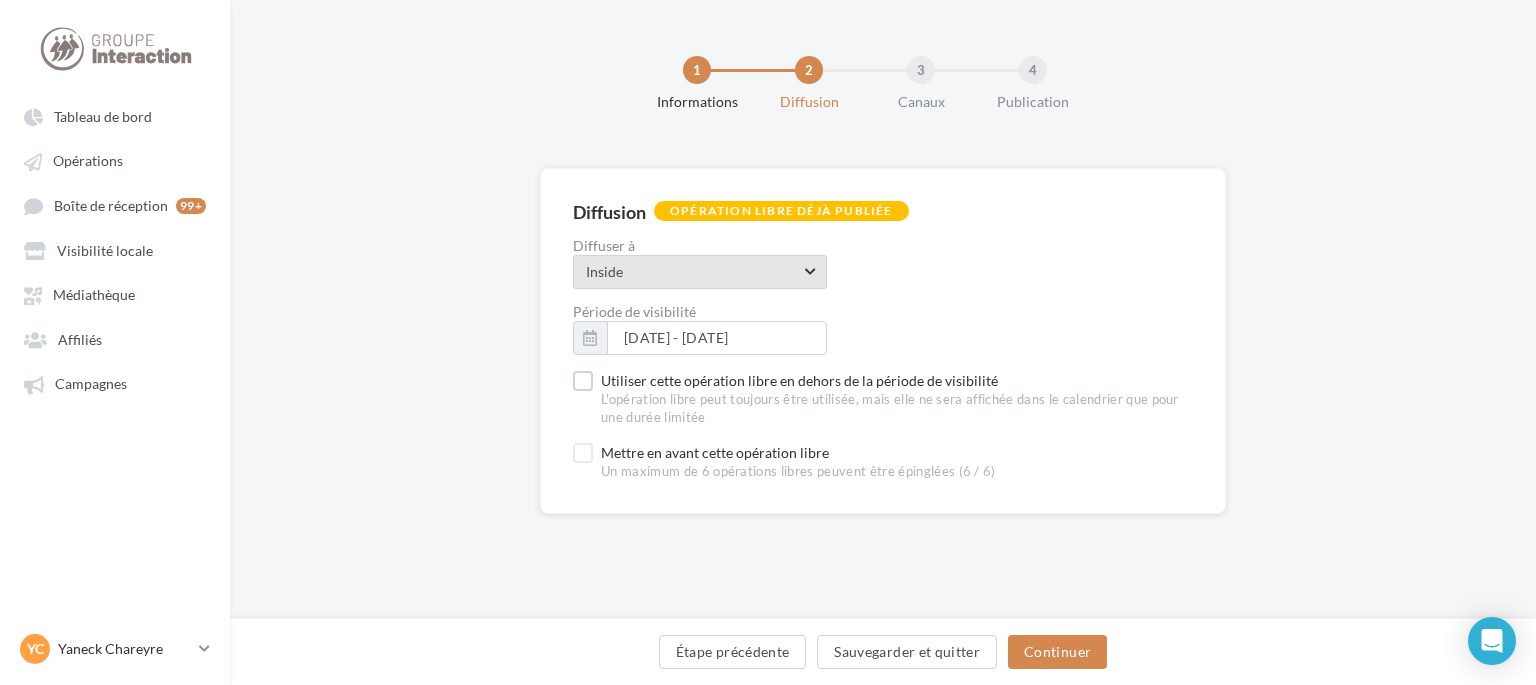 click on "Inside" at bounding box center [693, 272] 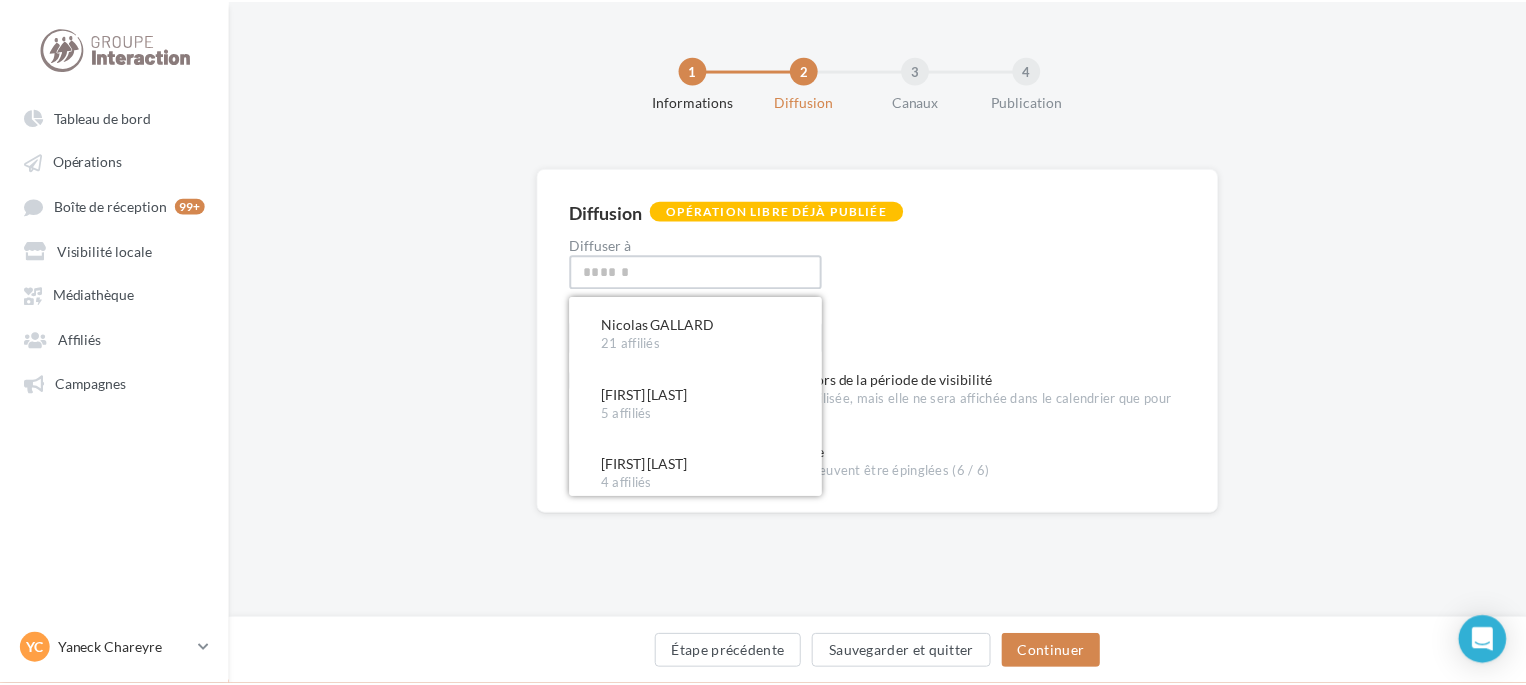 scroll, scrollTop: 1500, scrollLeft: 0, axis: vertical 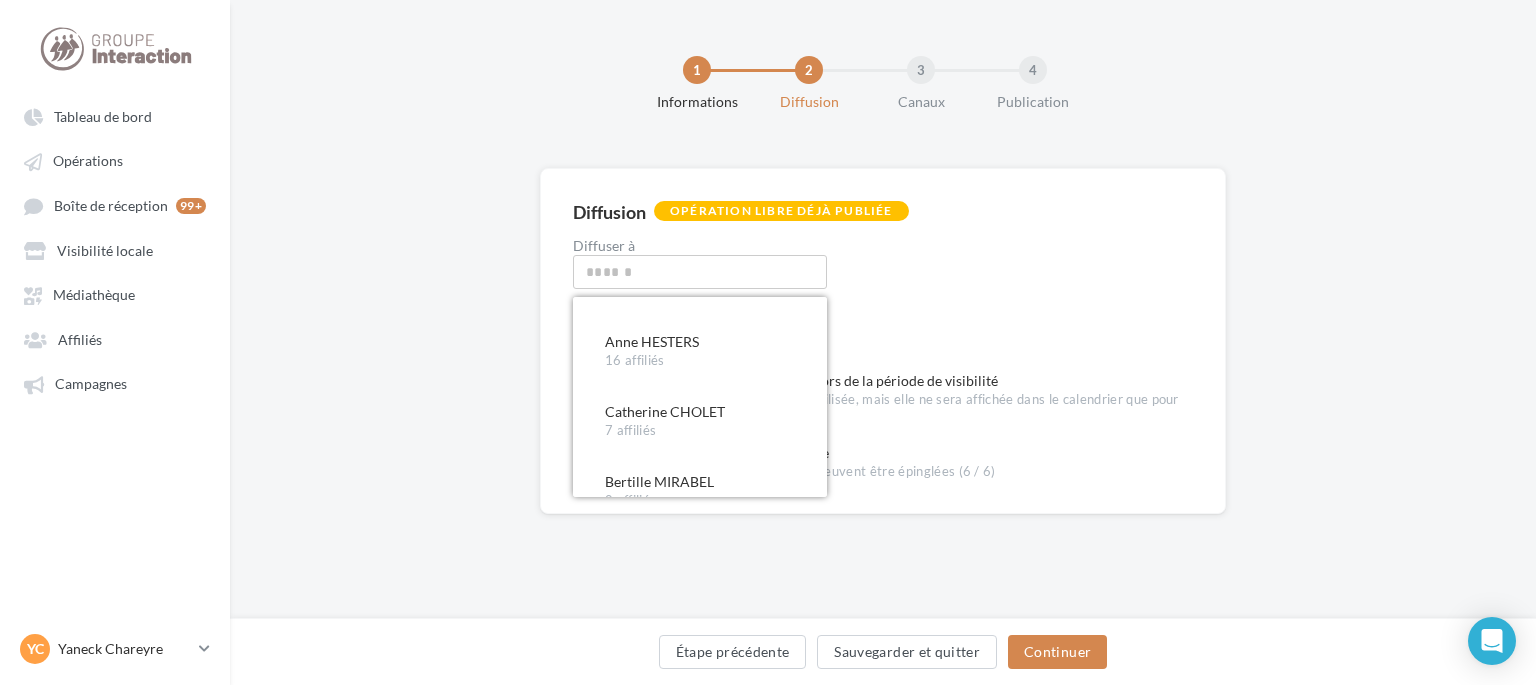 click on "Diffusion Opération libre déjà publiée Diffuser à Inside   Inside       Tous les affiliés Bêta test Juin 10 affiliés Interaction Intérim 150 affiliés [FIRST] [LAST] 3 affiliés [FIRST] [LAST] 4 affiliés [FIRST] [LAST] 1 affiliés [FIRST] [LAST] 9 affiliés [FIRST] [LAST] 5 affiliés [FIRST]	[LAST] 8 affiliés [FIRST] [LAST] 6 affiliés [FIRST]	[LAST] 8 affiliés [FIRST] [LAST] 7 affiliés [FIRST] [LAST] 5 affiliés [FIRST] [LAST] 0 affiliés [FIRST]	[LAST] 3 affiliés [FIRST] [LAST] 9 affiliés [FIRST] [LAST] 4 affiliés [FIRST] [LAST] 4 affiliés [FIRST] [LAST] 4 affiliés [FIRST] [LAST] 21 affiliés [FIRST]	[LAST] 5 affiliés [FIRST]	[LAST] 4 affiliés [FIRST] [LAST] 16 affiliés [FIRST]	[LAST] 7 affiliés [FIRST] [LAST] 0 affiliés [FIRST] [LAST] 6 affiliés [FIRST] [LAST] 2 affiliés [FIRST]	[LAST] 3 affiliés [FIRST] [LAST] 5 affiliés [FIRST] [LAST] 13 affiliés [FIRST] [LAST] 3 affiliés [FIRST]	[LAST] 3 affiliés [FIRST] [LAST] 5 affiliés [FIRST] [LAST] 13 affiliés [FIRST] Thedra 15 affiliés Abaka Inside" at bounding box center [883, 373] 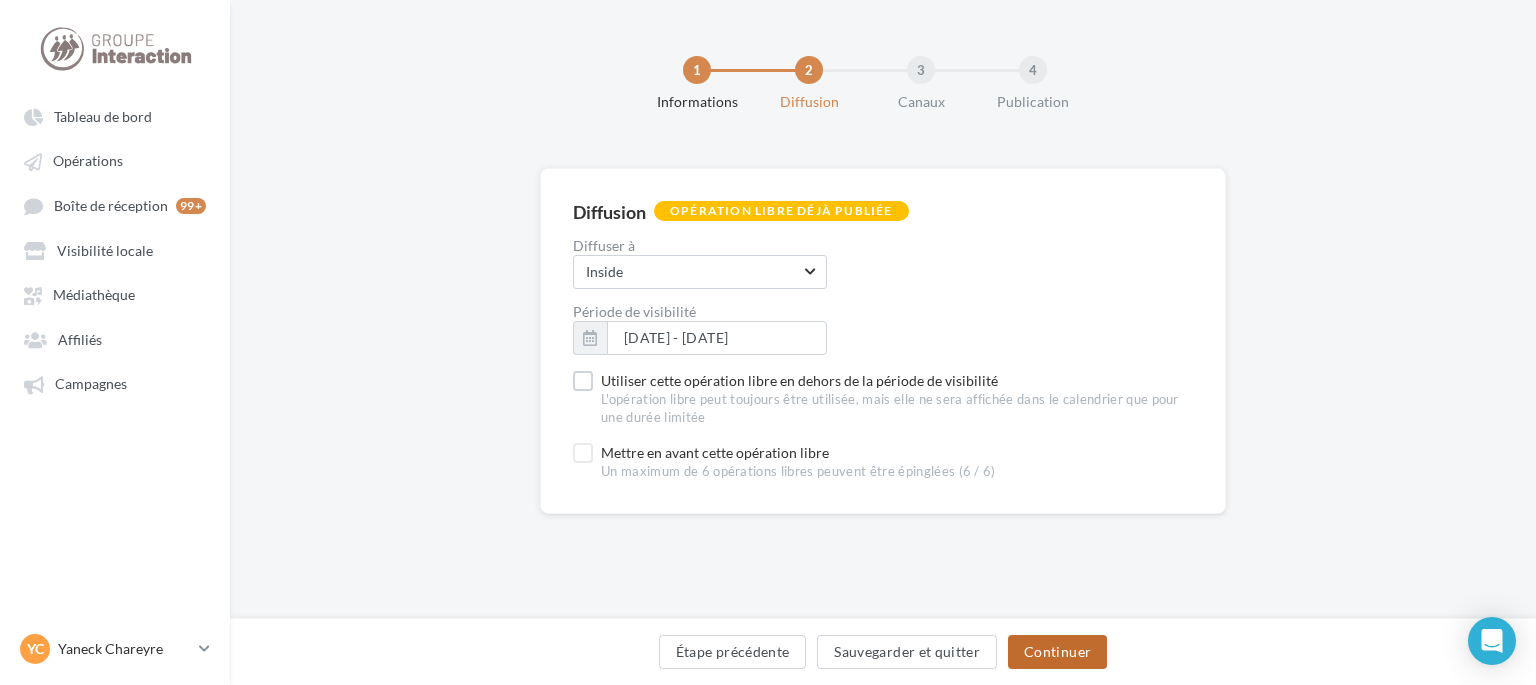 click on "Continuer" at bounding box center [1057, 652] 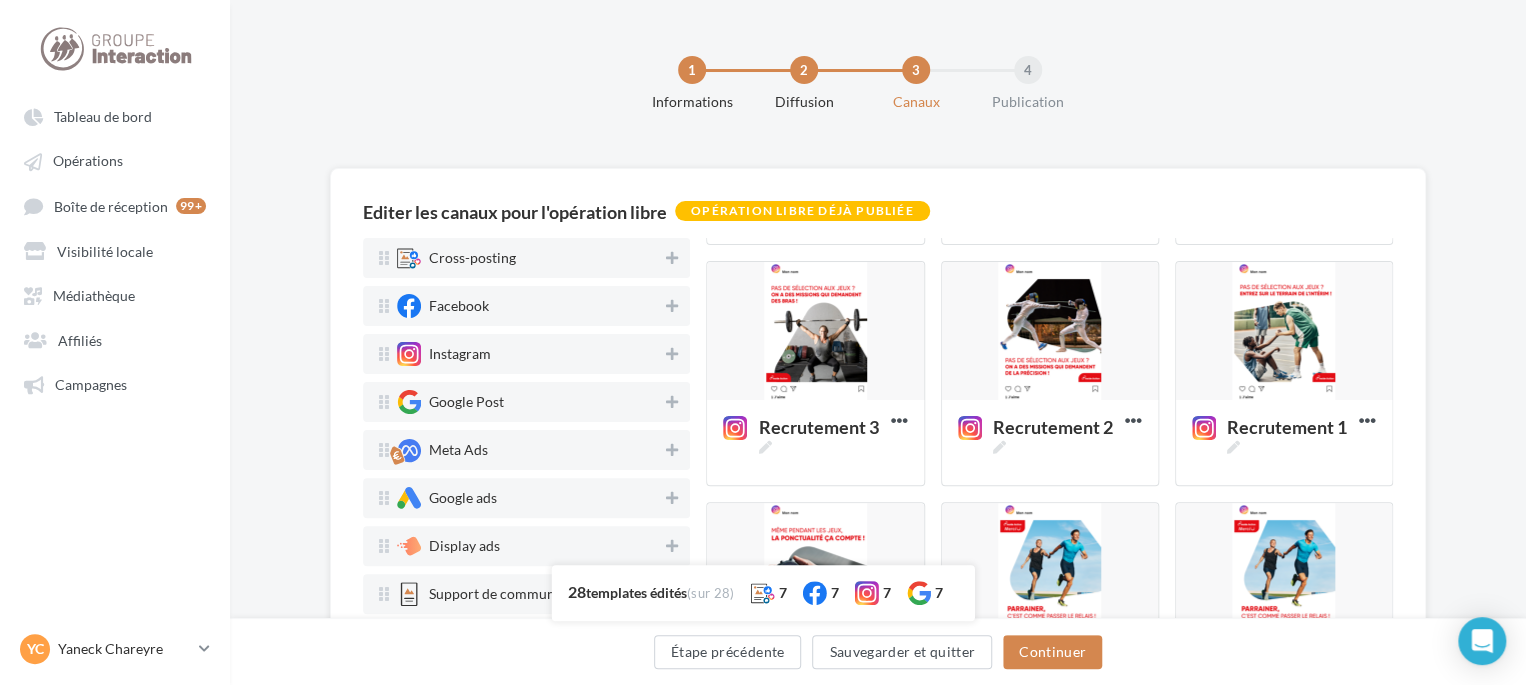 scroll, scrollTop: 1000, scrollLeft: 0, axis: vertical 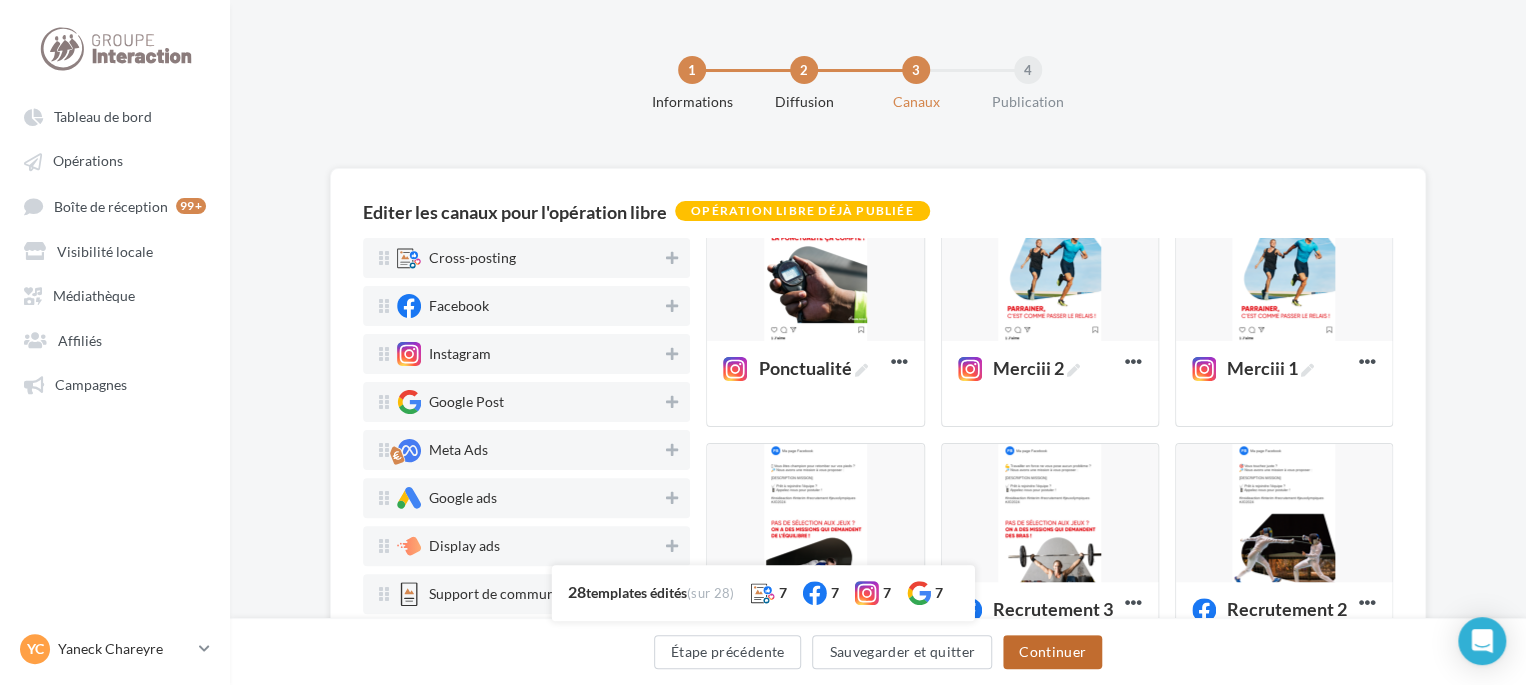 click on "Continuer" at bounding box center (1052, 652) 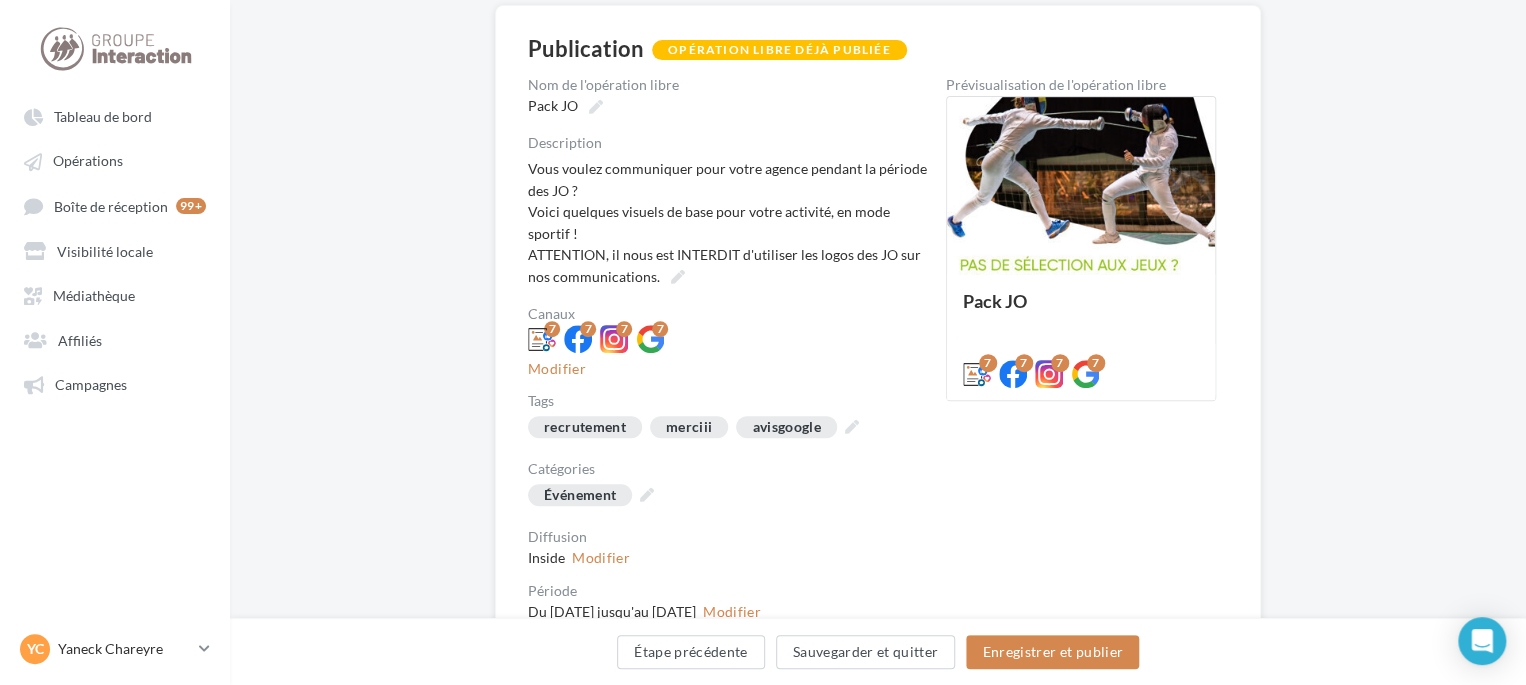 scroll, scrollTop: 100, scrollLeft: 0, axis: vertical 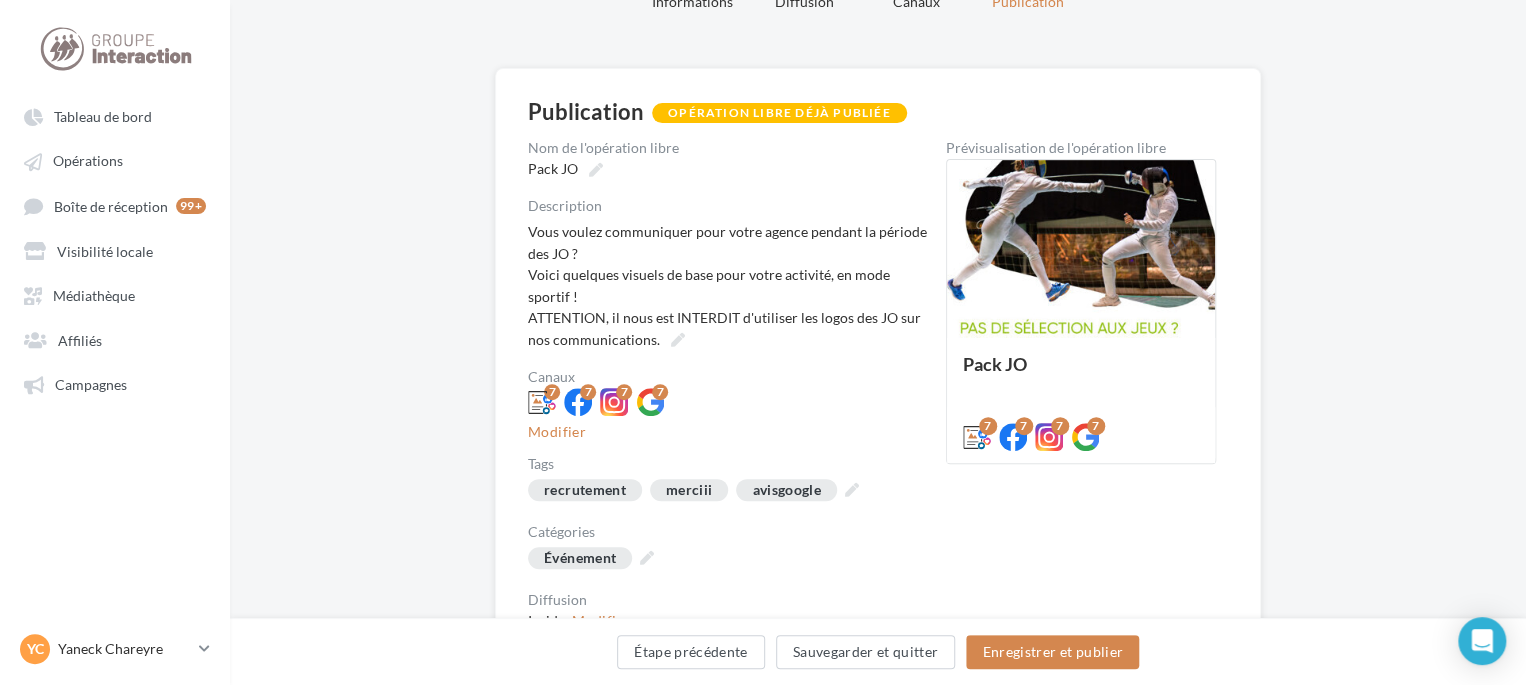 click on "Opération libre déjà publiée" at bounding box center (779, 113) 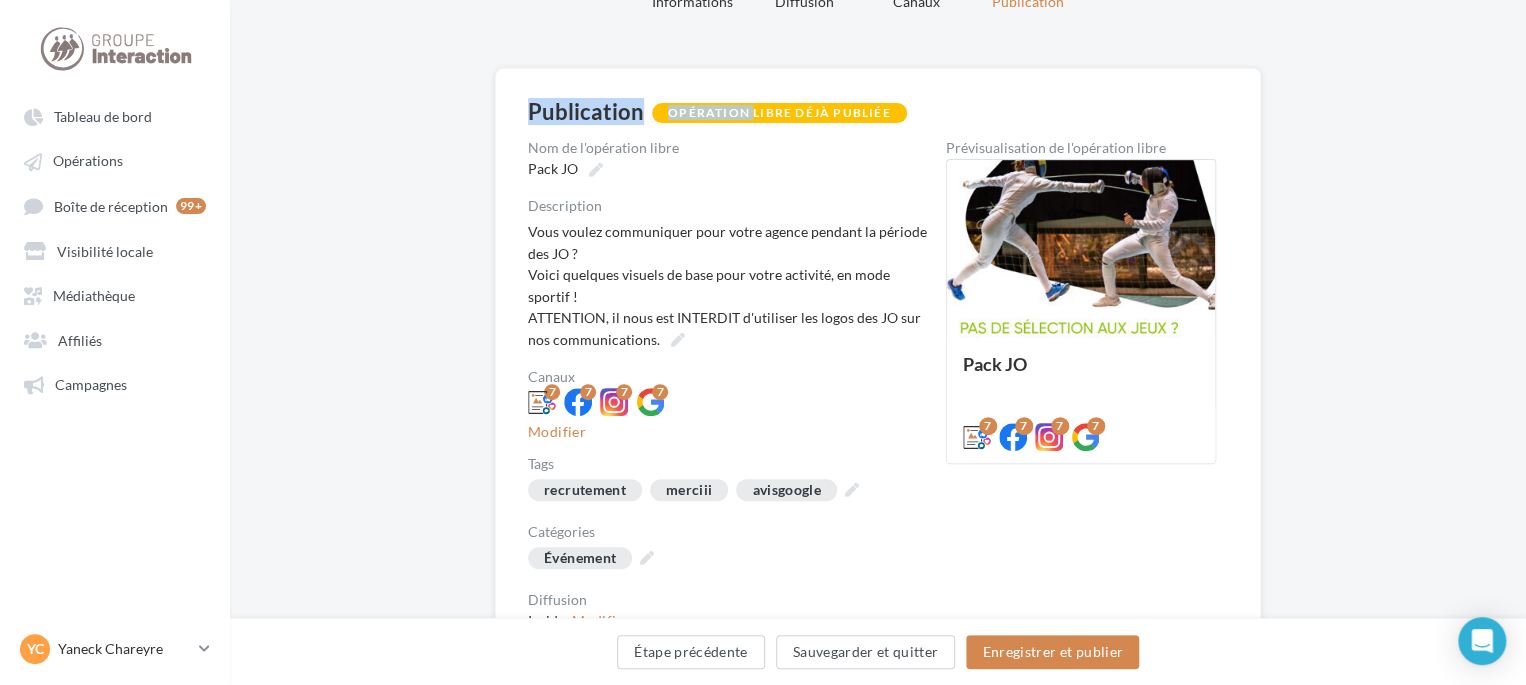 click on "Opération libre déjà publiée" at bounding box center (779, 113) 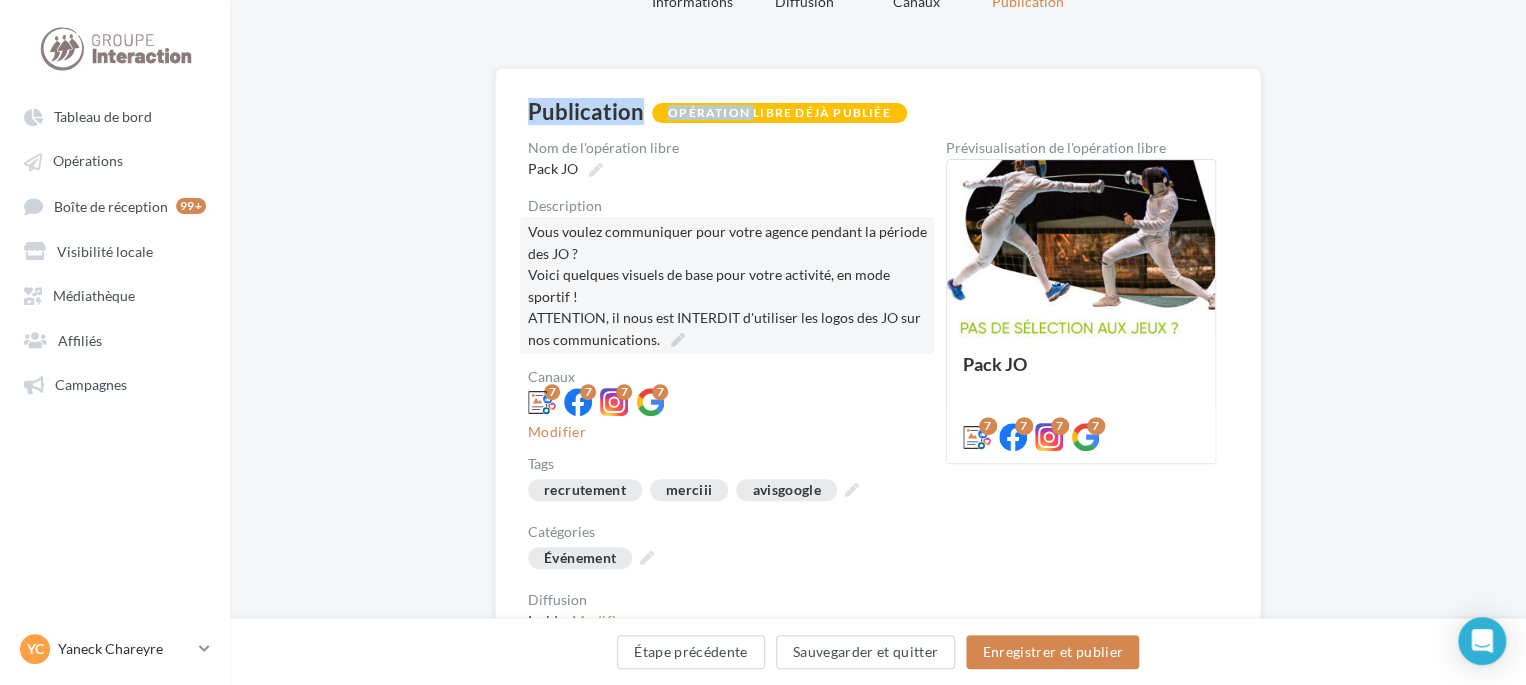 click on "Vous voulez communiquer pour votre agence pendant la période des JO ?
Voici quelques visuels de base pour votre activité, en mode sportif !
ATTENTION, il nous est INTERDIT d'utiliser les logos des JO sur nos communications." at bounding box center (727, 285) 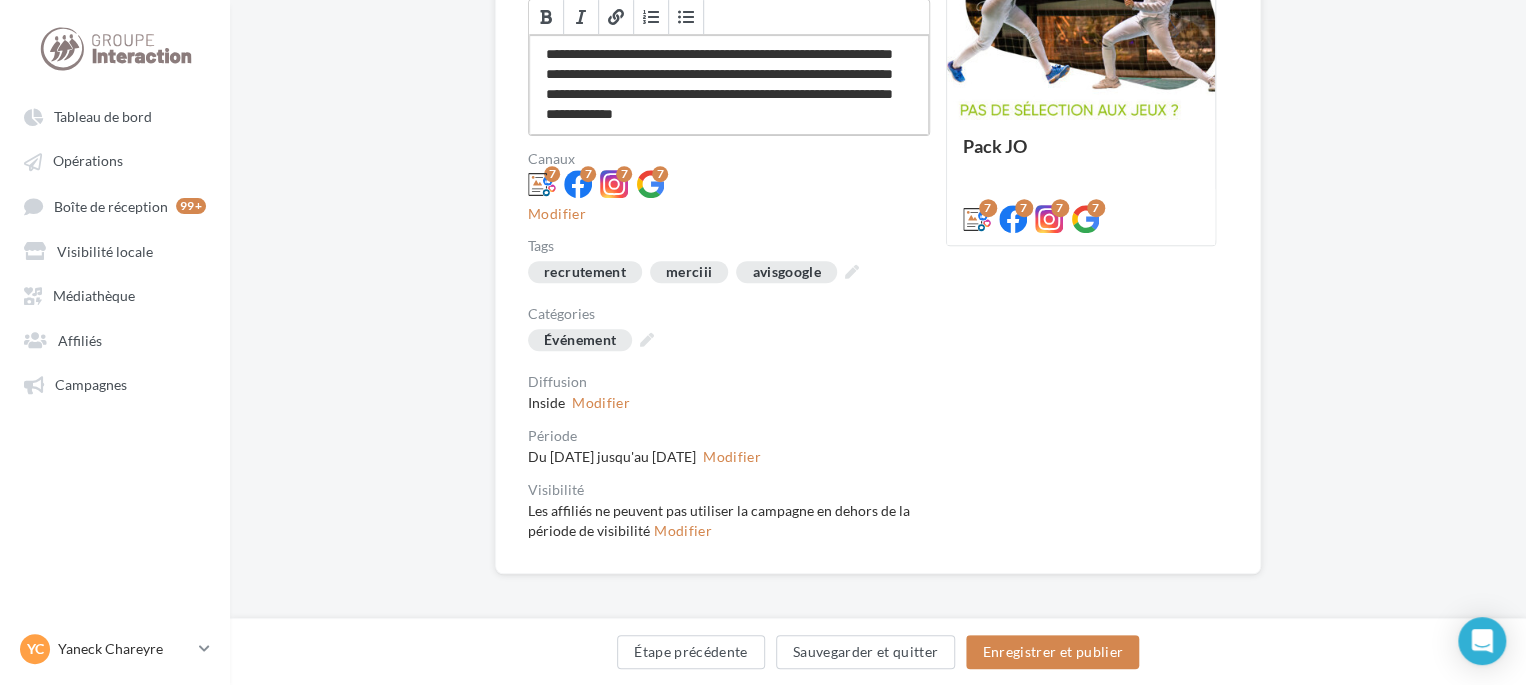 scroll, scrollTop: 324, scrollLeft: 0, axis: vertical 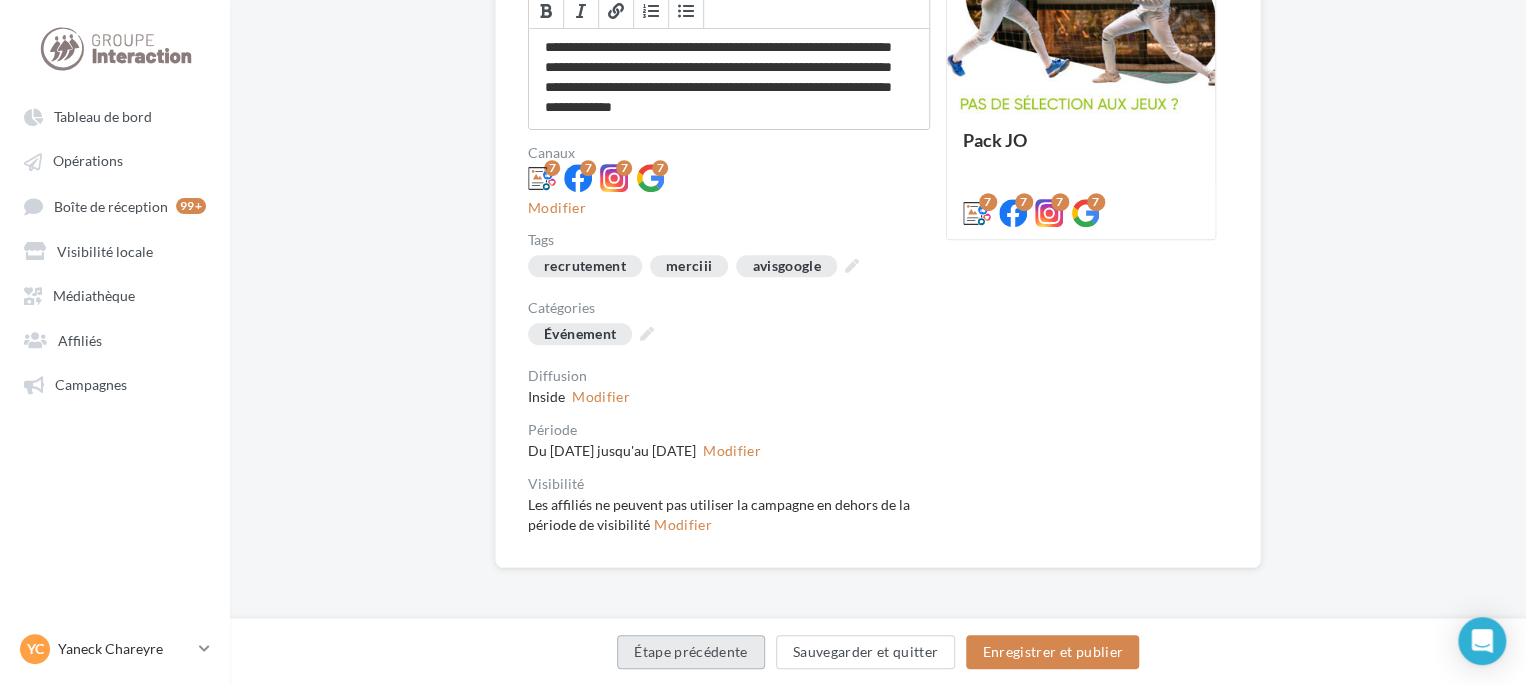 click on "Étape précédente" at bounding box center [691, 652] 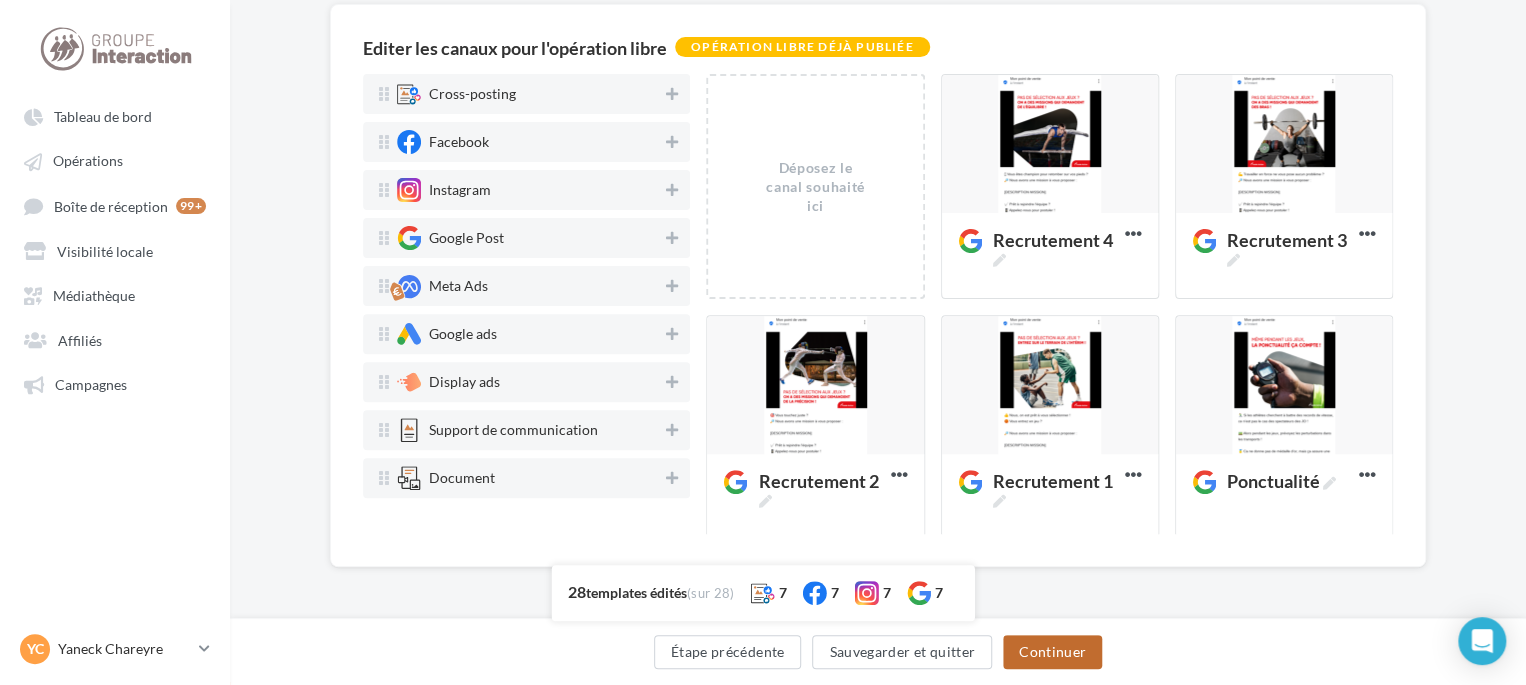click on "Continuer" at bounding box center (1052, 652) 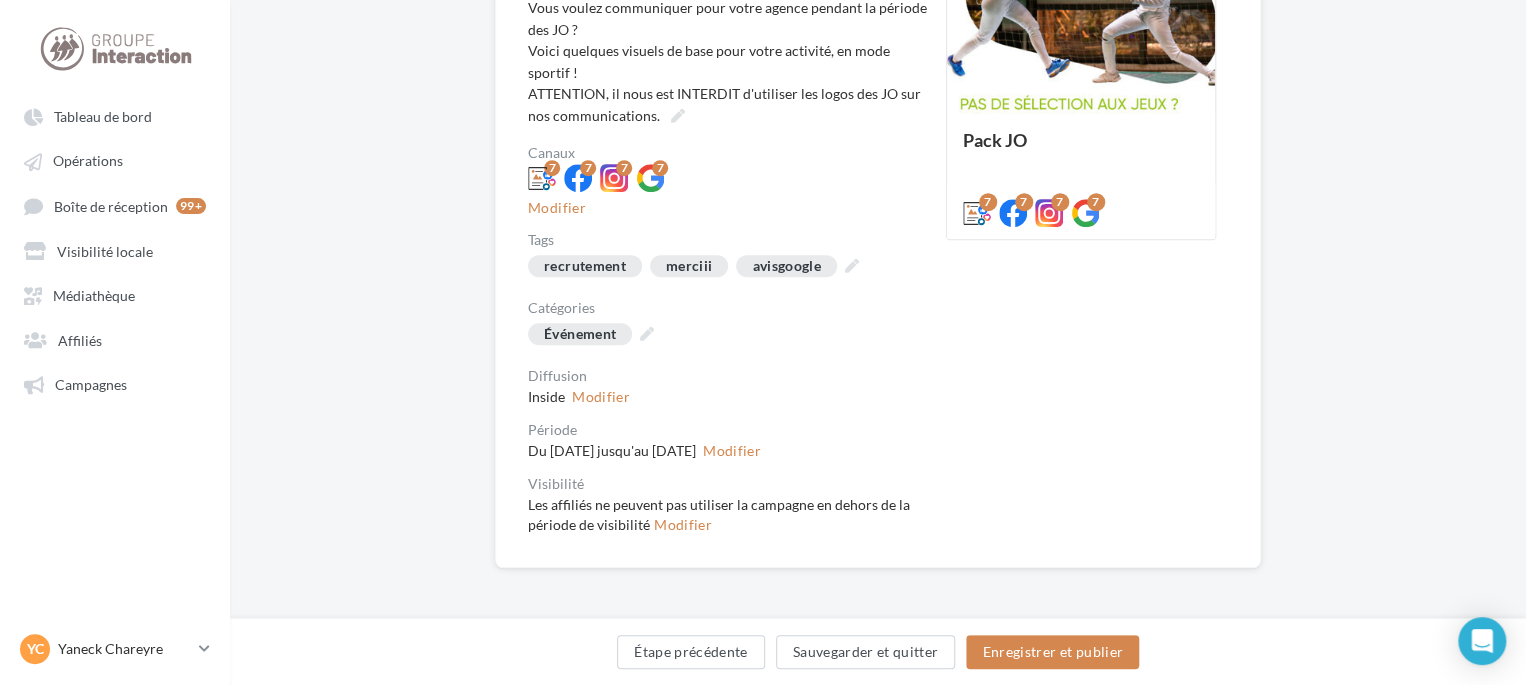 scroll, scrollTop: 324, scrollLeft: 0, axis: vertical 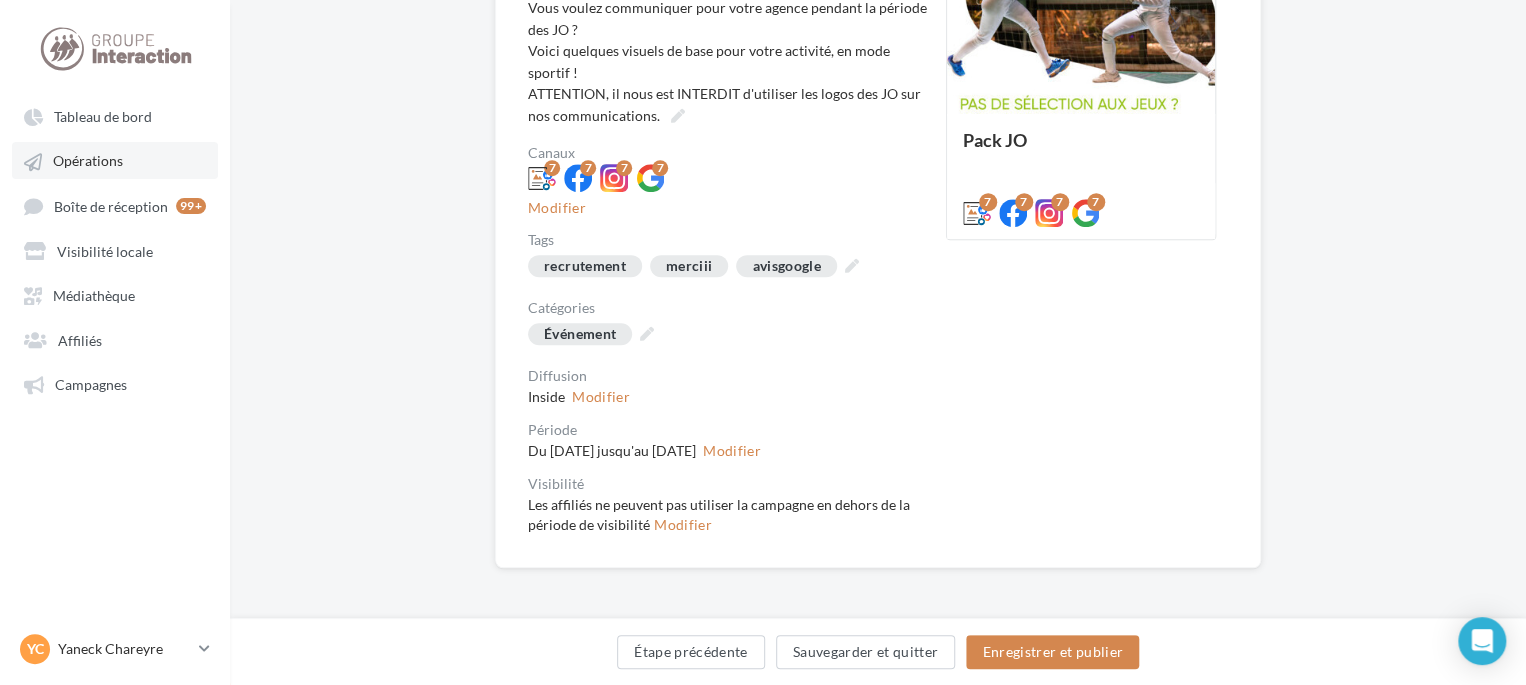 click on "Opérations" at bounding box center [115, 160] 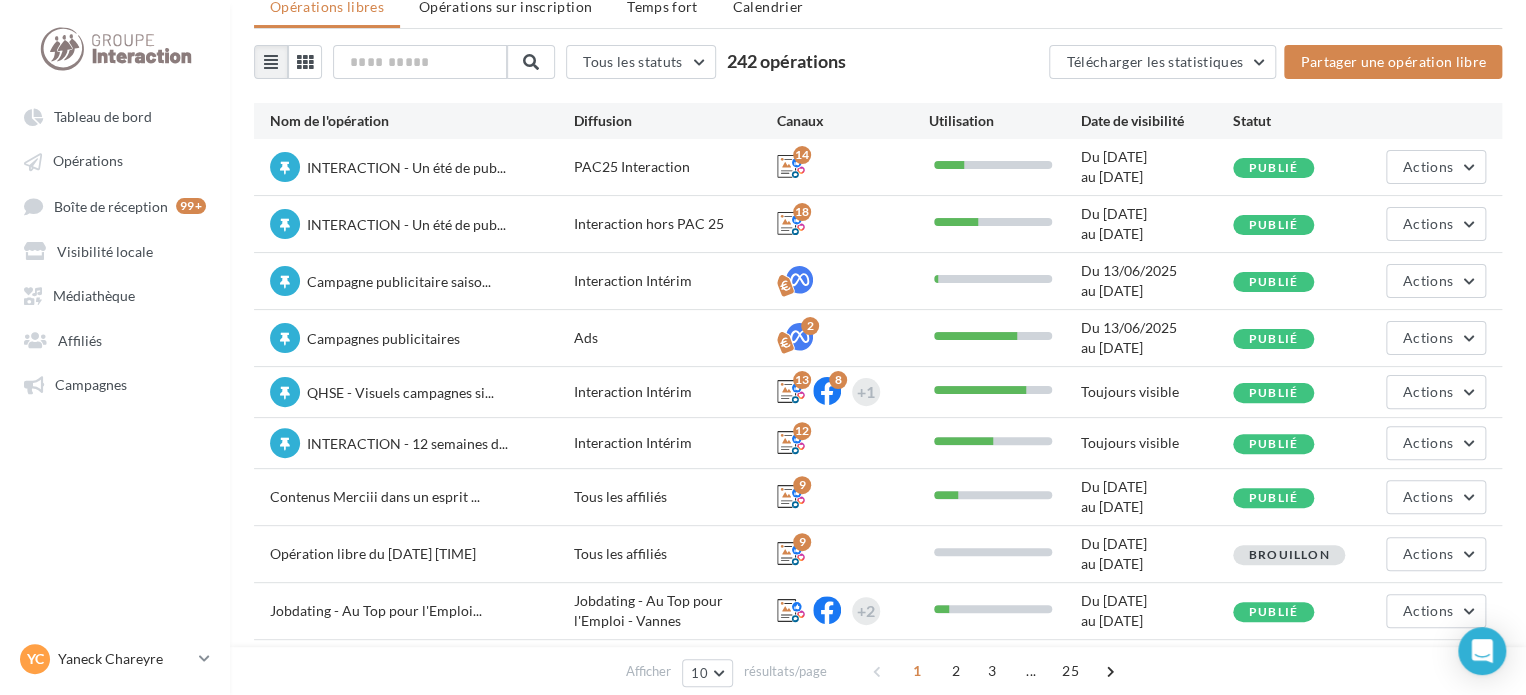 scroll, scrollTop: 0, scrollLeft: 0, axis: both 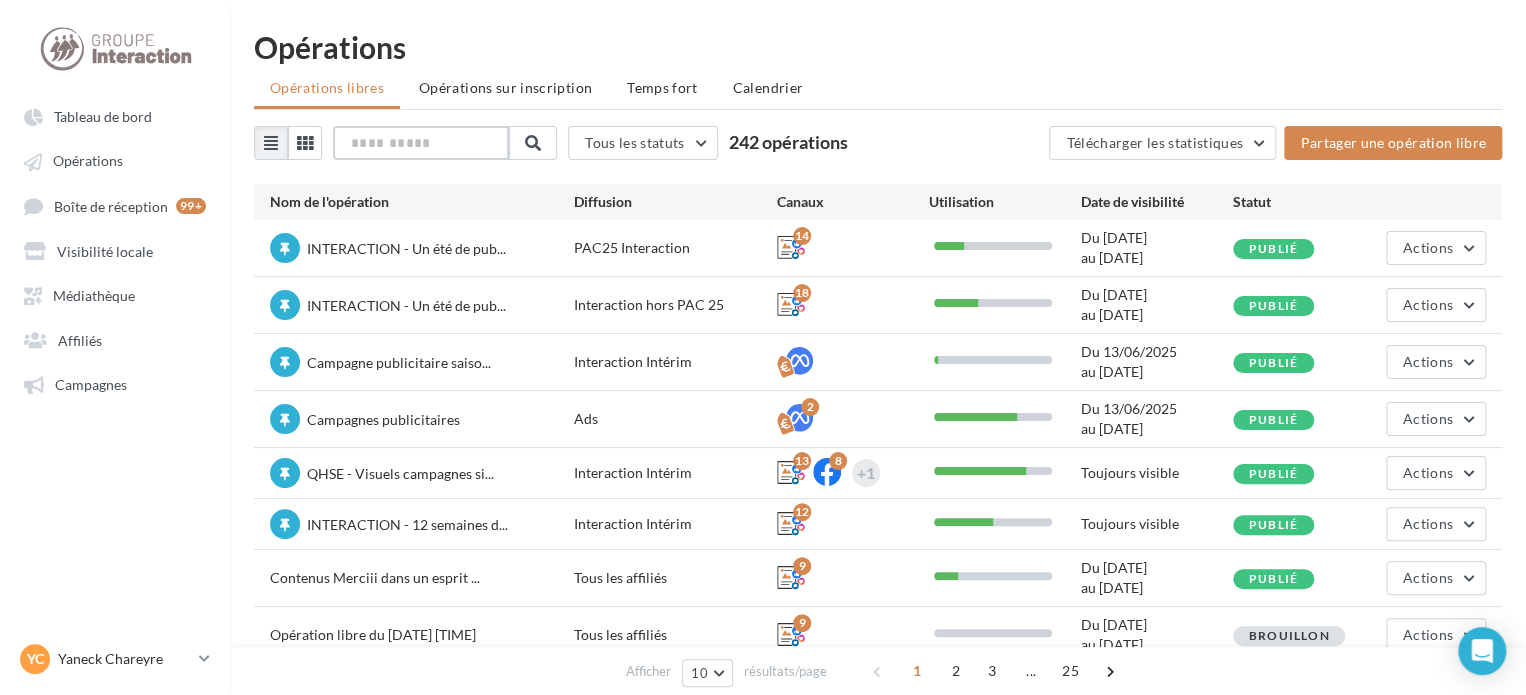 click at bounding box center [421, 143] 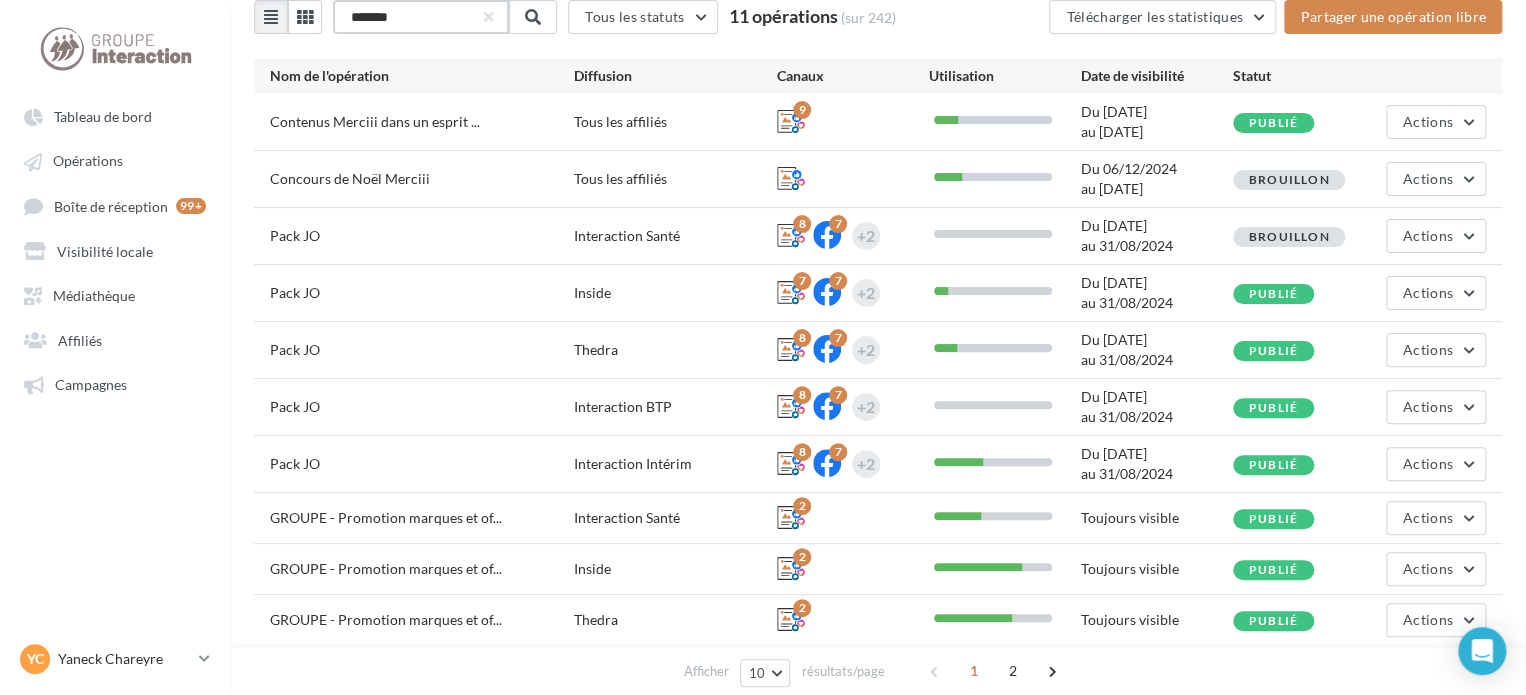 scroll, scrollTop: 83, scrollLeft: 0, axis: vertical 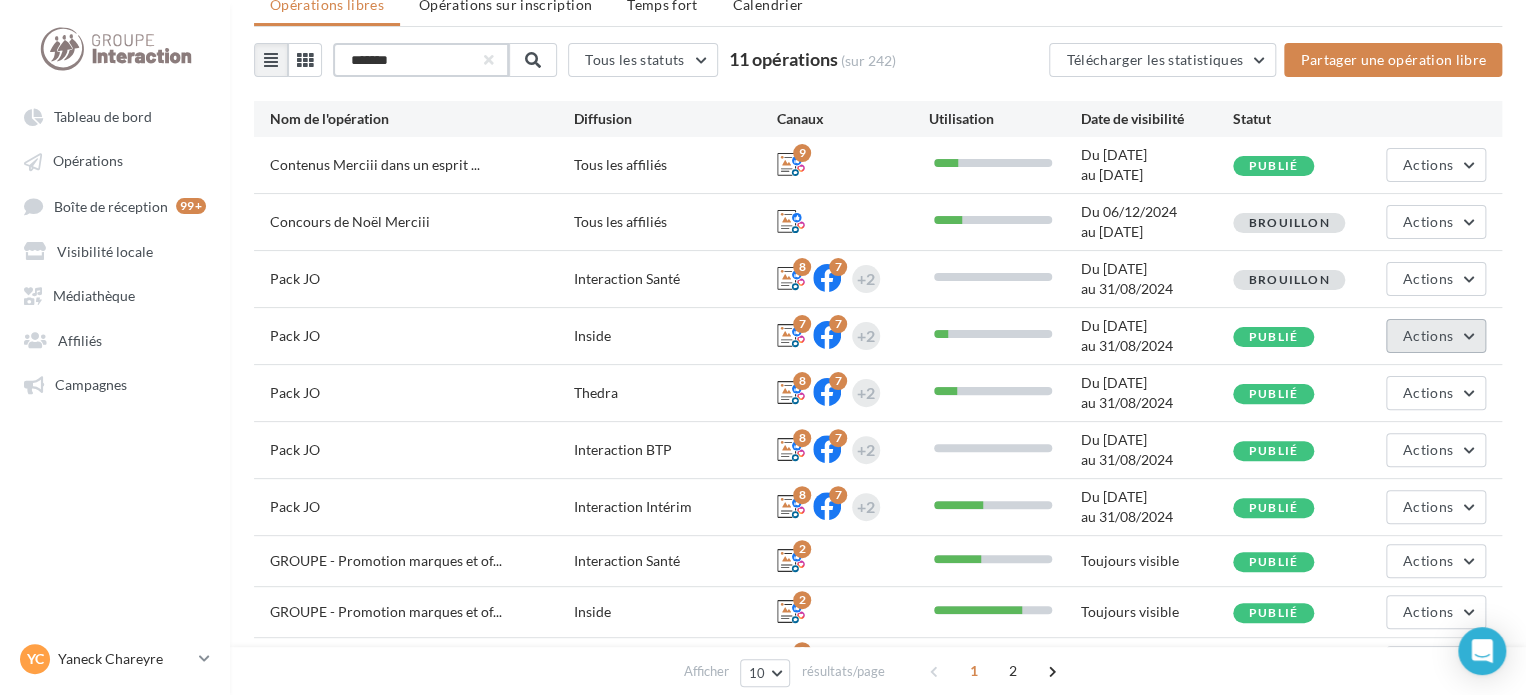 type on "*******" 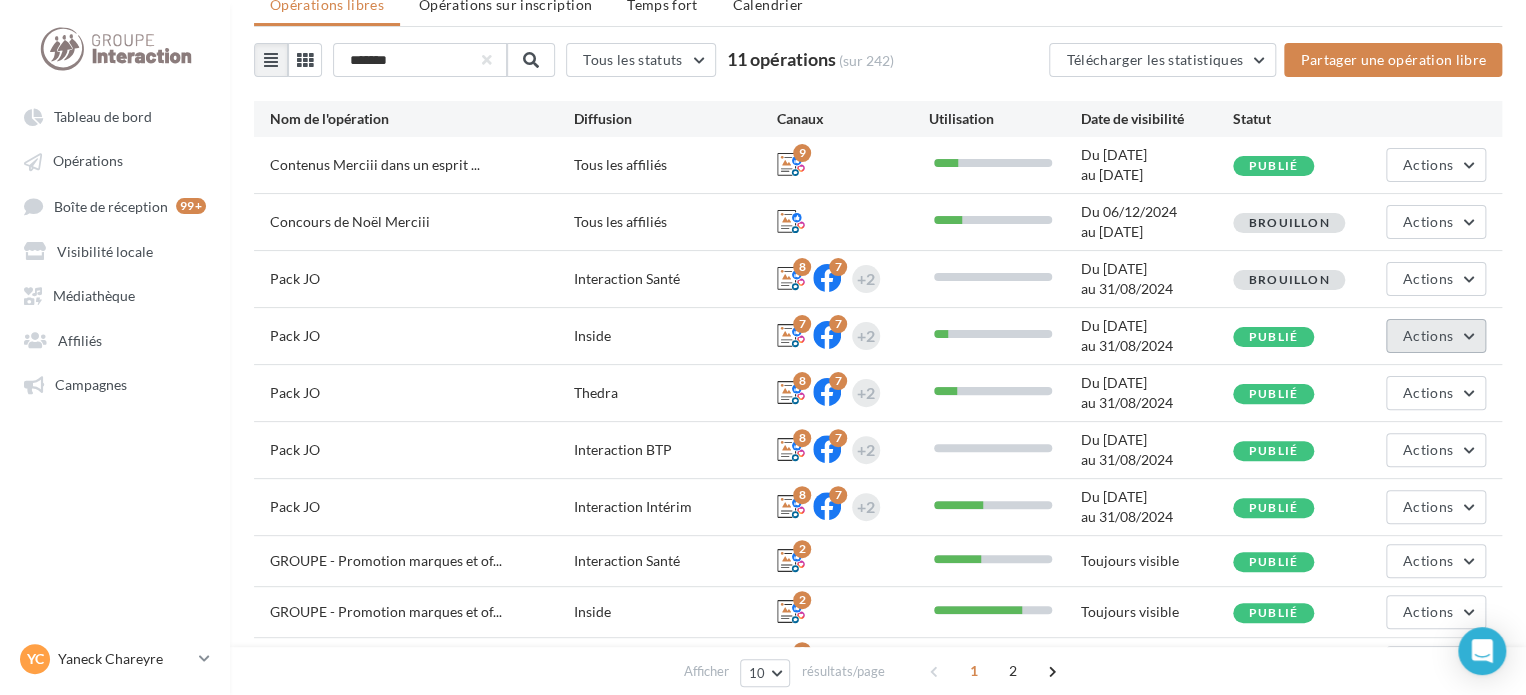 click on "Actions" at bounding box center [1428, 335] 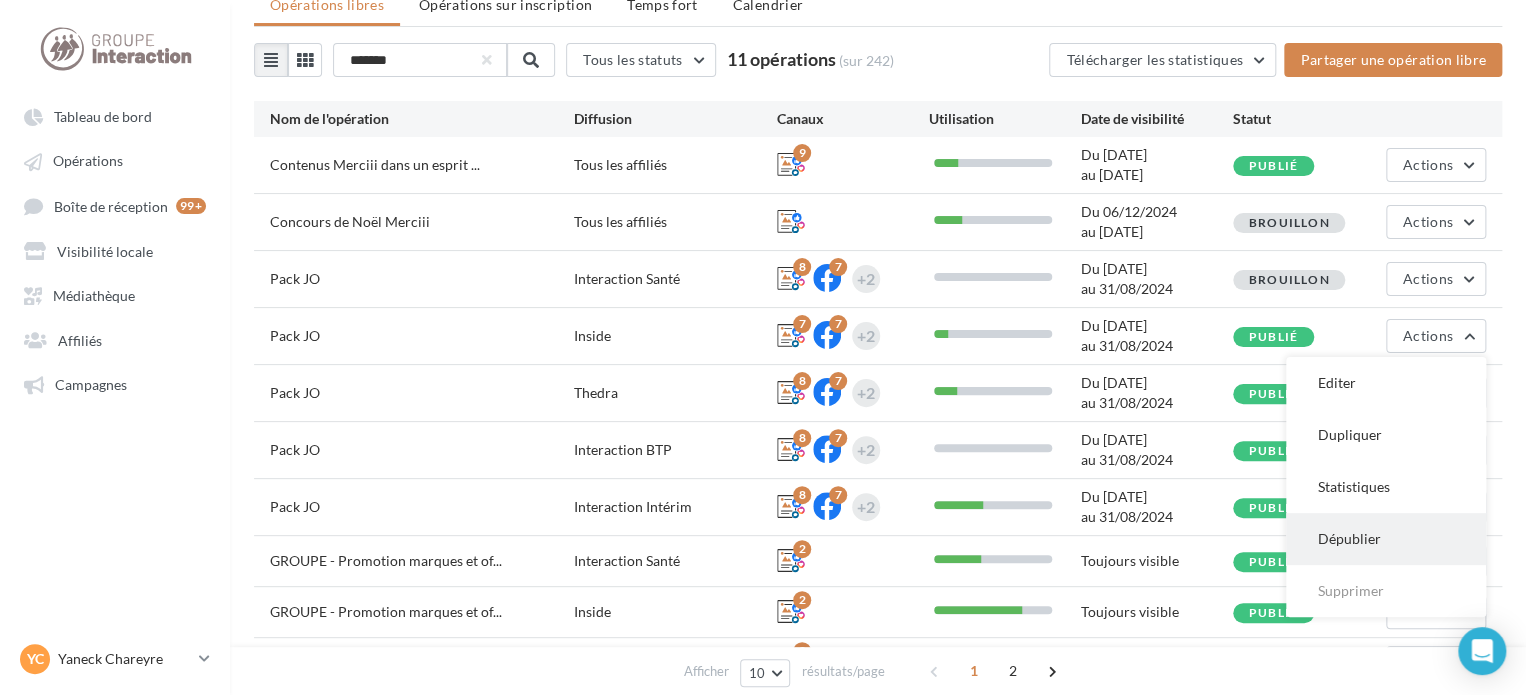 click on "Dépublier" at bounding box center [1386, 539] 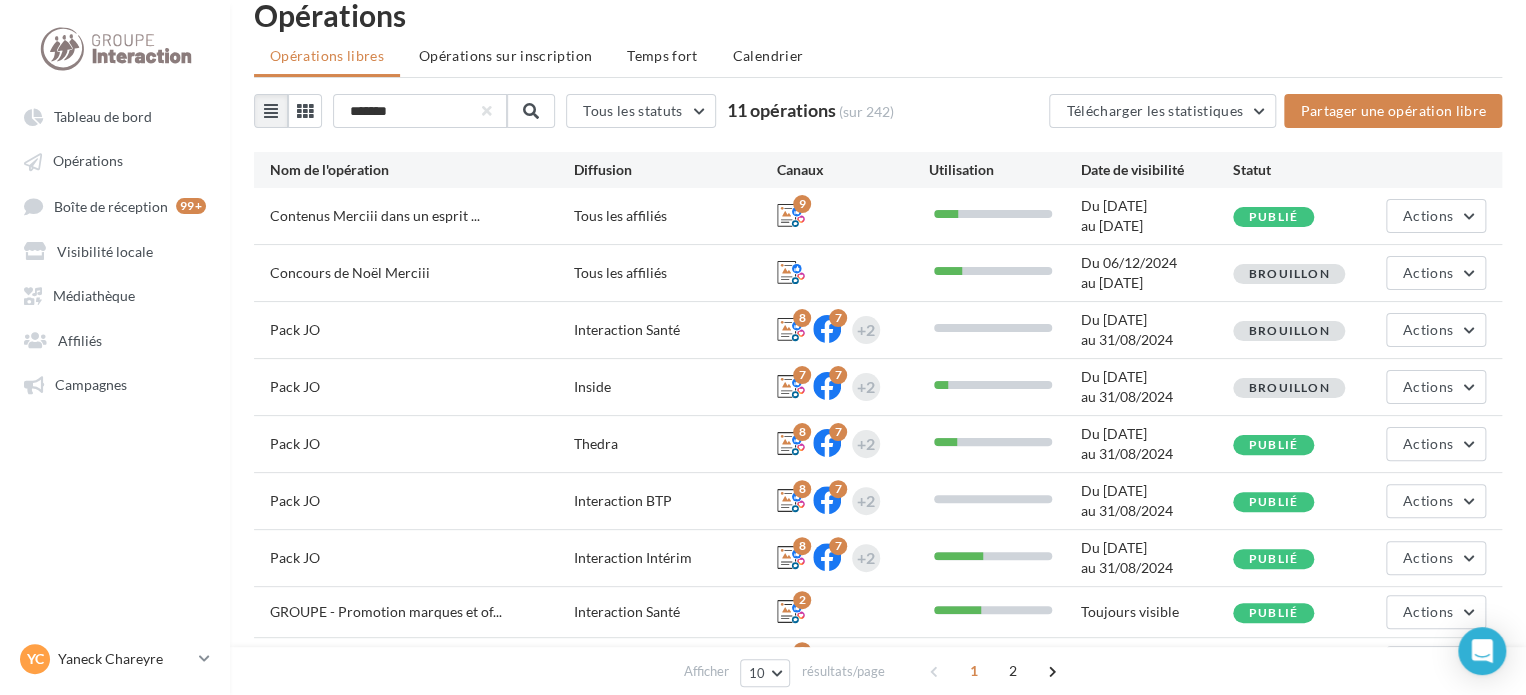 scroll, scrollTop: 83, scrollLeft: 0, axis: vertical 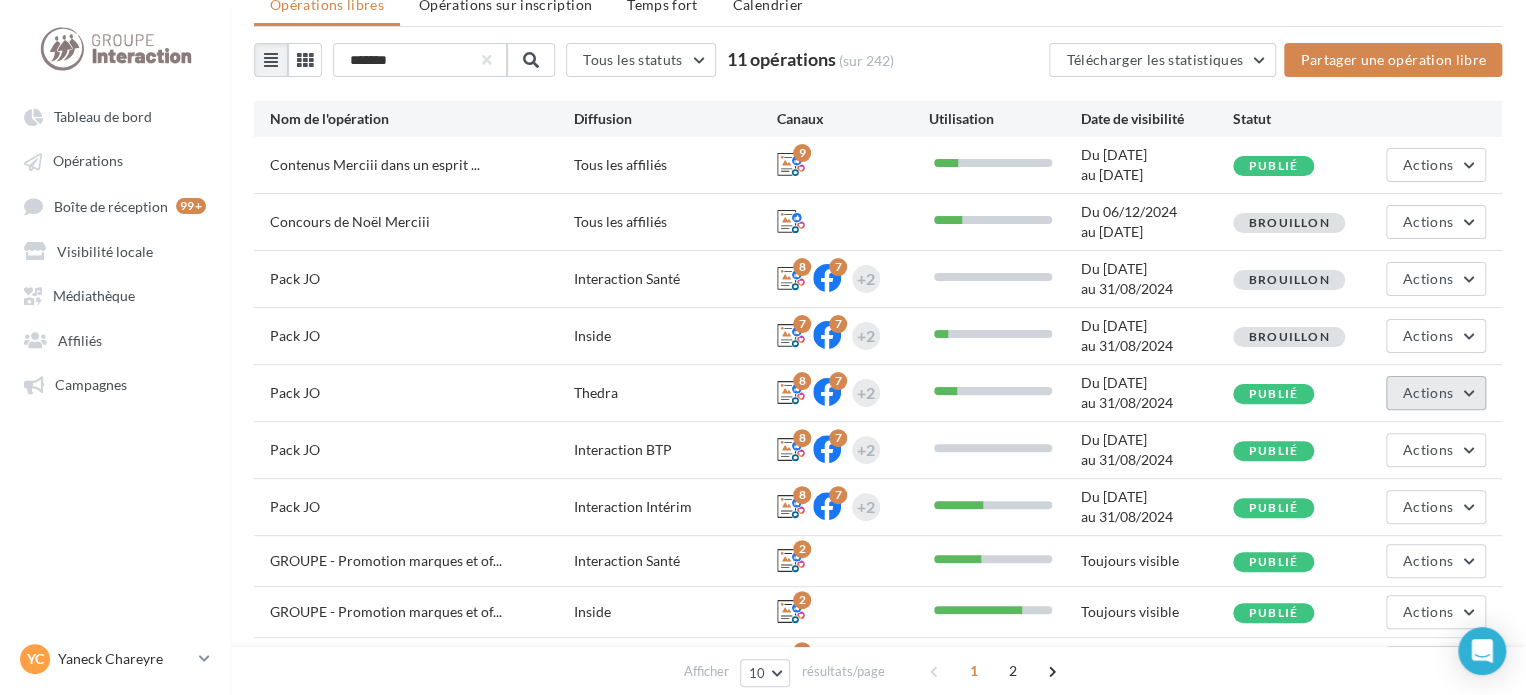 click on "Actions" at bounding box center (1428, 392) 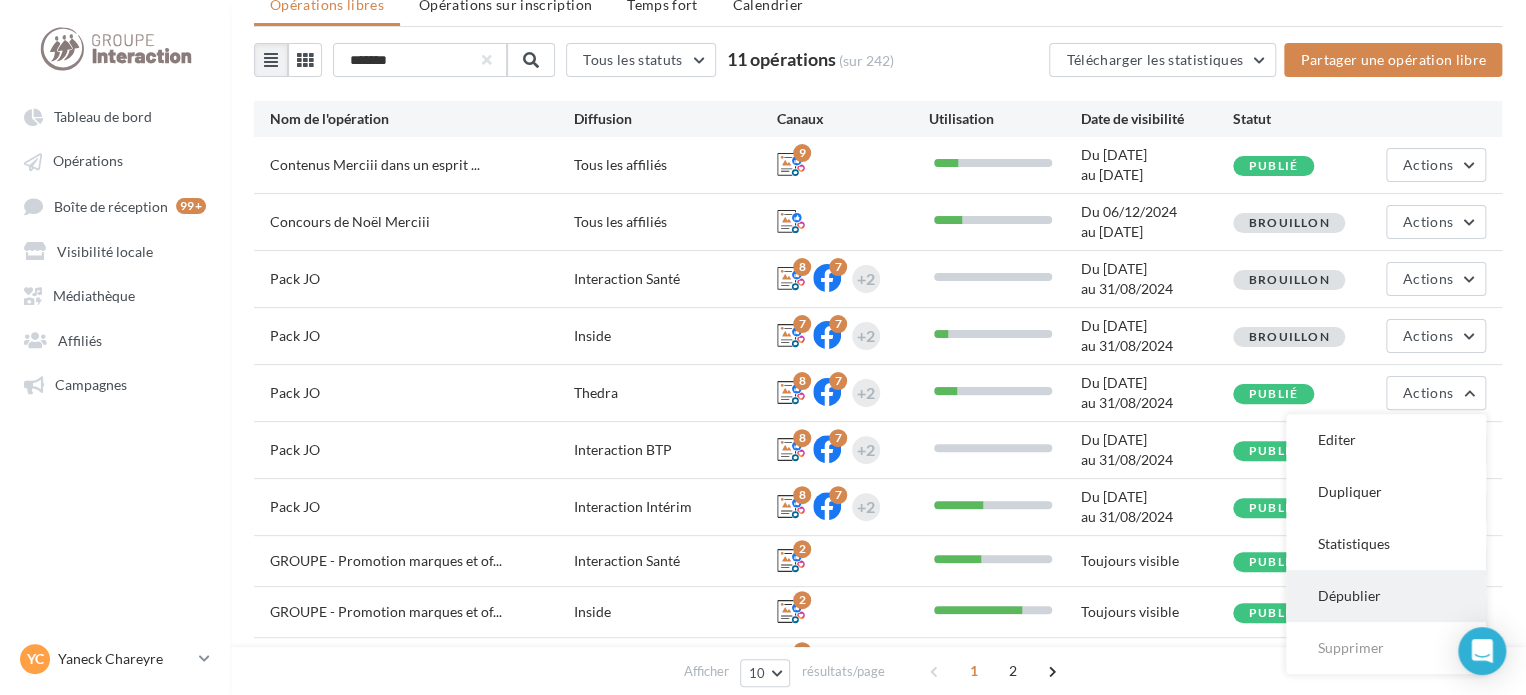 click on "Dépublier" at bounding box center [1386, 596] 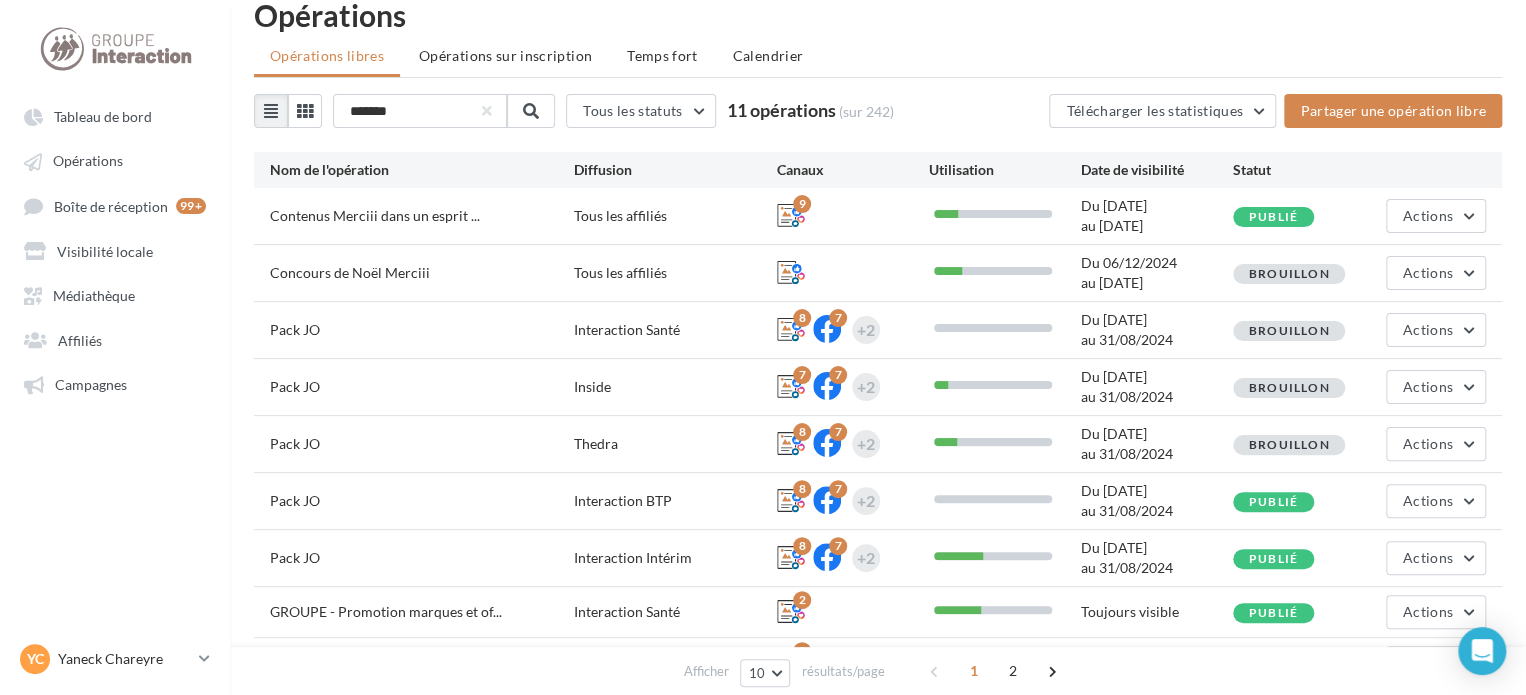 scroll, scrollTop: 83, scrollLeft: 0, axis: vertical 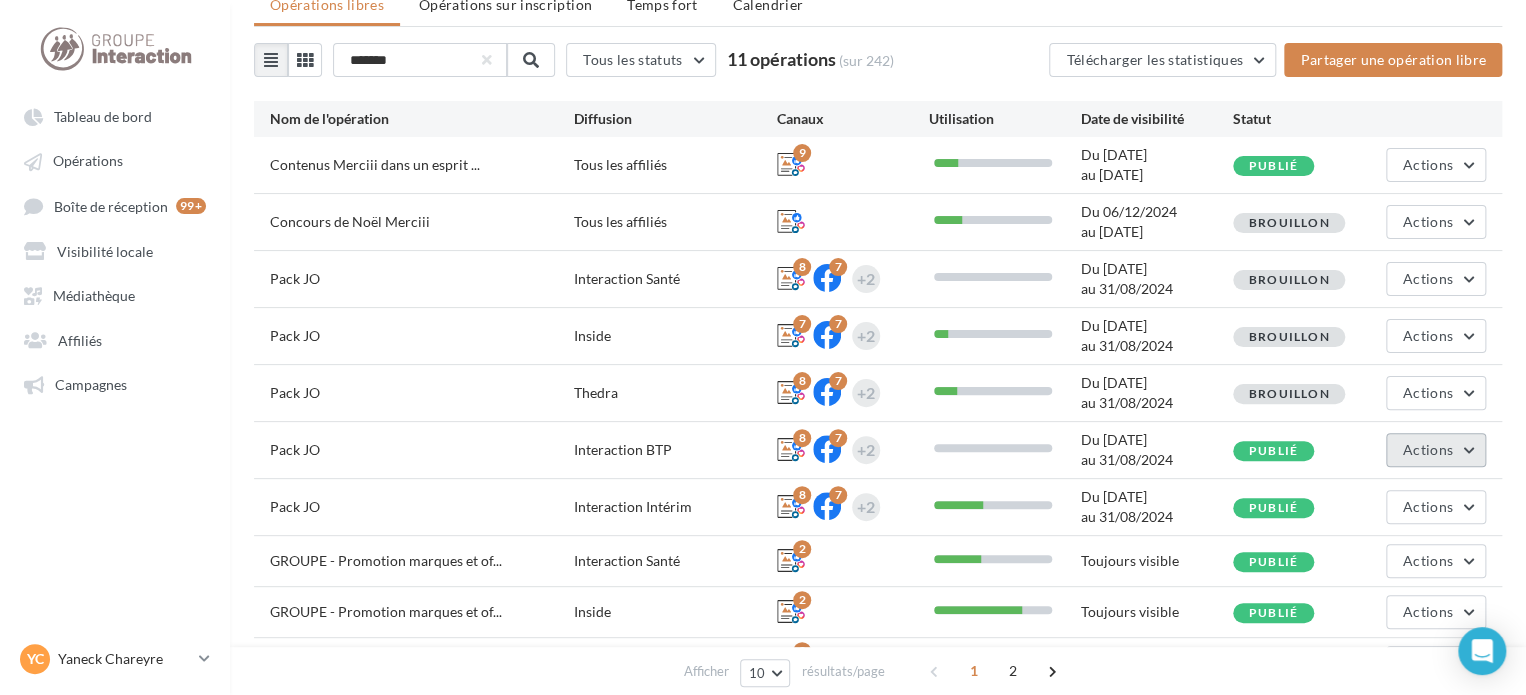 click on "Actions" at bounding box center [1436, 450] 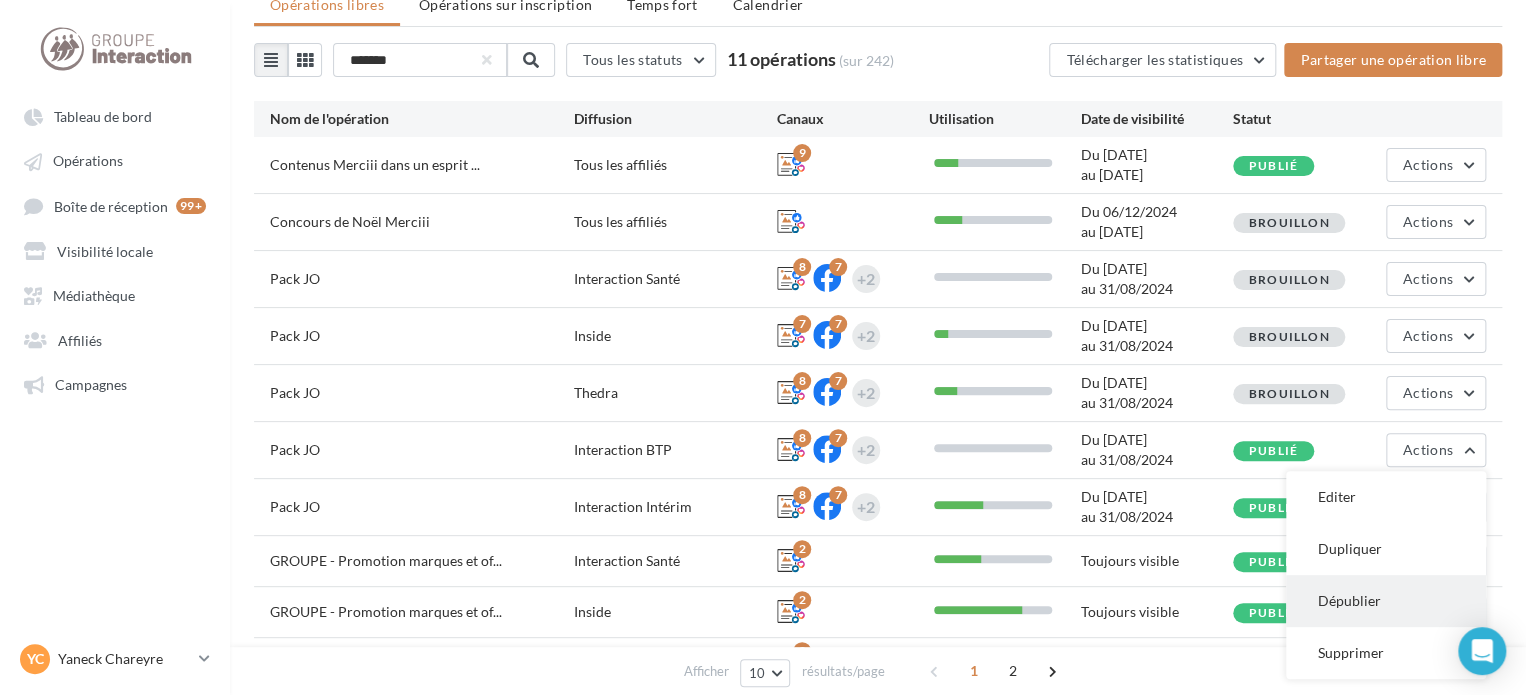 click on "Dépublier" at bounding box center [1386, 601] 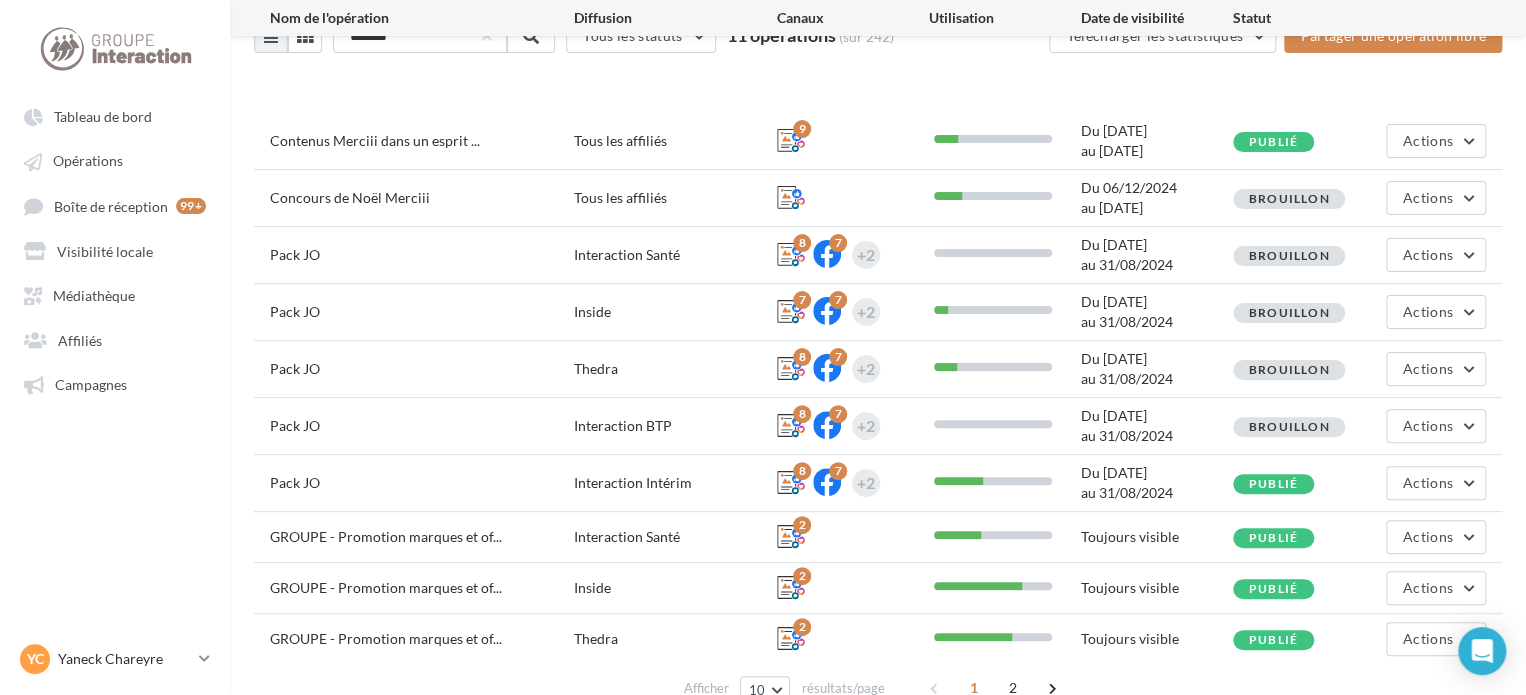 scroll, scrollTop: 183, scrollLeft: 0, axis: vertical 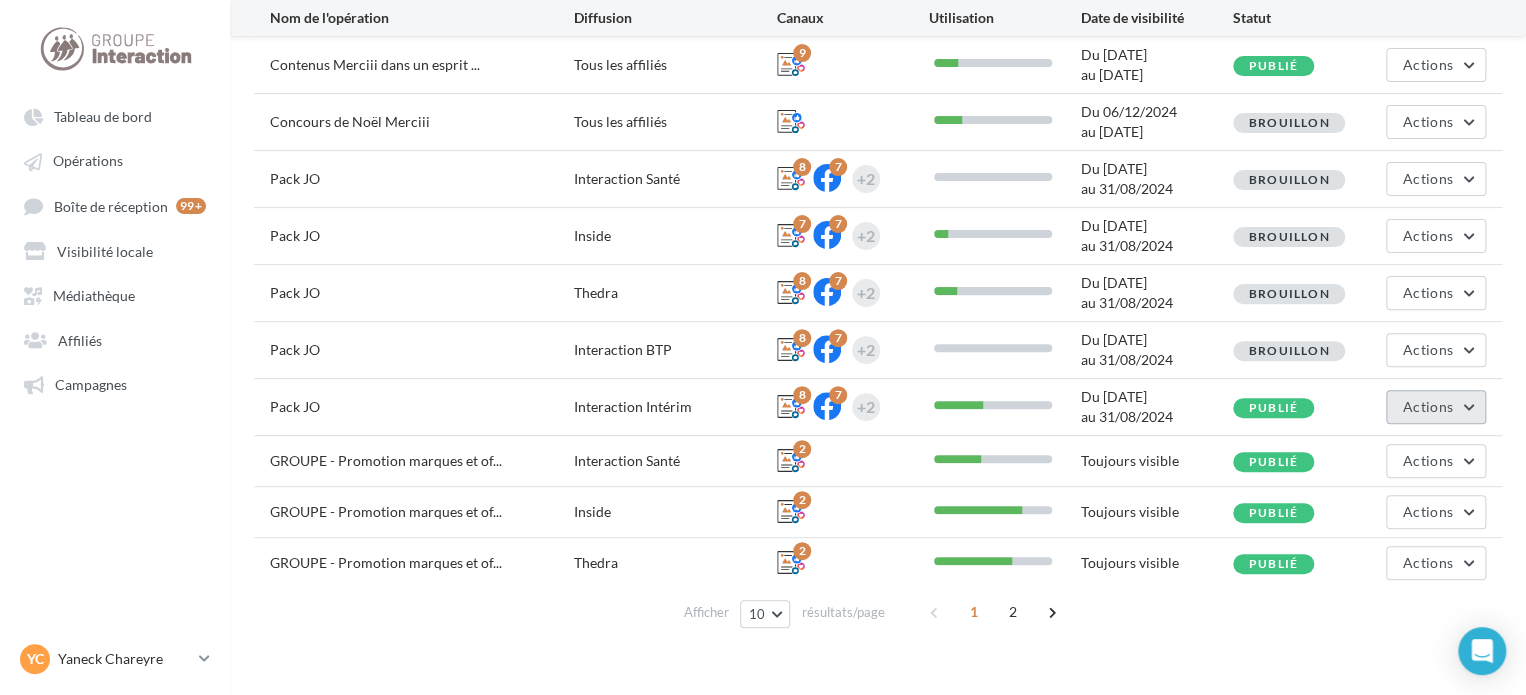 click on "Actions" at bounding box center (1436, 407) 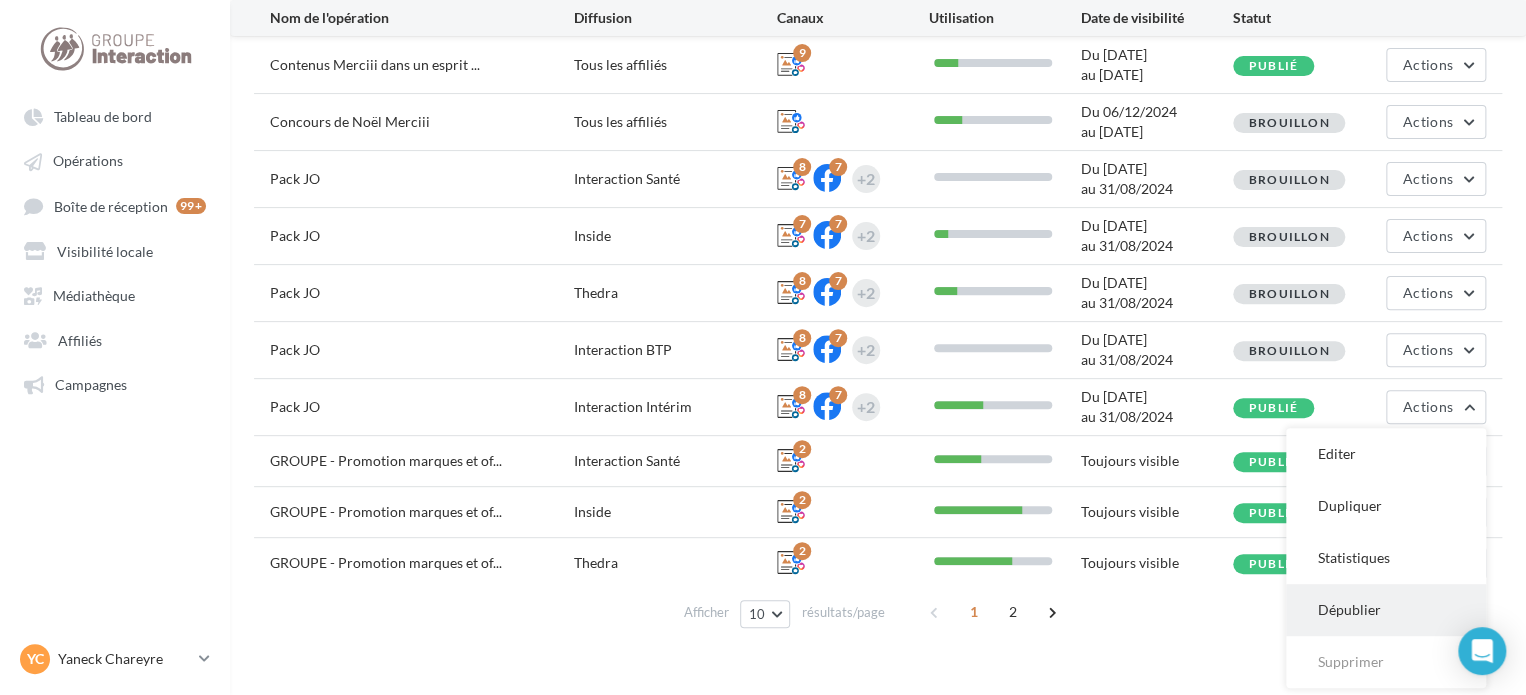 click on "Dépublier" at bounding box center [1386, 610] 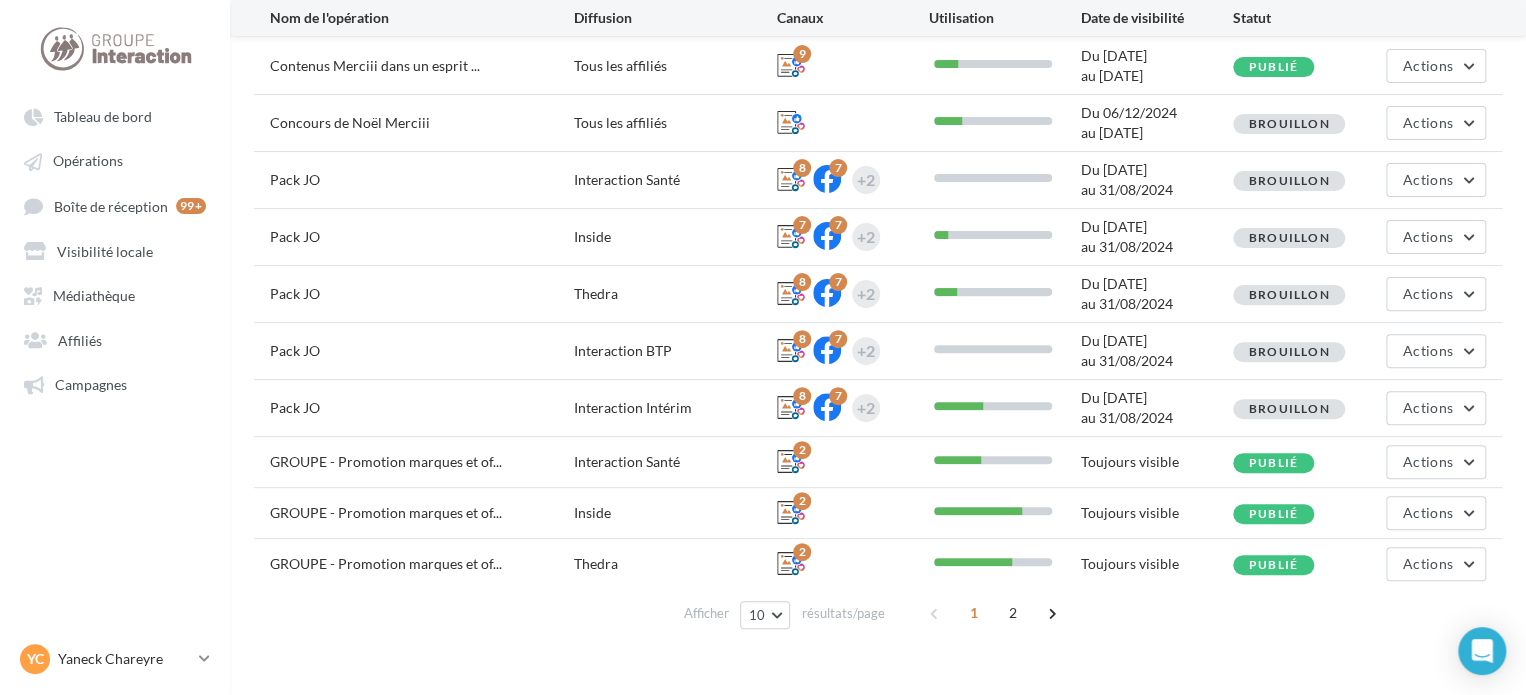 scroll, scrollTop: 183, scrollLeft: 0, axis: vertical 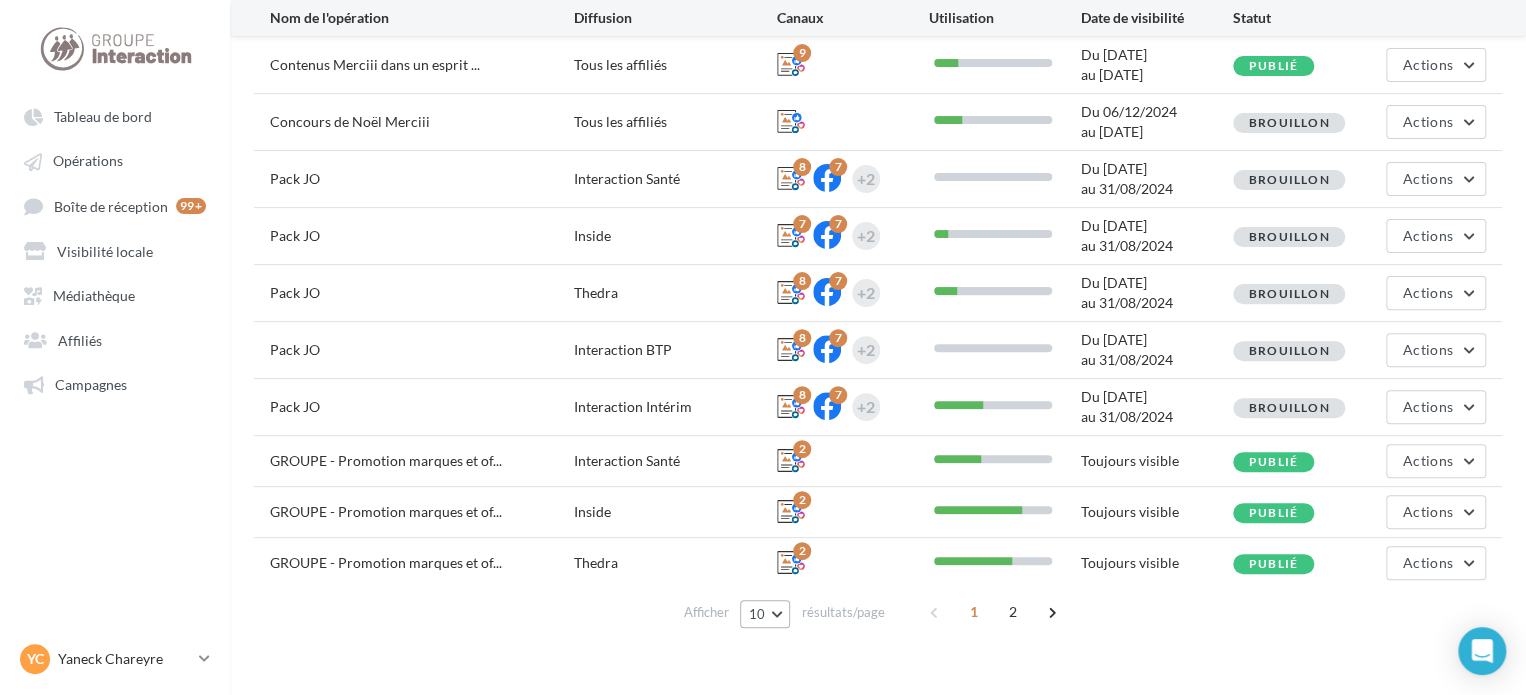 click on "10" at bounding box center [765, 614] 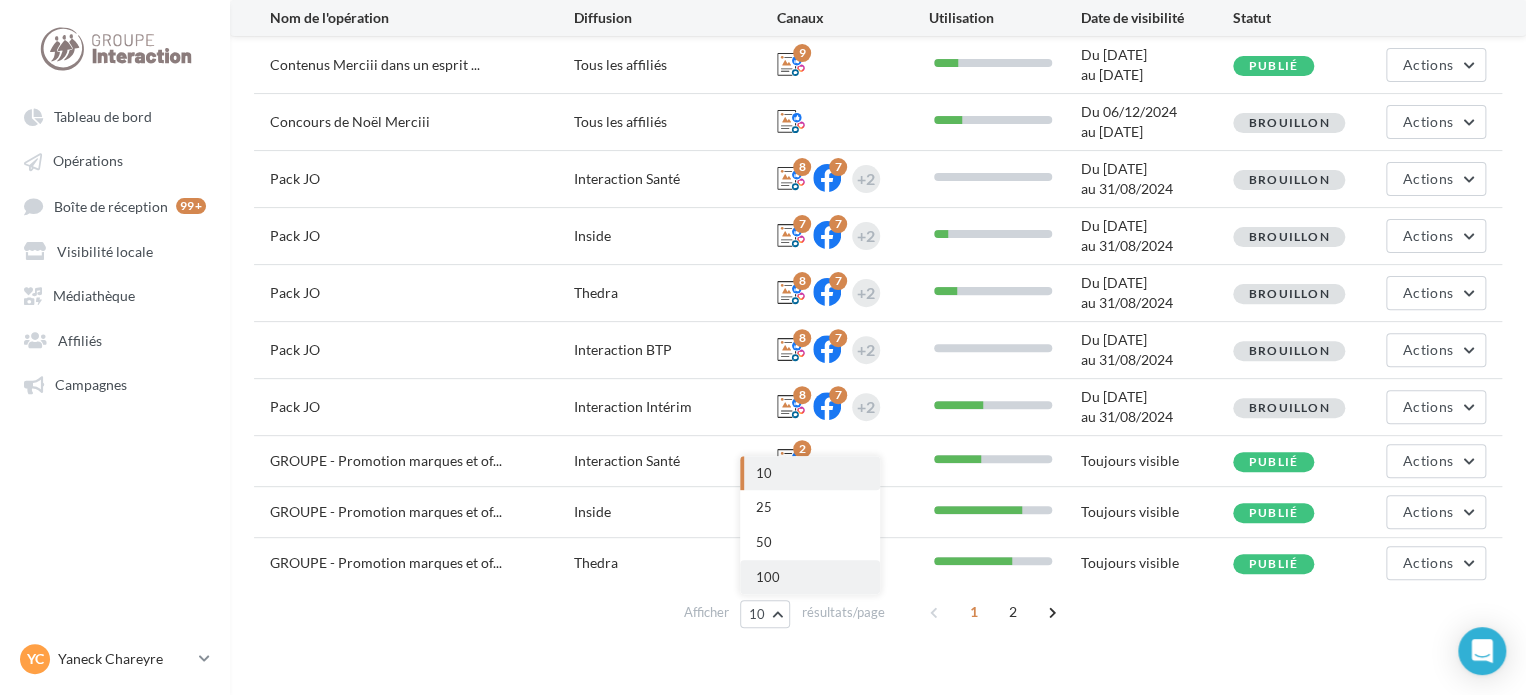 click on "100" at bounding box center (768, 577) 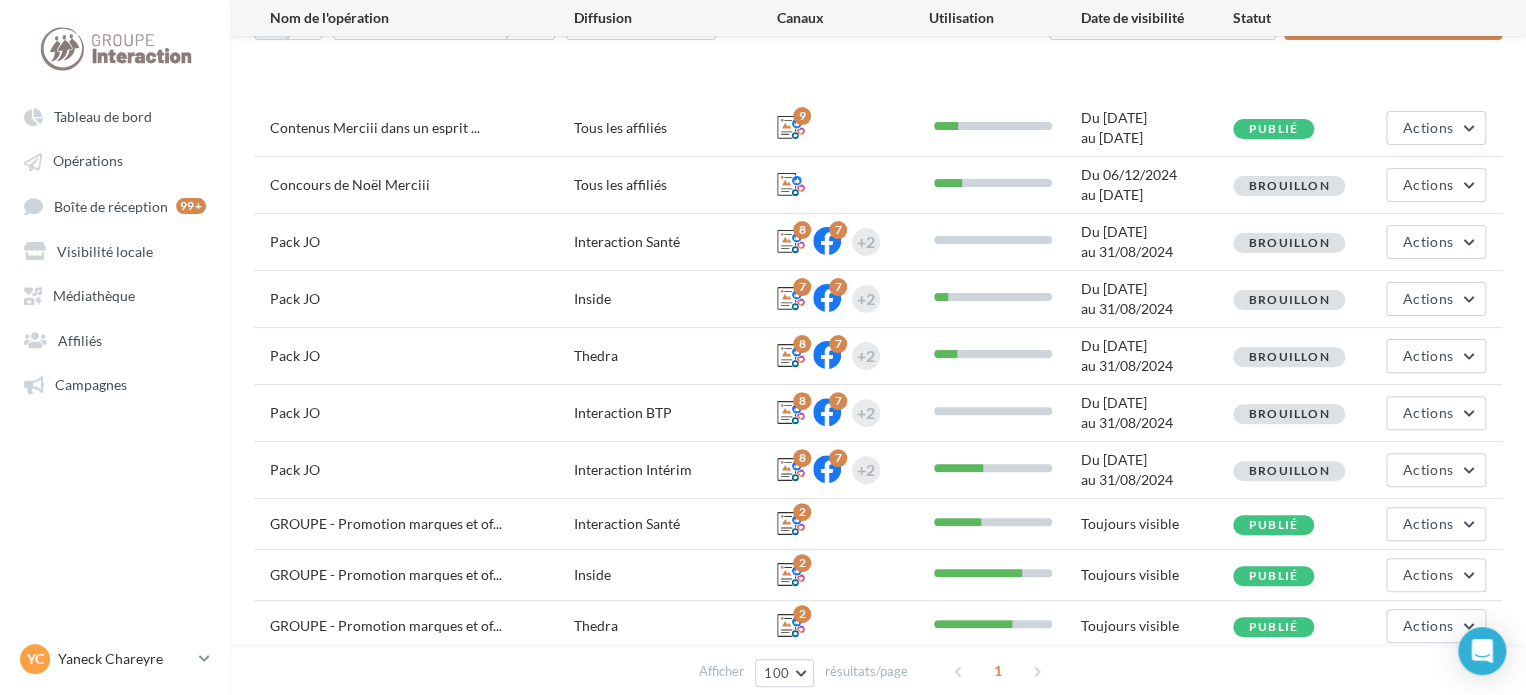 scroll, scrollTop: 234, scrollLeft: 0, axis: vertical 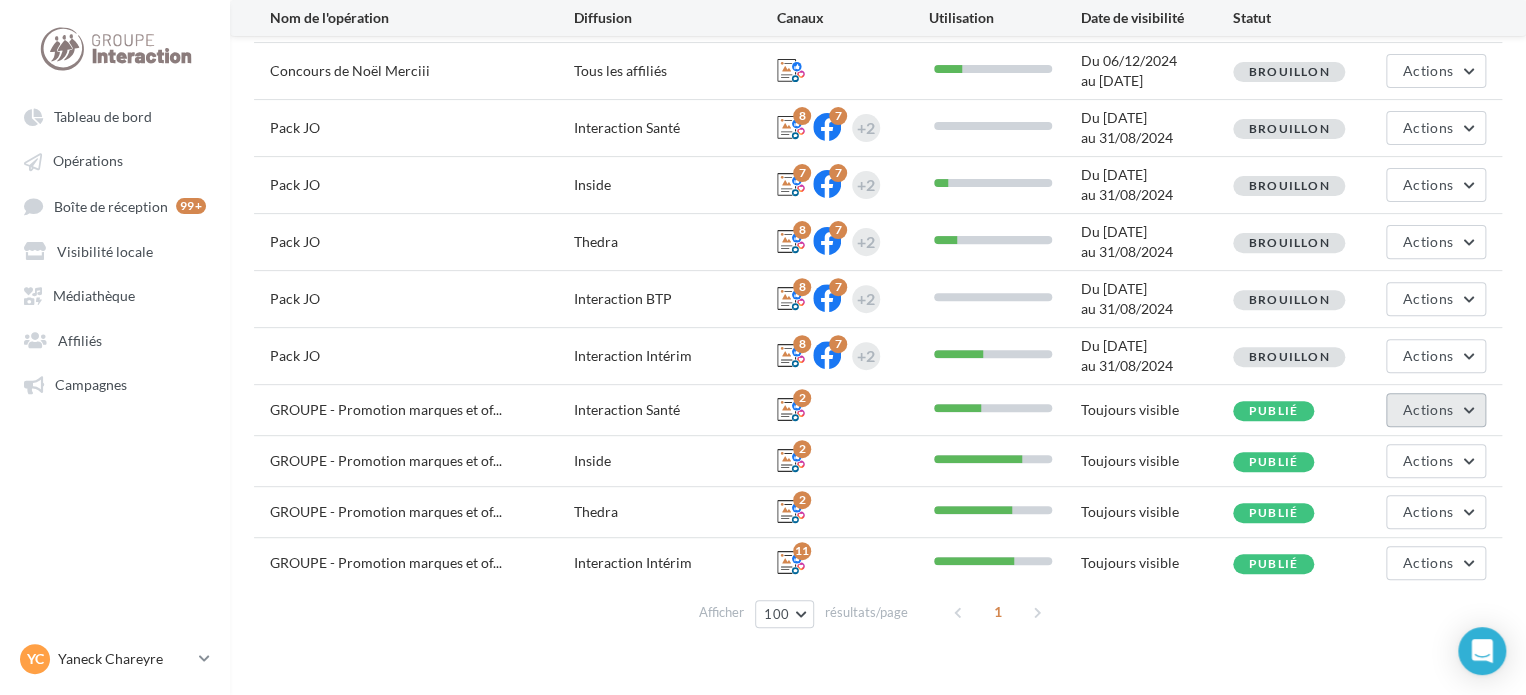 click on "Actions" at bounding box center (1428, 409) 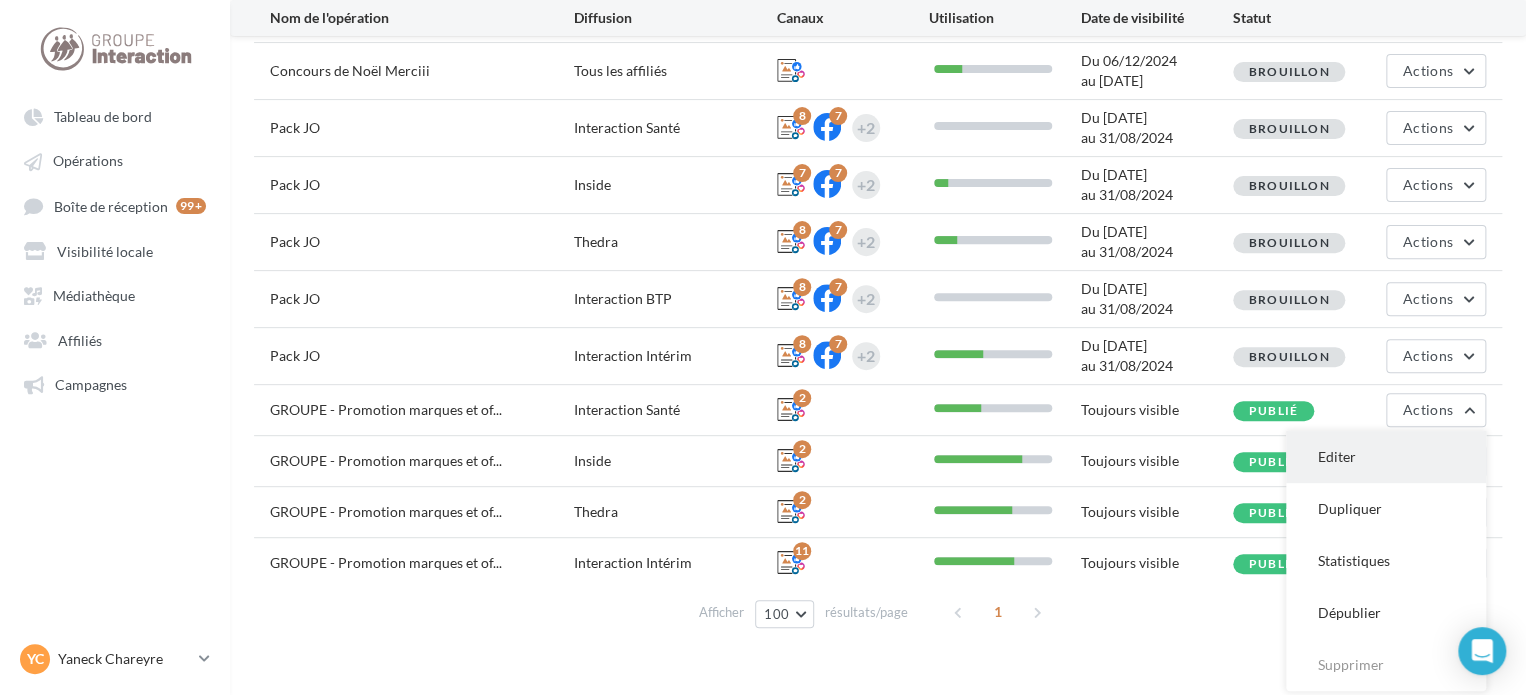 click on "Editer" at bounding box center [1386, 457] 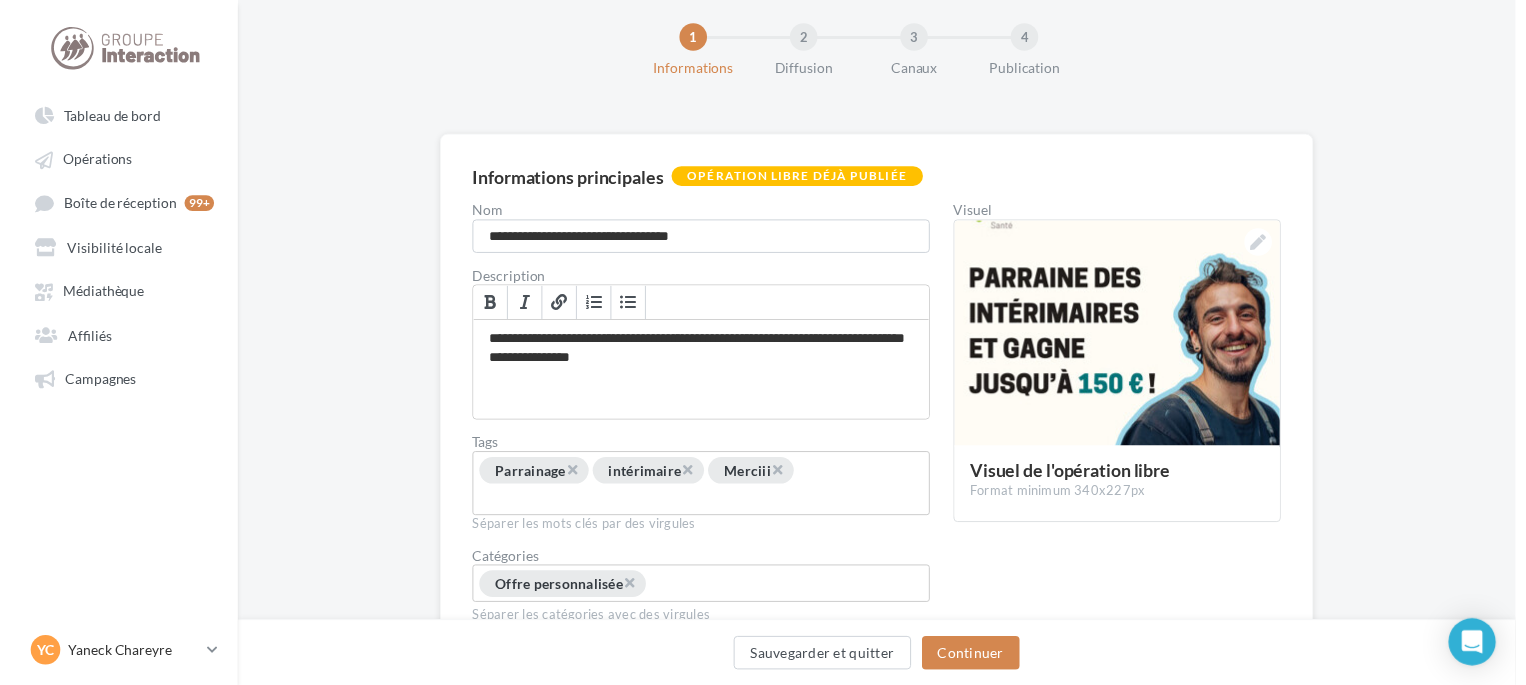 scroll, scrollTop: 0, scrollLeft: 0, axis: both 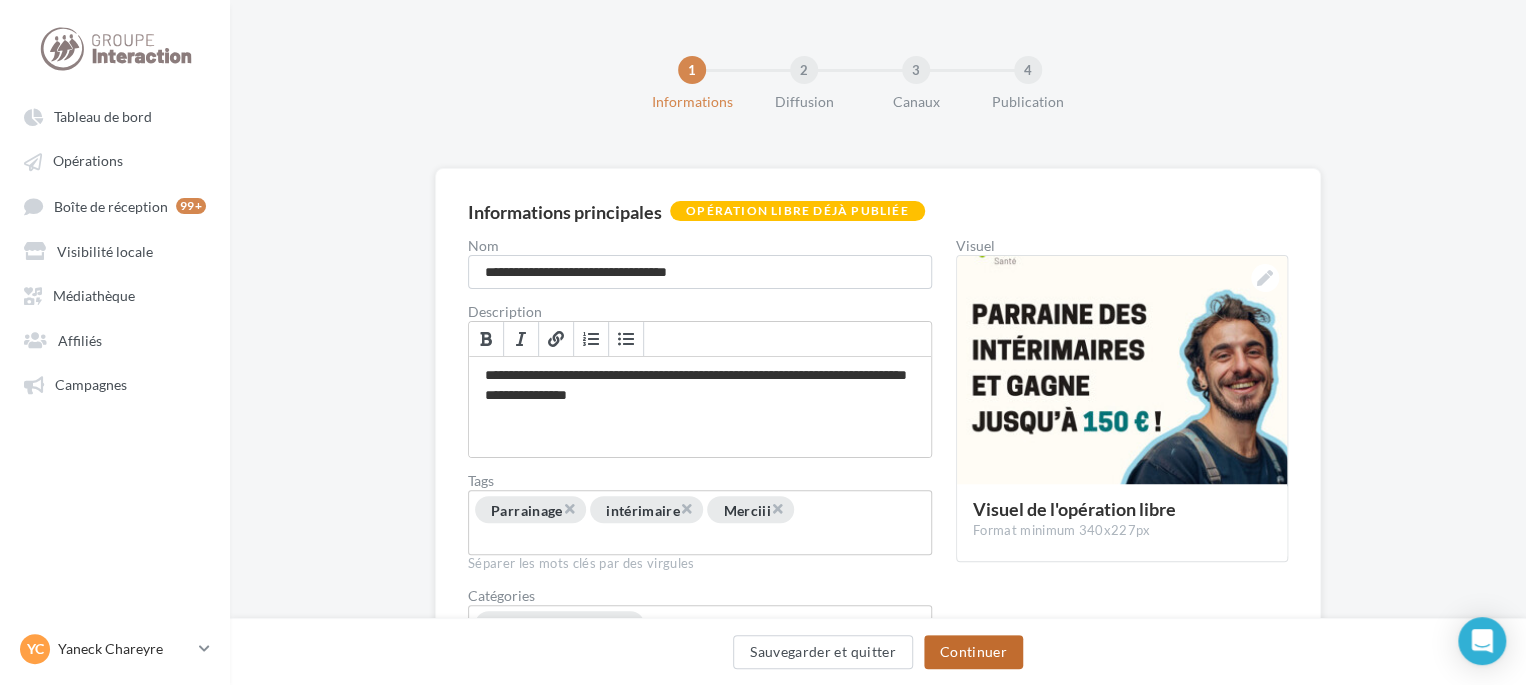 click on "Continuer" at bounding box center (973, 652) 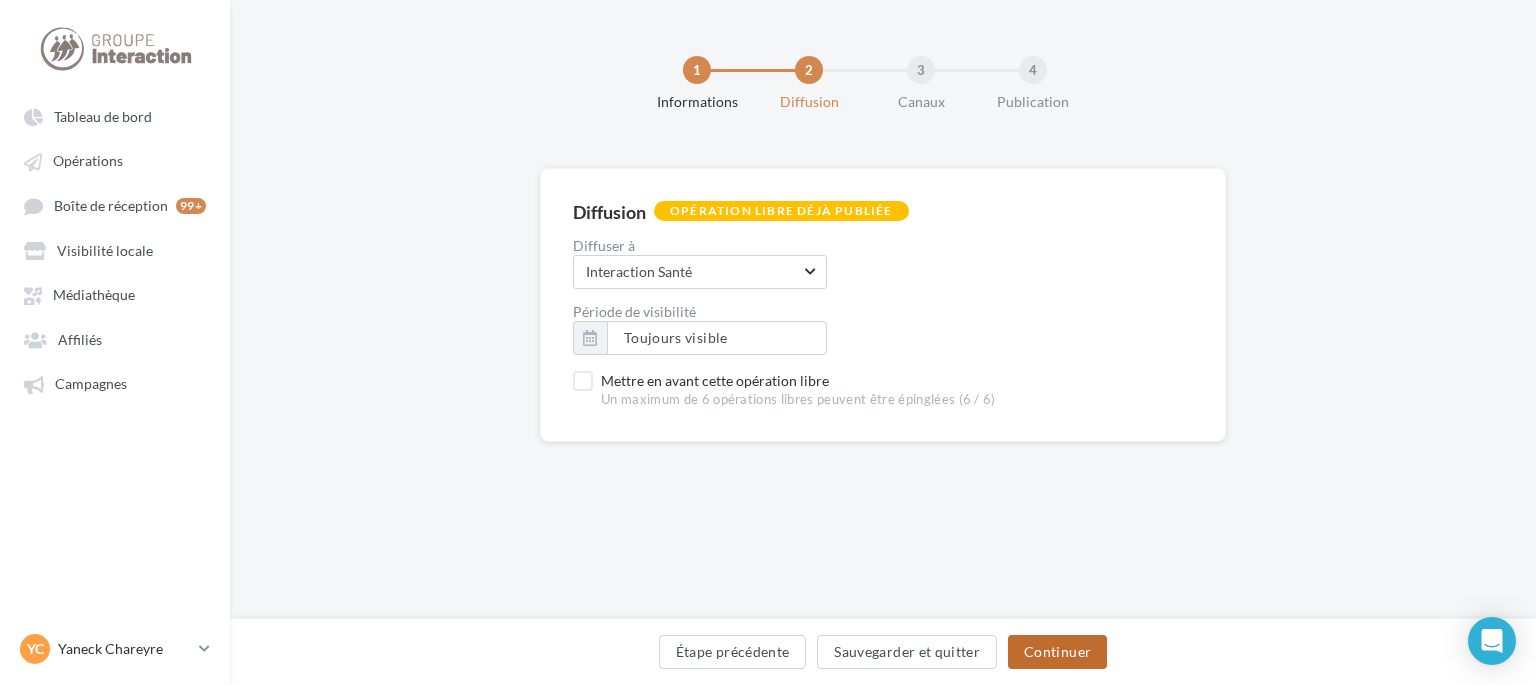 click on "Continuer" at bounding box center (1057, 652) 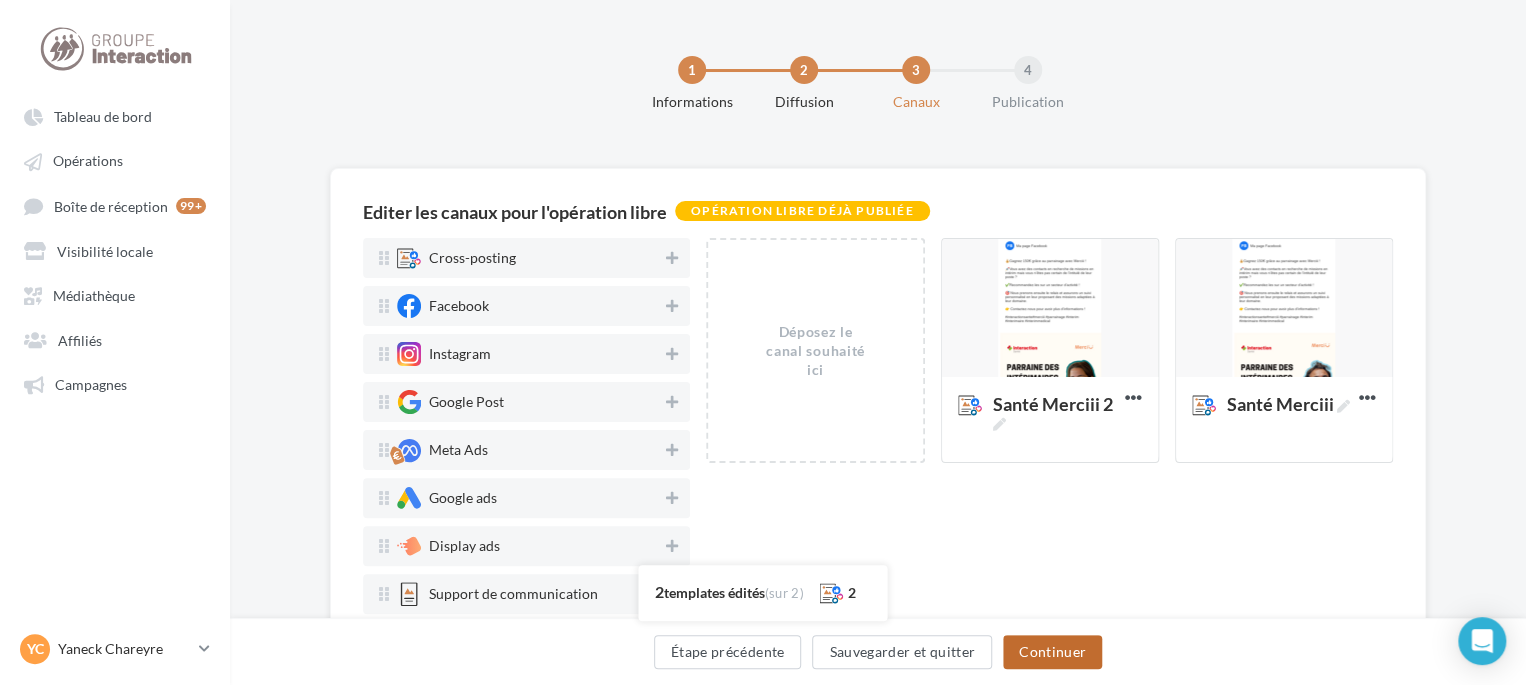 click on "Continuer" at bounding box center [1052, 652] 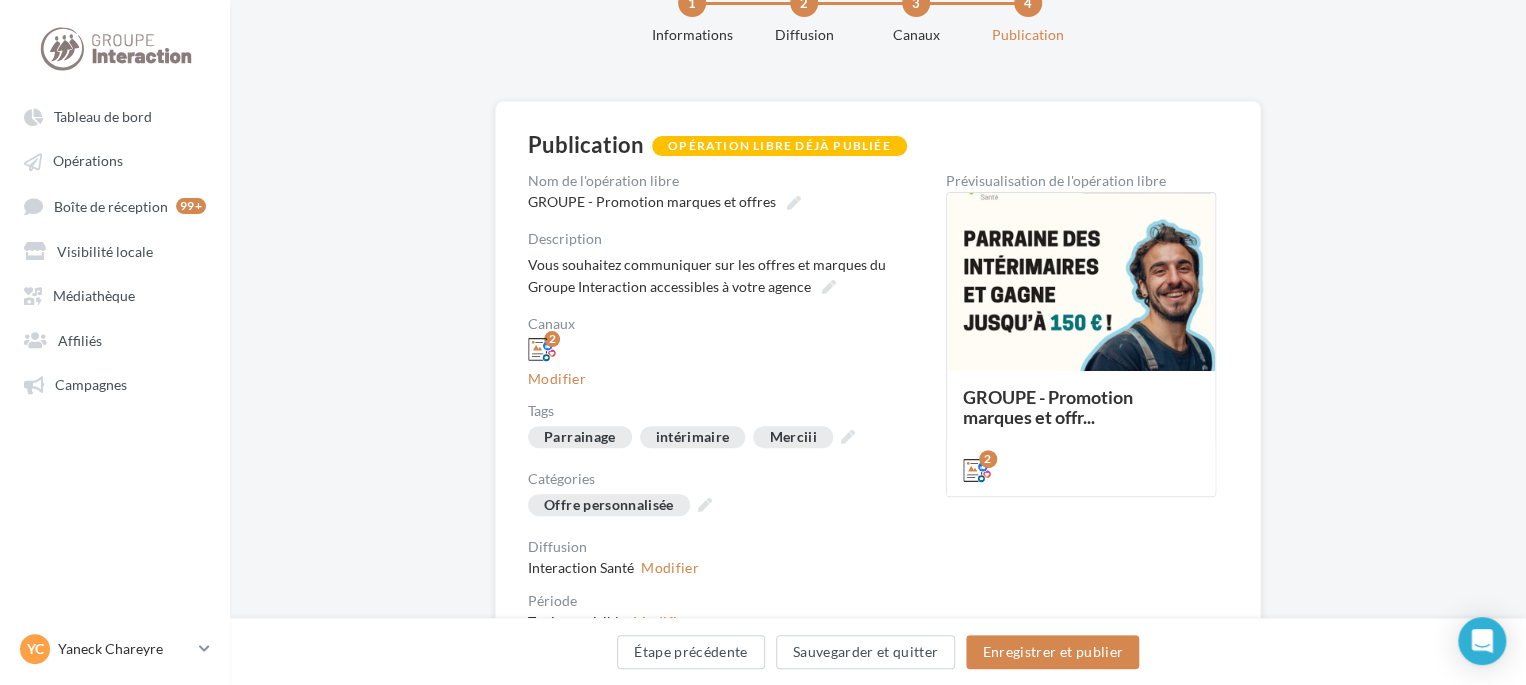 scroll, scrollTop: 164, scrollLeft: 0, axis: vertical 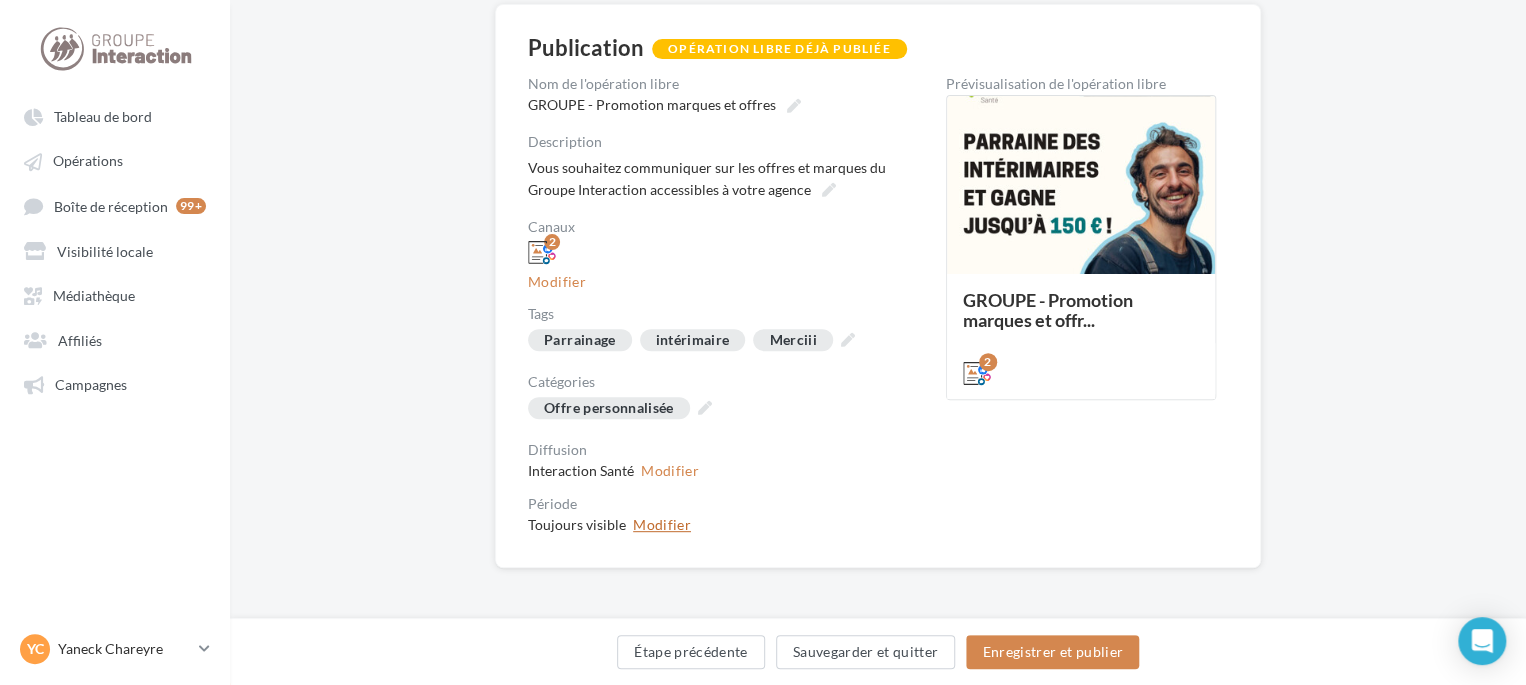 click on "Modifier" at bounding box center (662, 525) 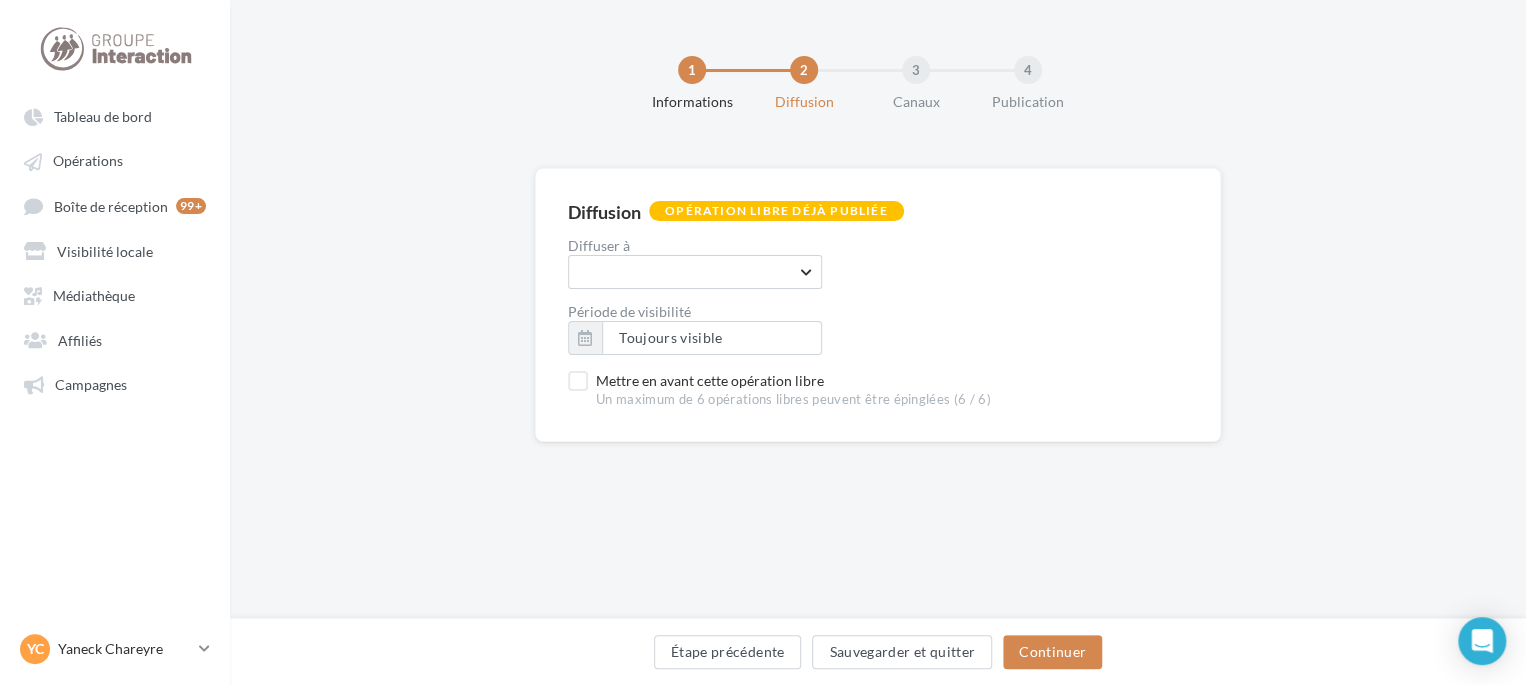 scroll, scrollTop: 0, scrollLeft: 0, axis: both 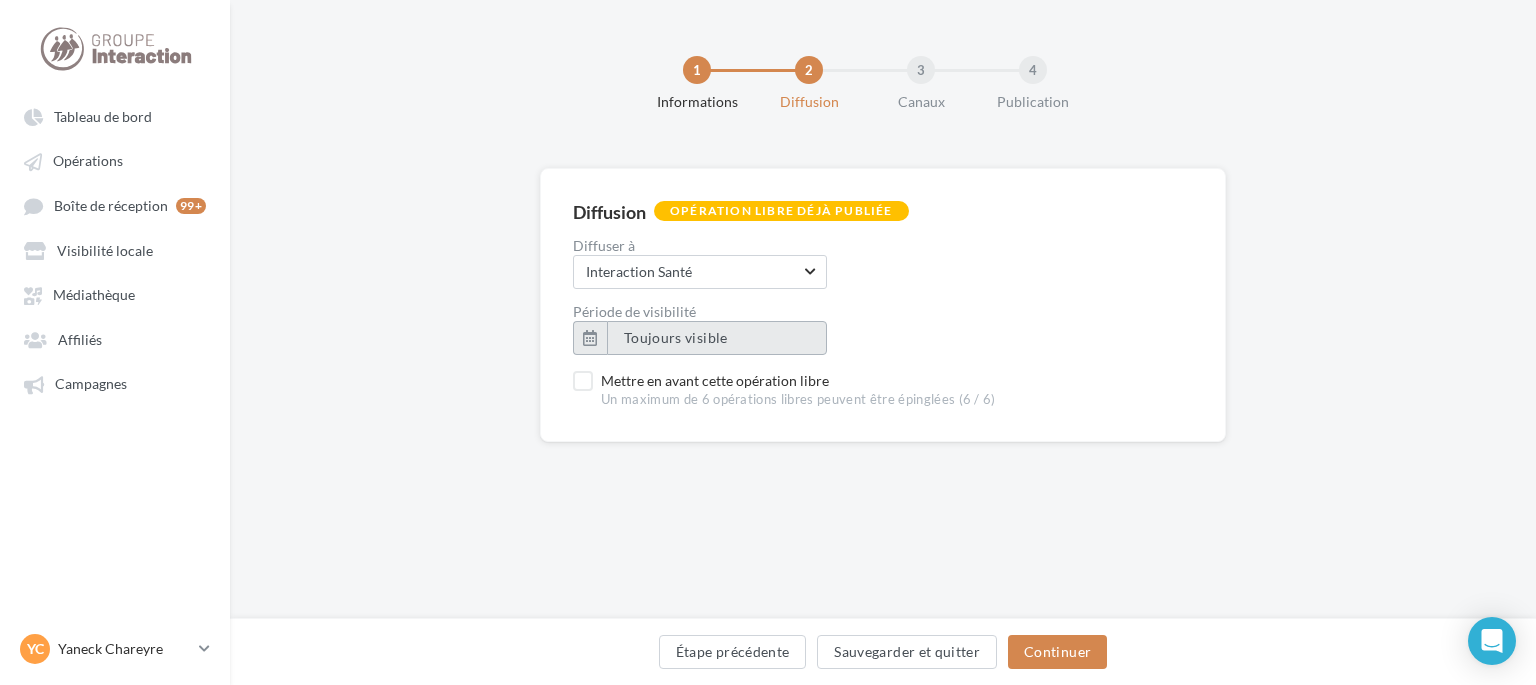 click on "Toujours visible" at bounding box center [676, 337] 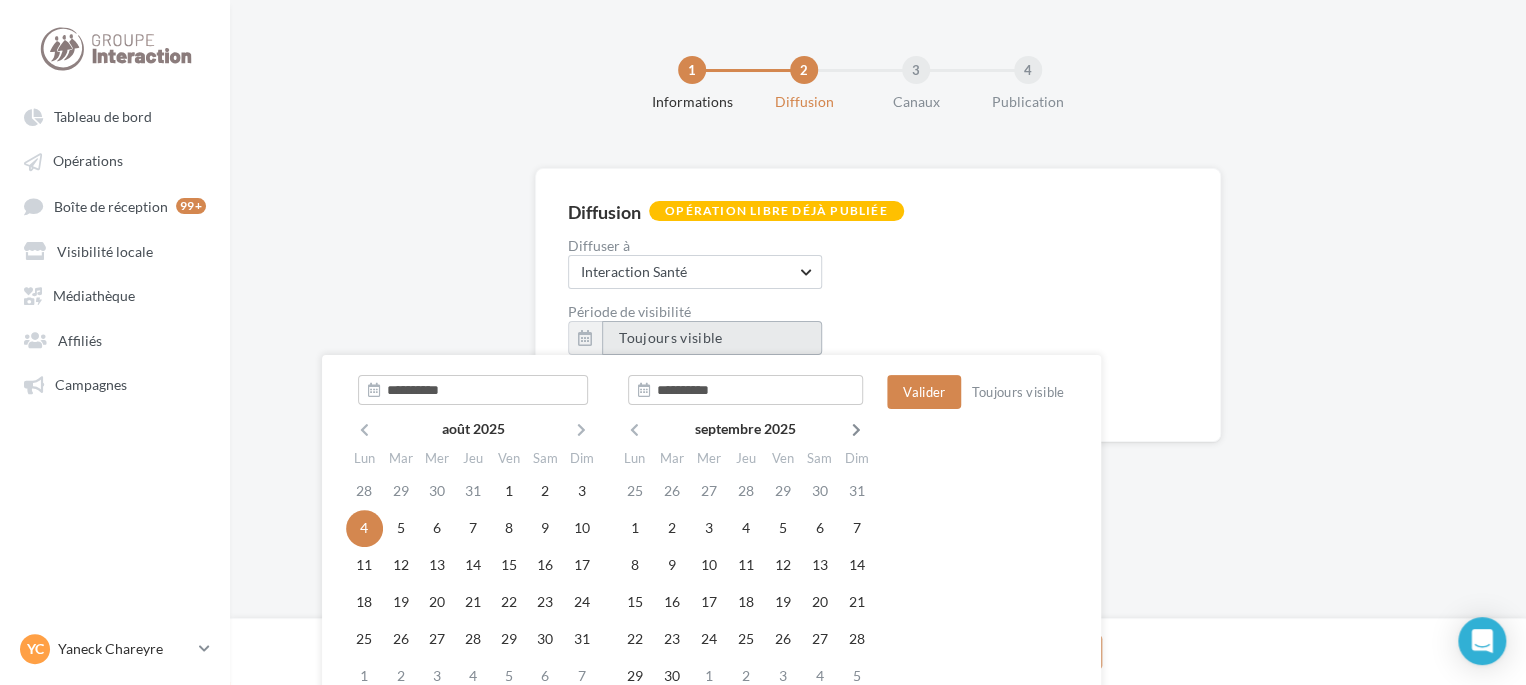 scroll, scrollTop: 34, scrollLeft: 0, axis: vertical 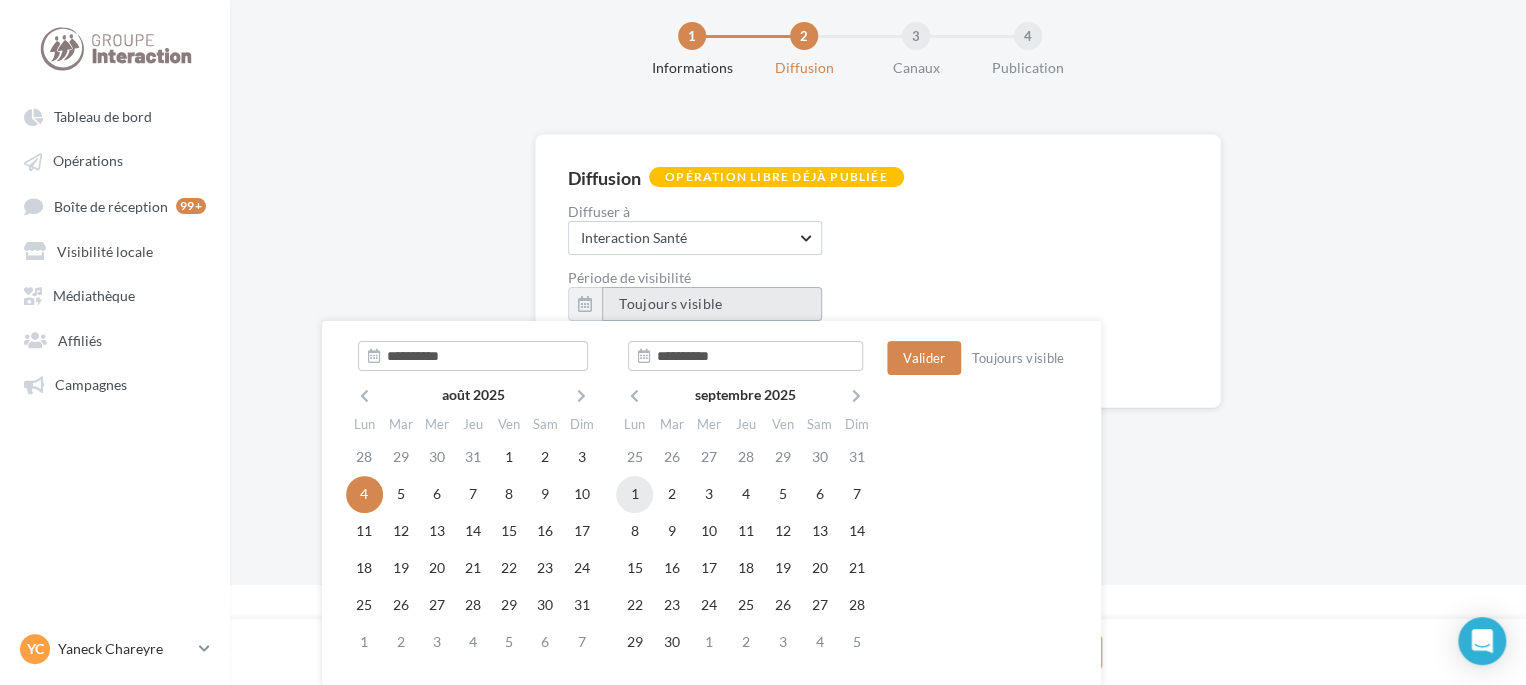 type on "**********" 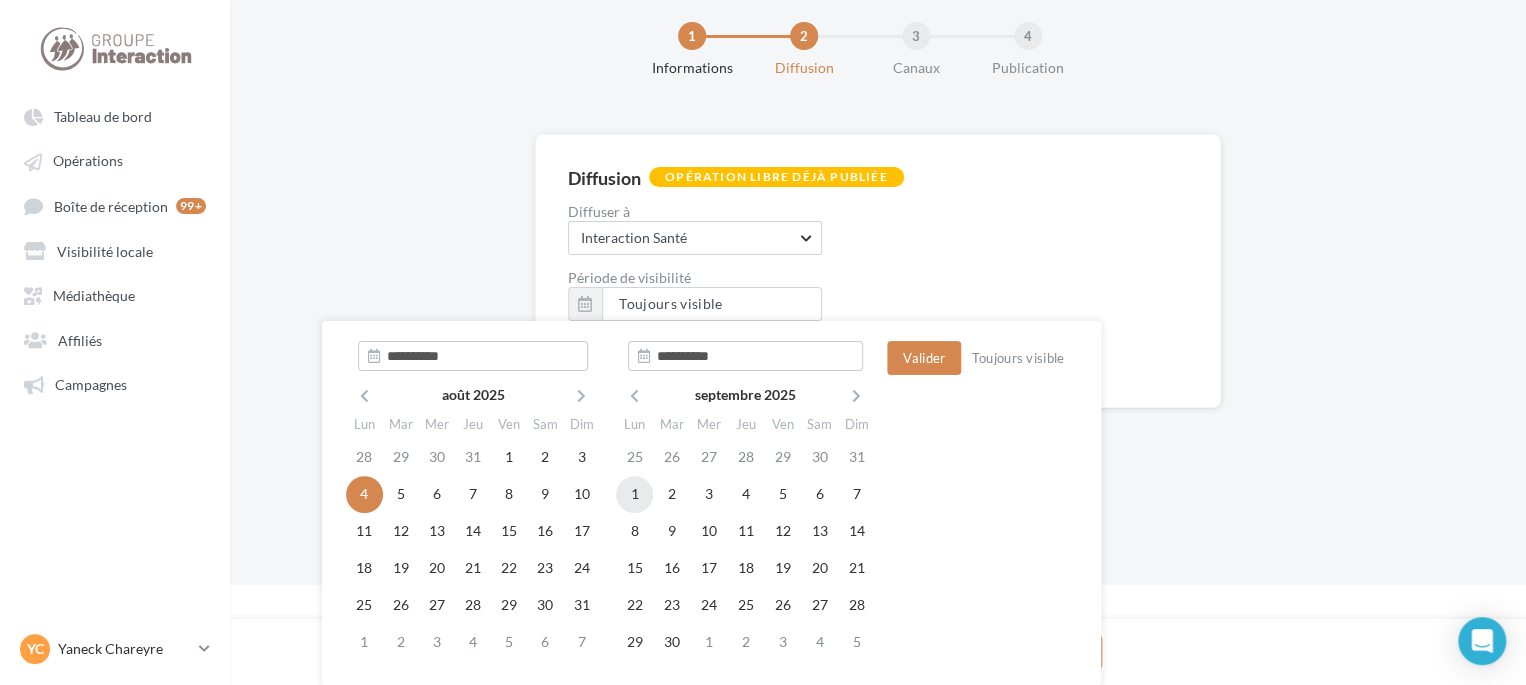 click on "1" at bounding box center (634, 494) 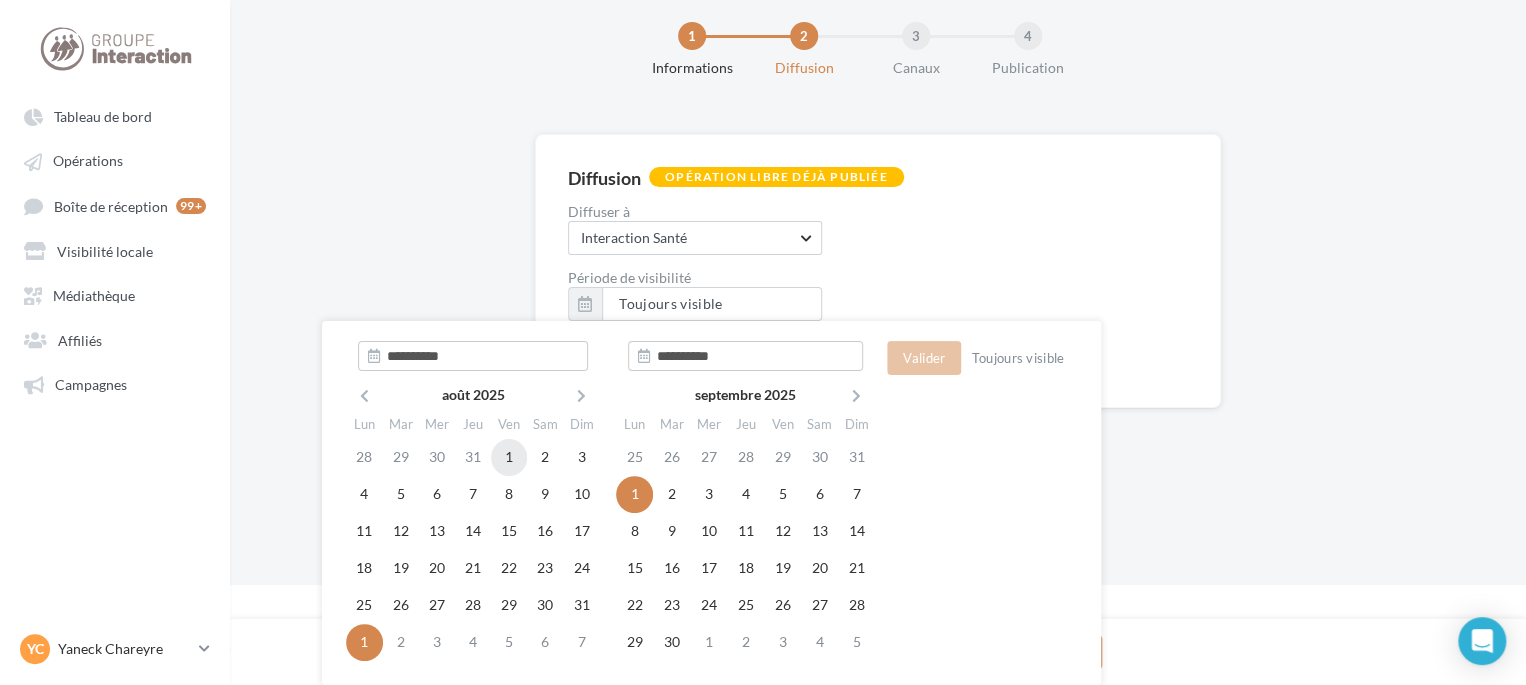 type on "**********" 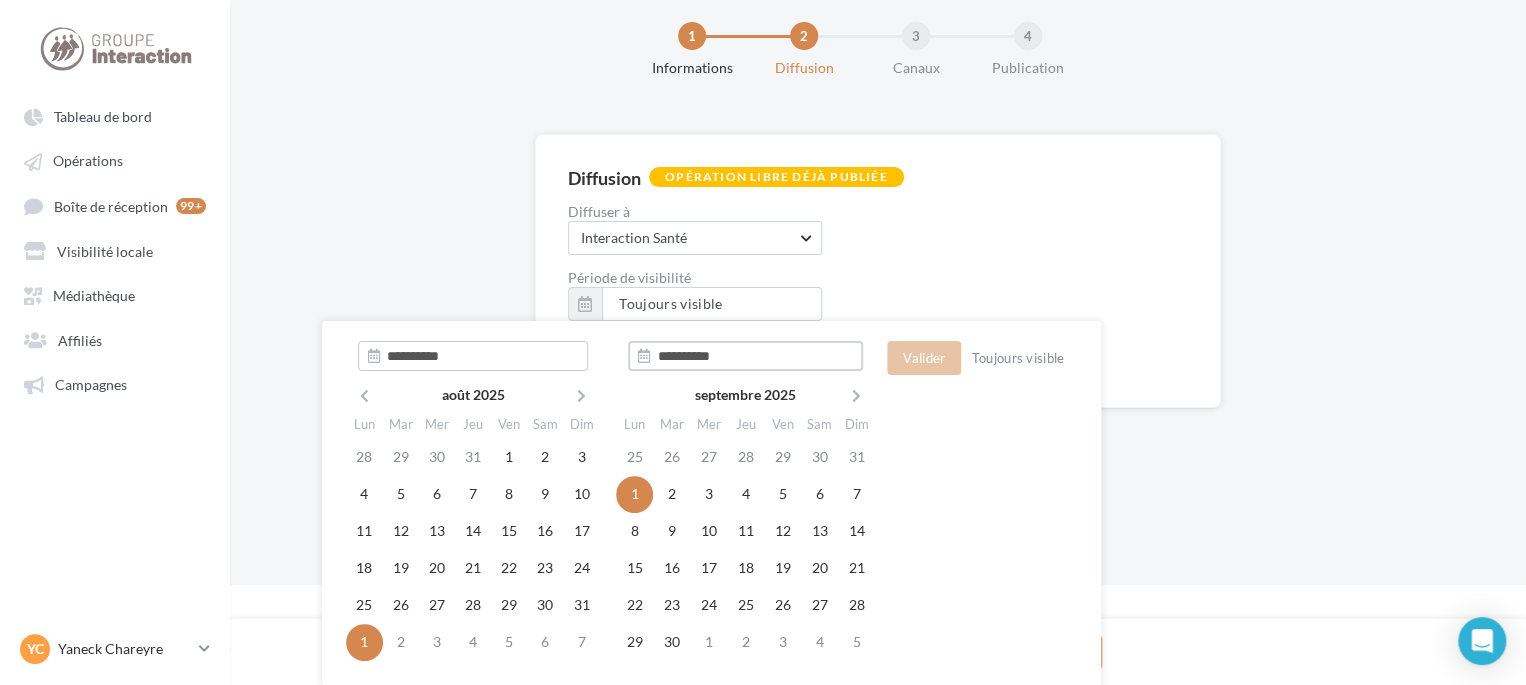 click on "**********" at bounding box center [745, 356] 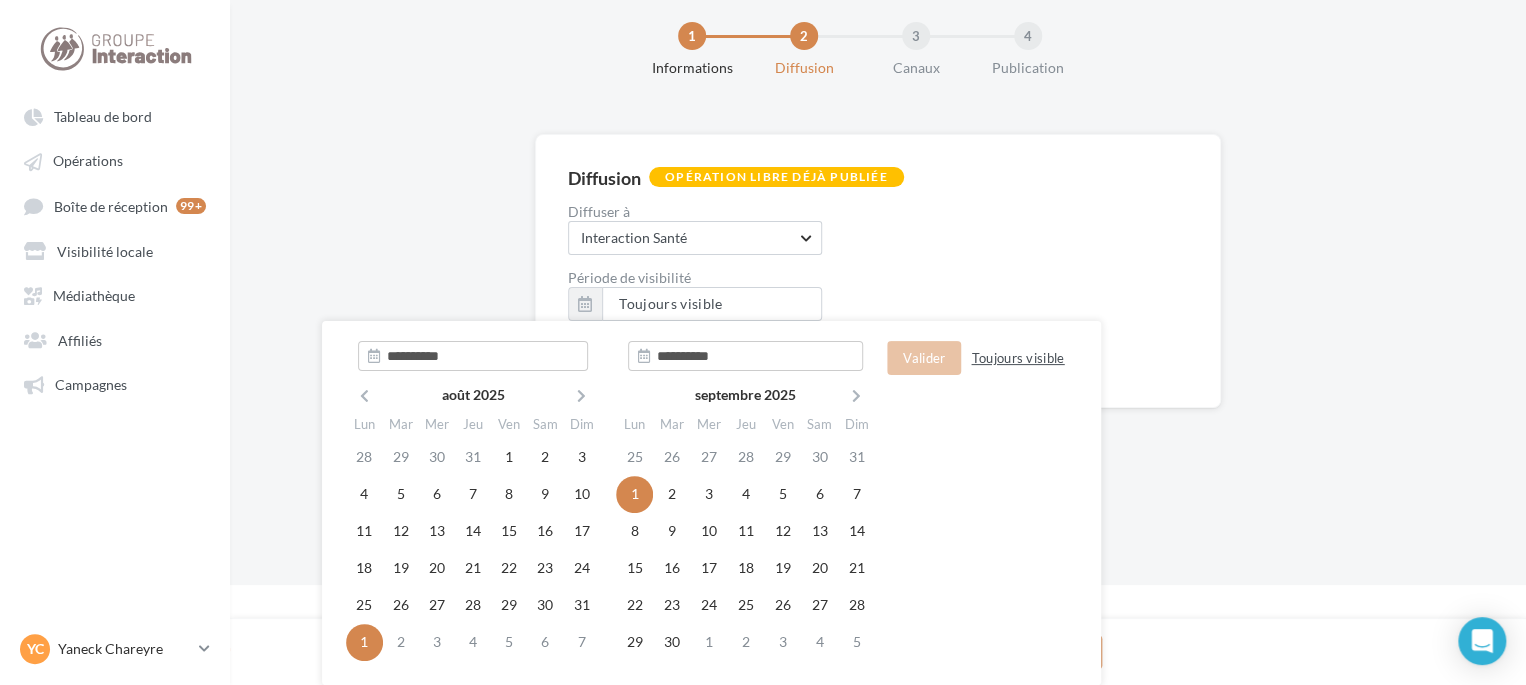 click on "Toujours visible" at bounding box center (1017, 358) 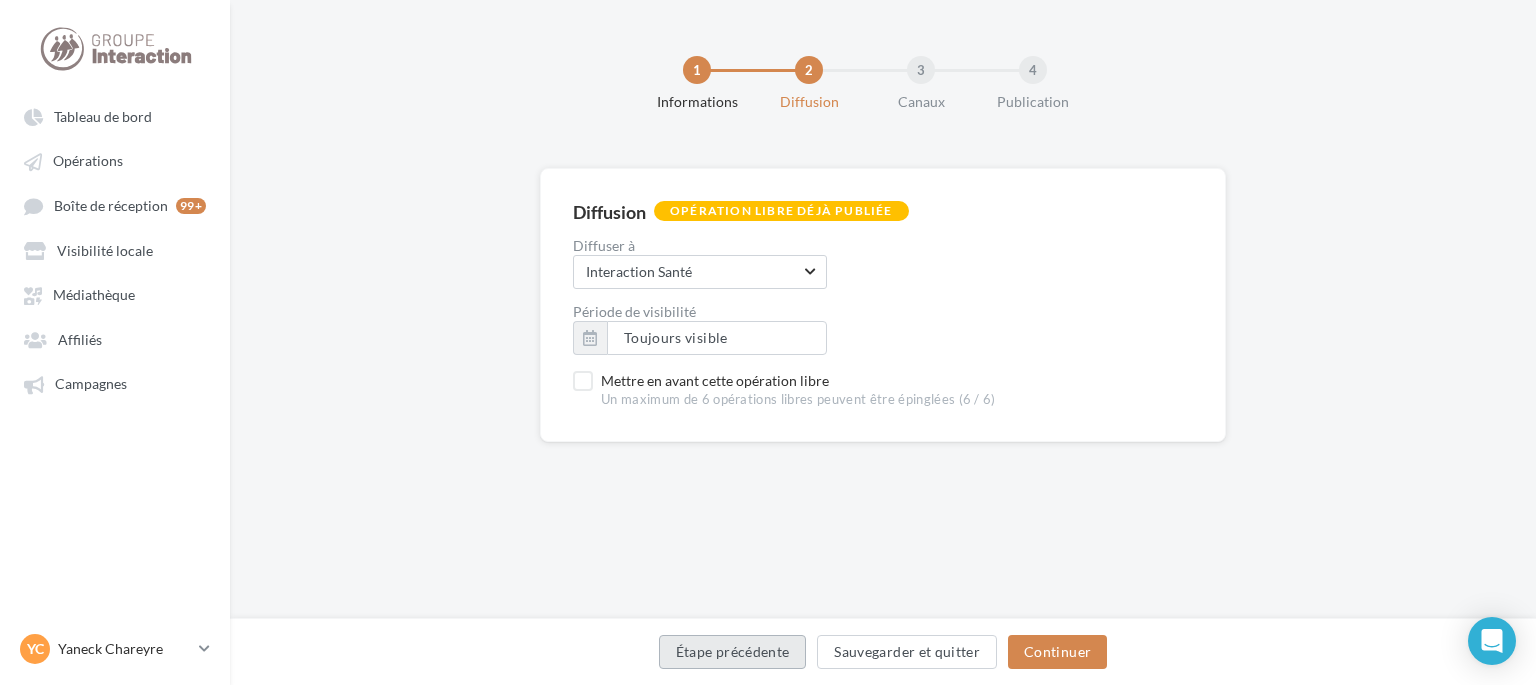click on "Étape précédente" at bounding box center (733, 652) 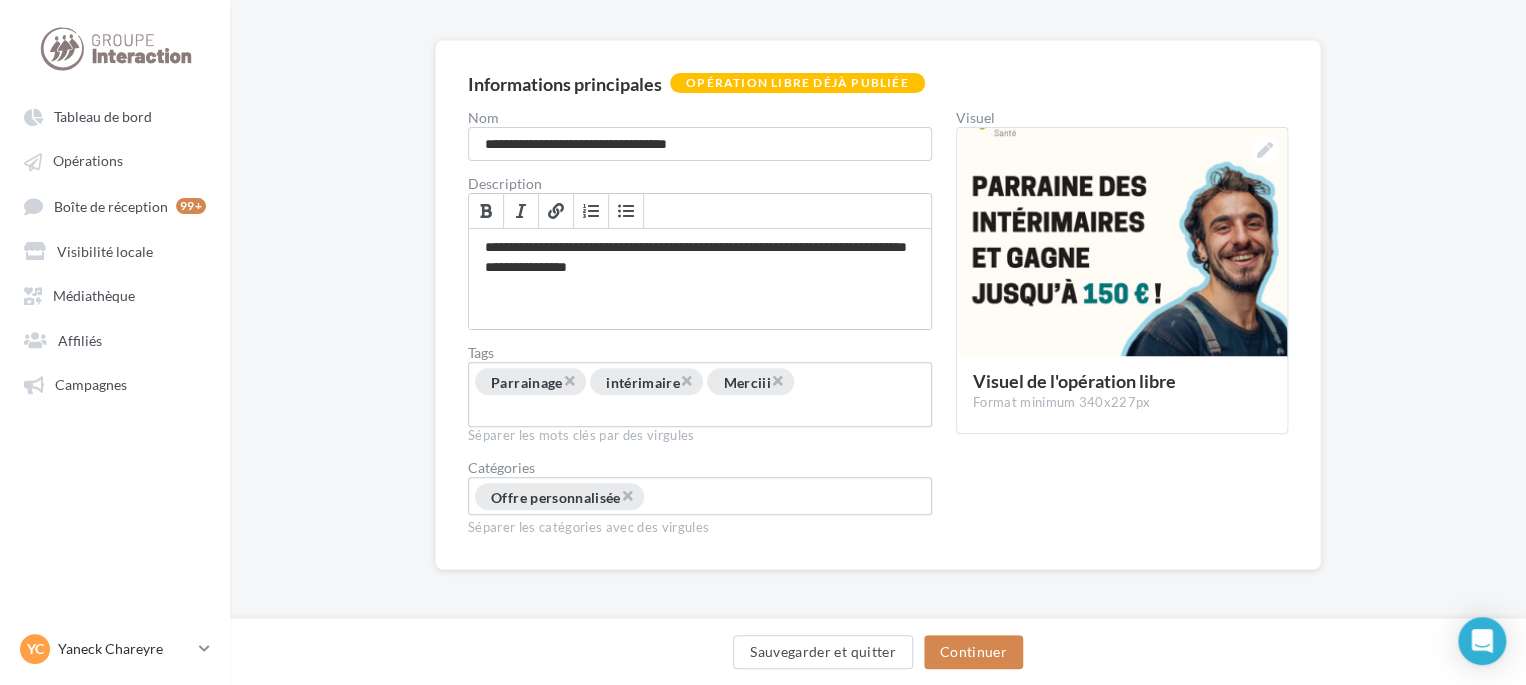 scroll, scrollTop: 129, scrollLeft: 0, axis: vertical 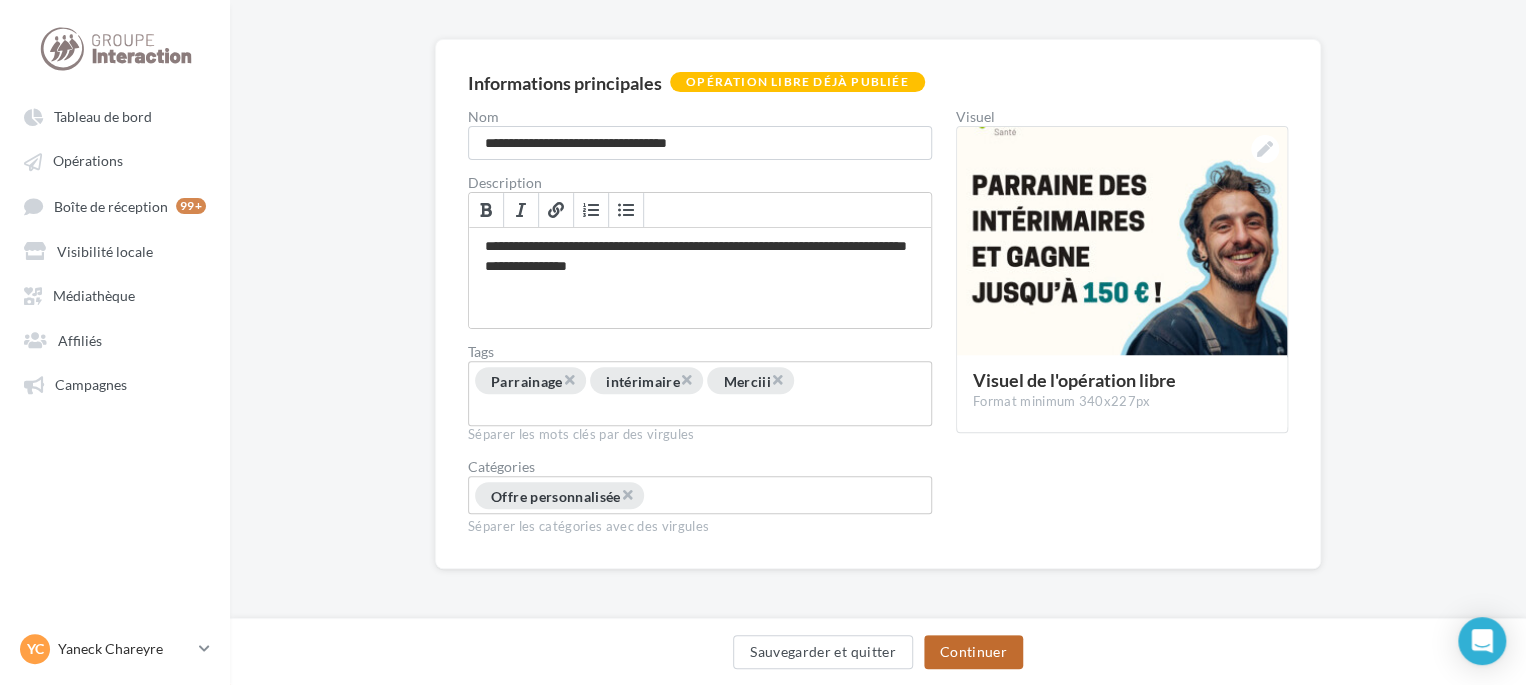 click on "Continuer" at bounding box center (973, 652) 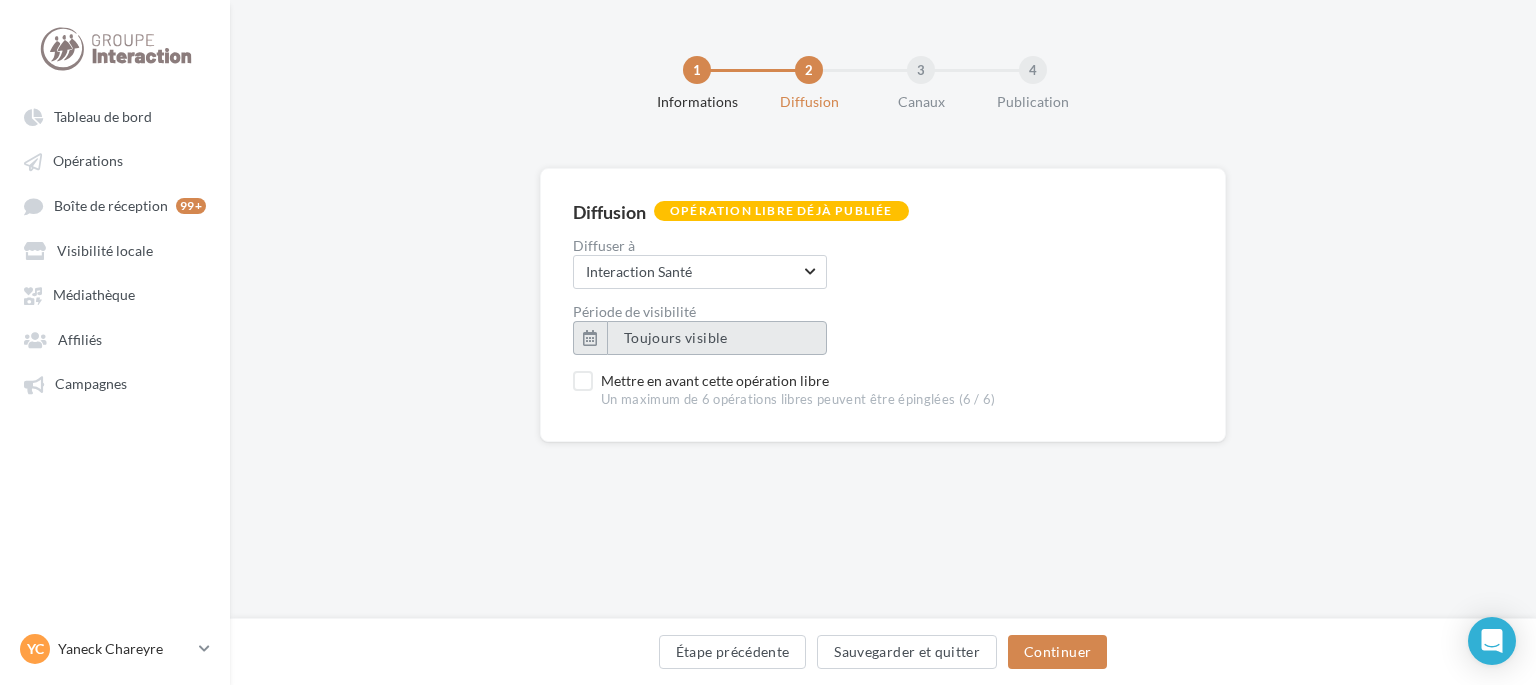 click on "Toujours visible" at bounding box center [676, 337] 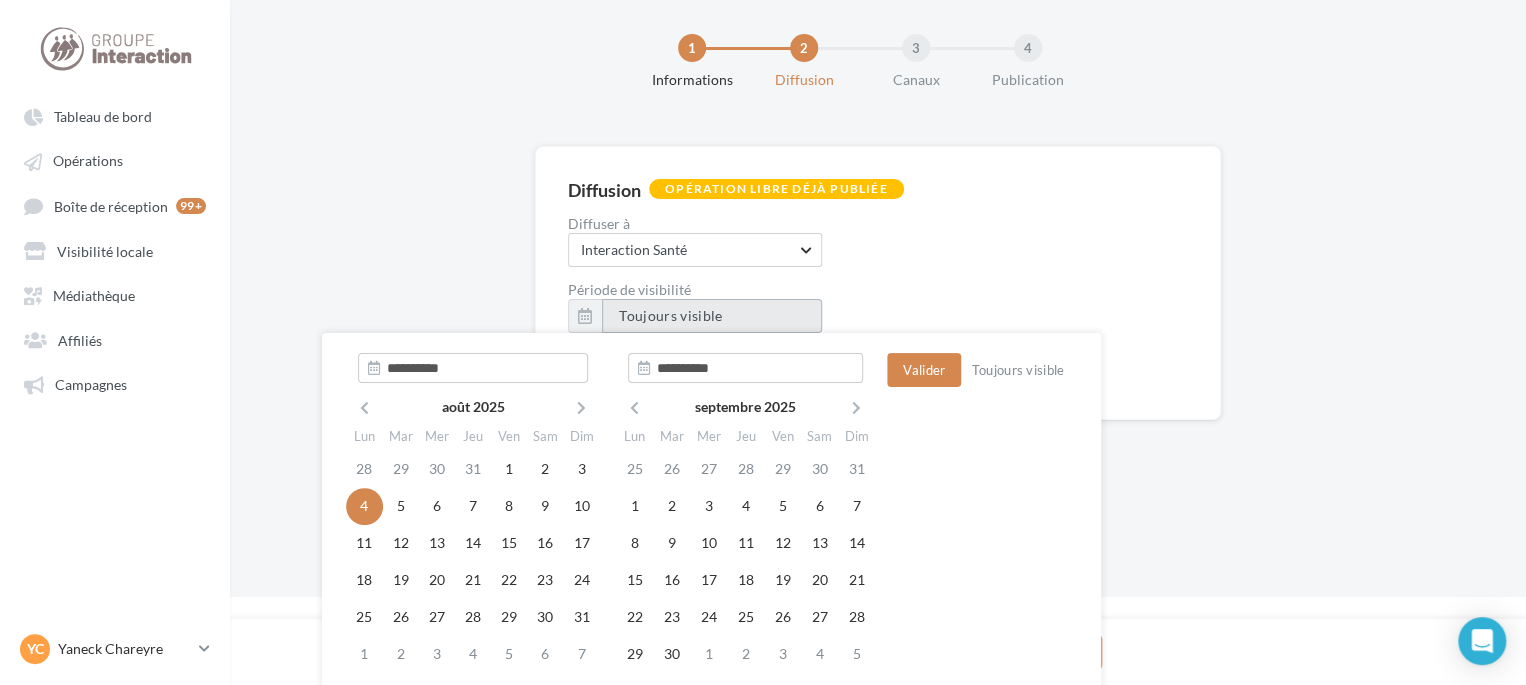 scroll, scrollTop: 34, scrollLeft: 0, axis: vertical 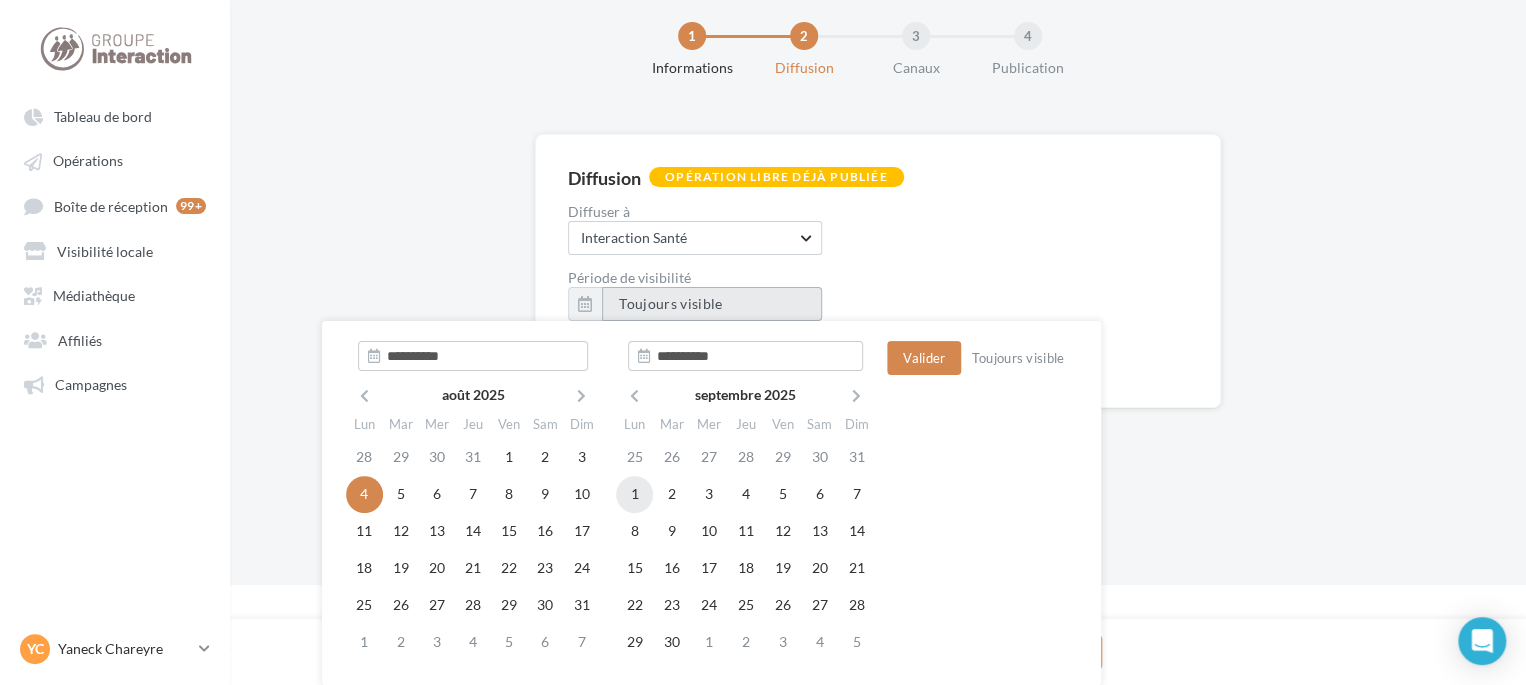 type on "**********" 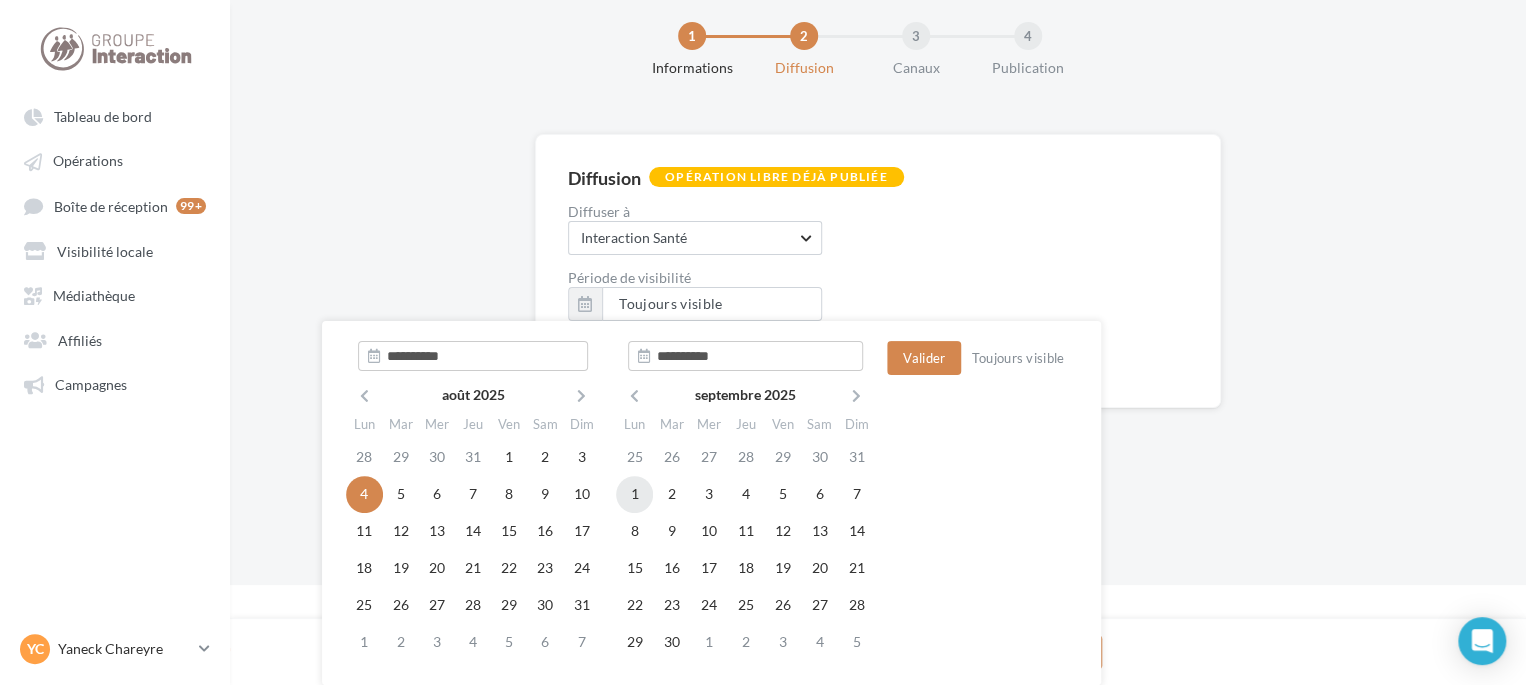 click on "1" at bounding box center [634, 494] 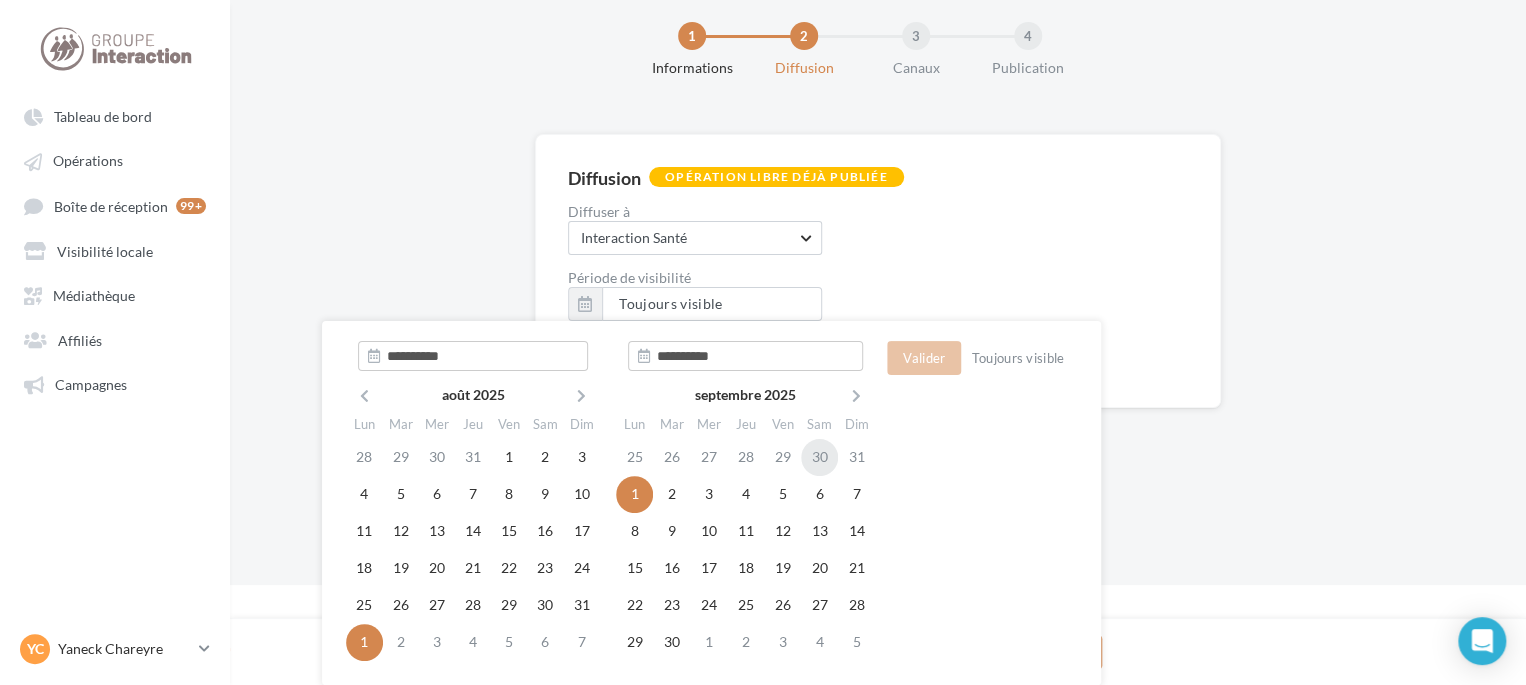type on "**********" 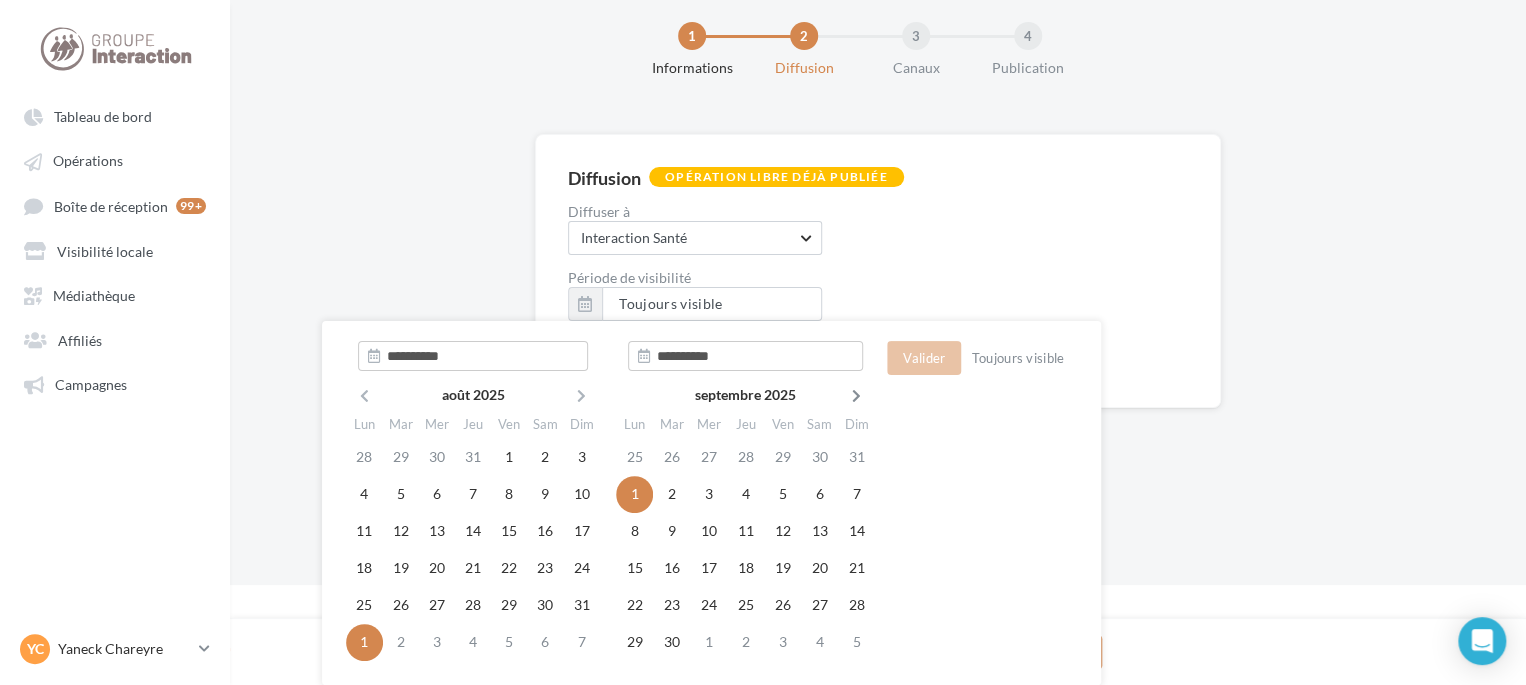 click at bounding box center [856, 396] 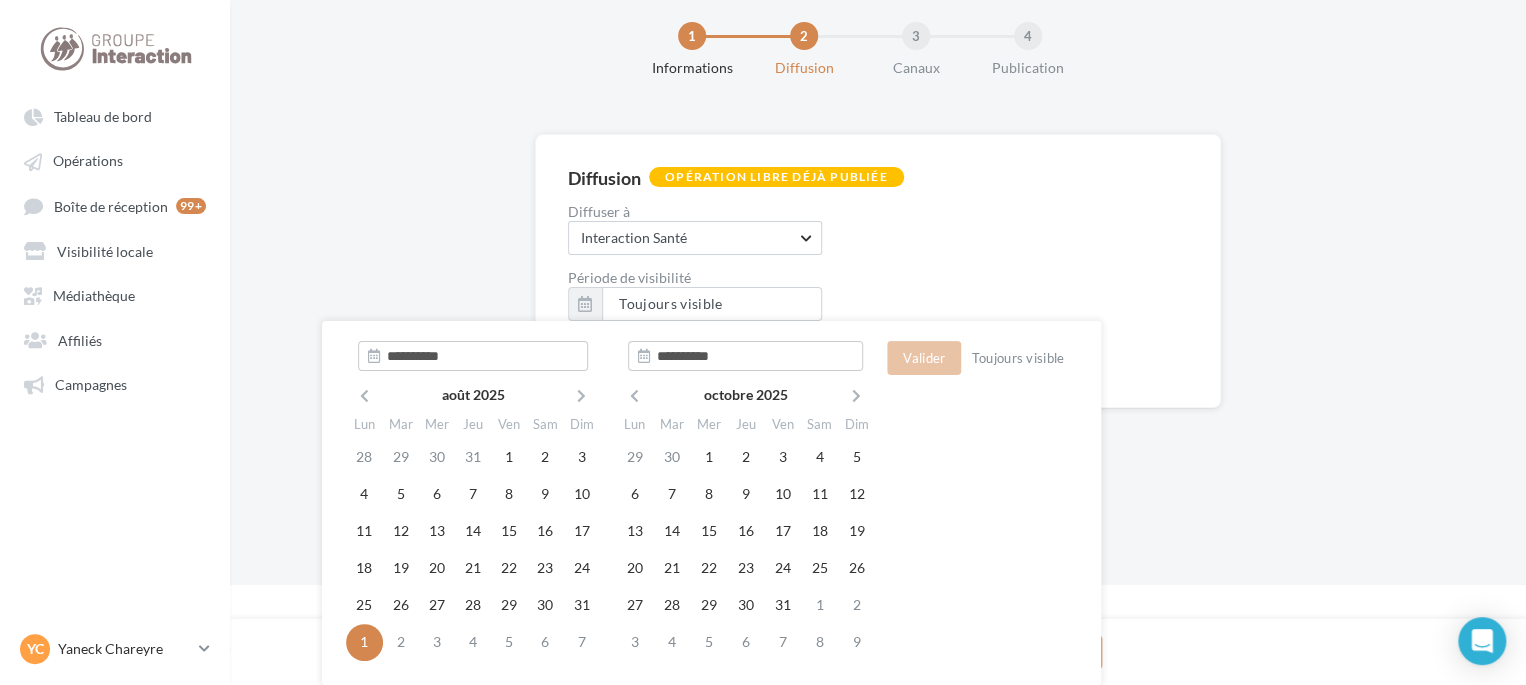 click at bounding box center (856, 396) 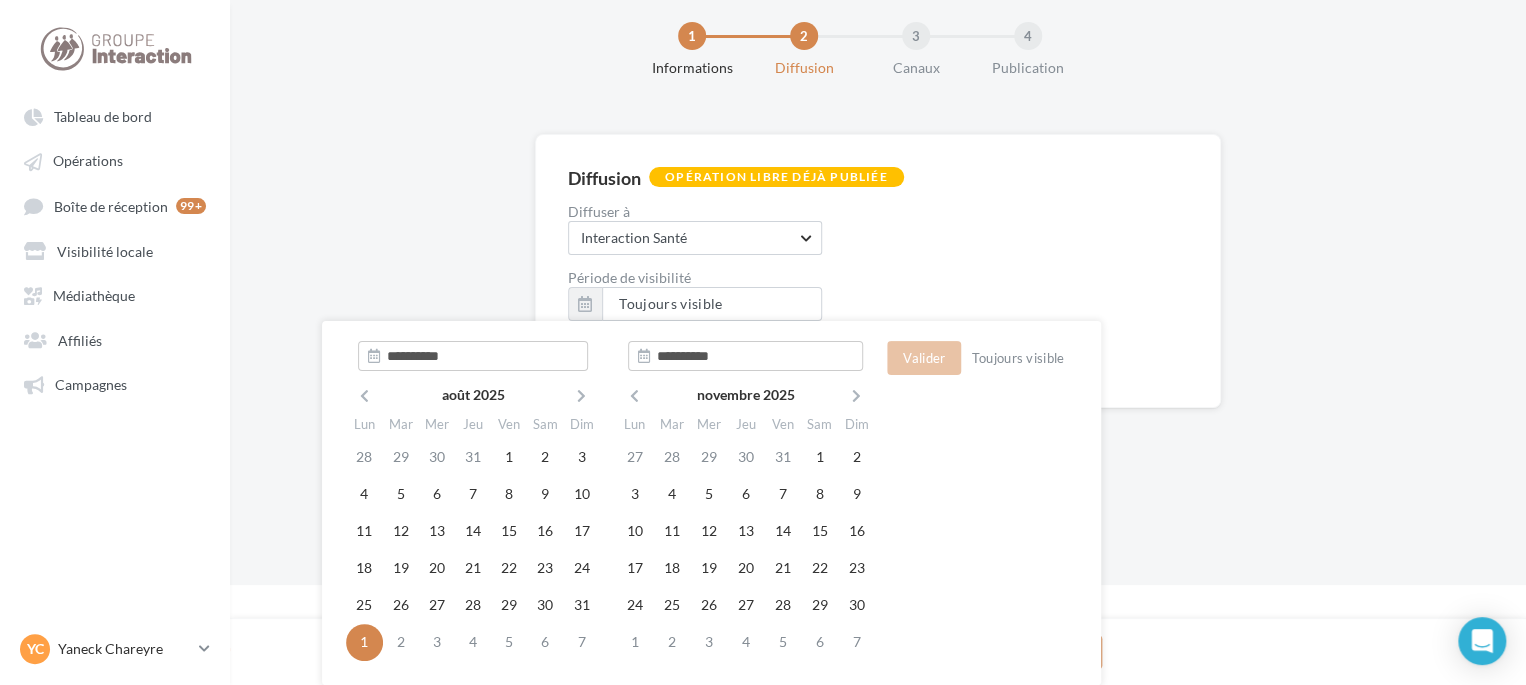 click at bounding box center (856, 396) 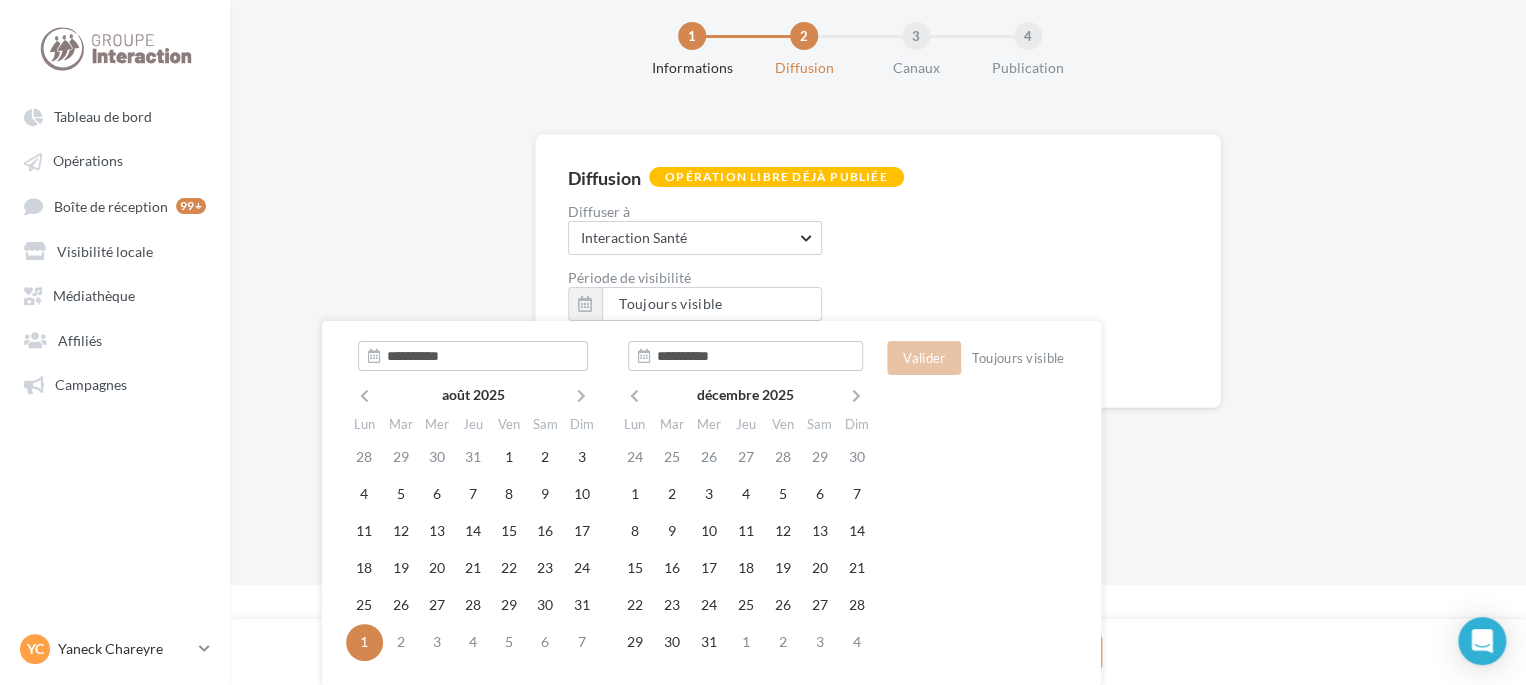 click at bounding box center (856, 396) 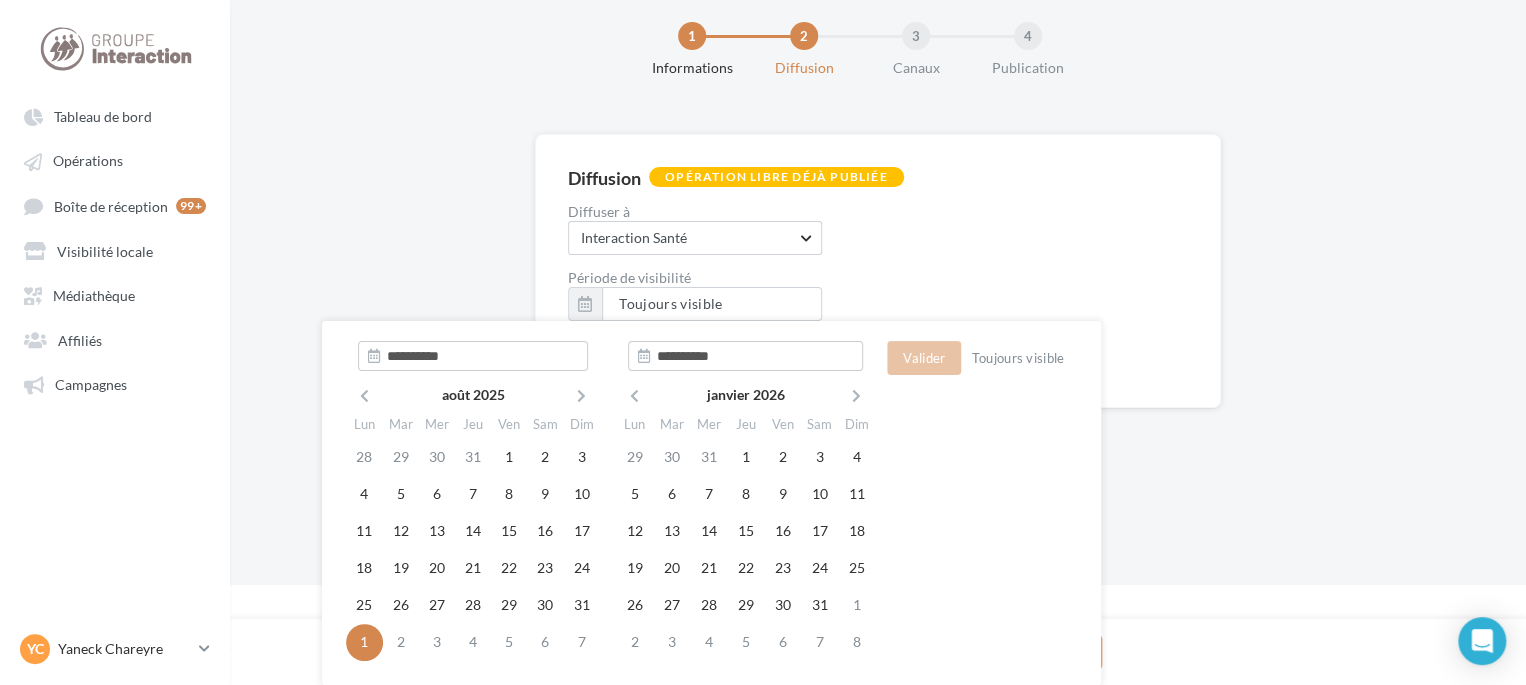 click at bounding box center [856, 396] 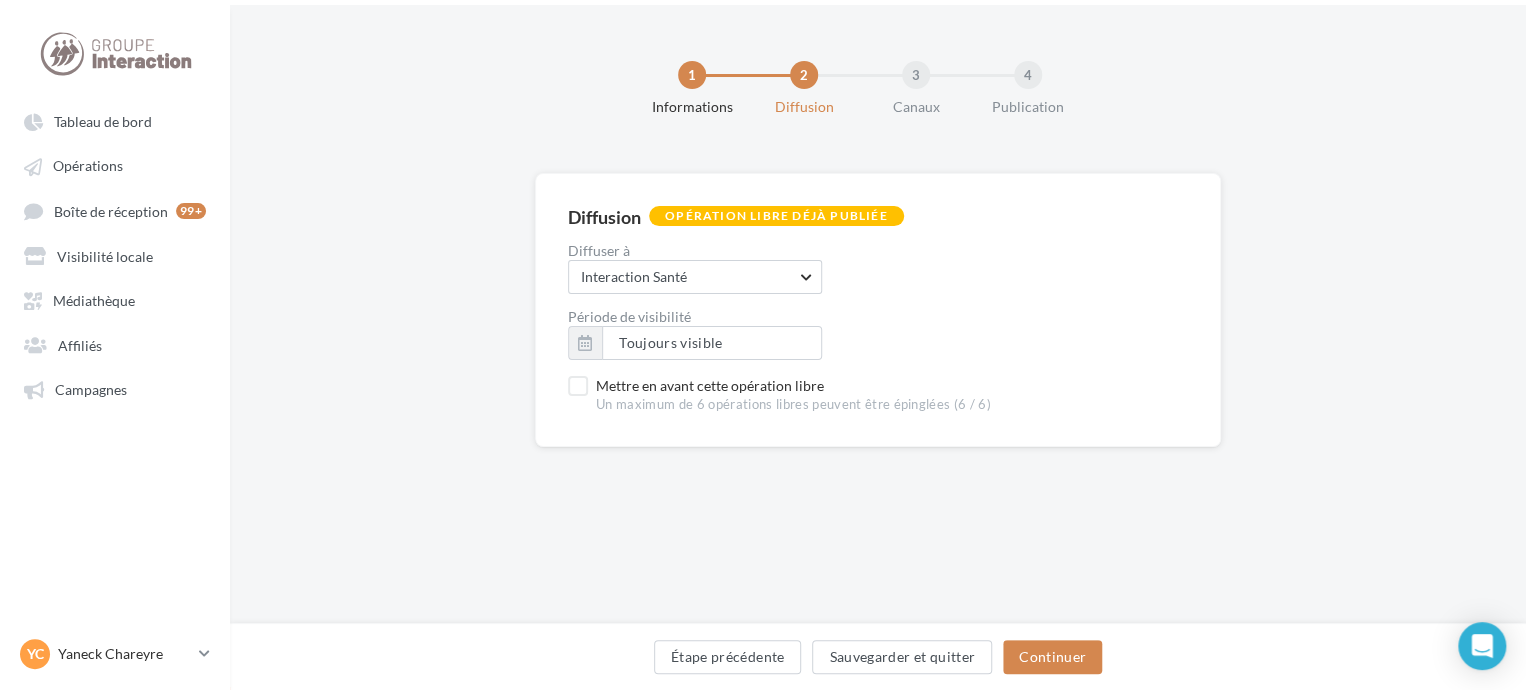 scroll, scrollTop: 0, scrollLeft: 0, axis: both 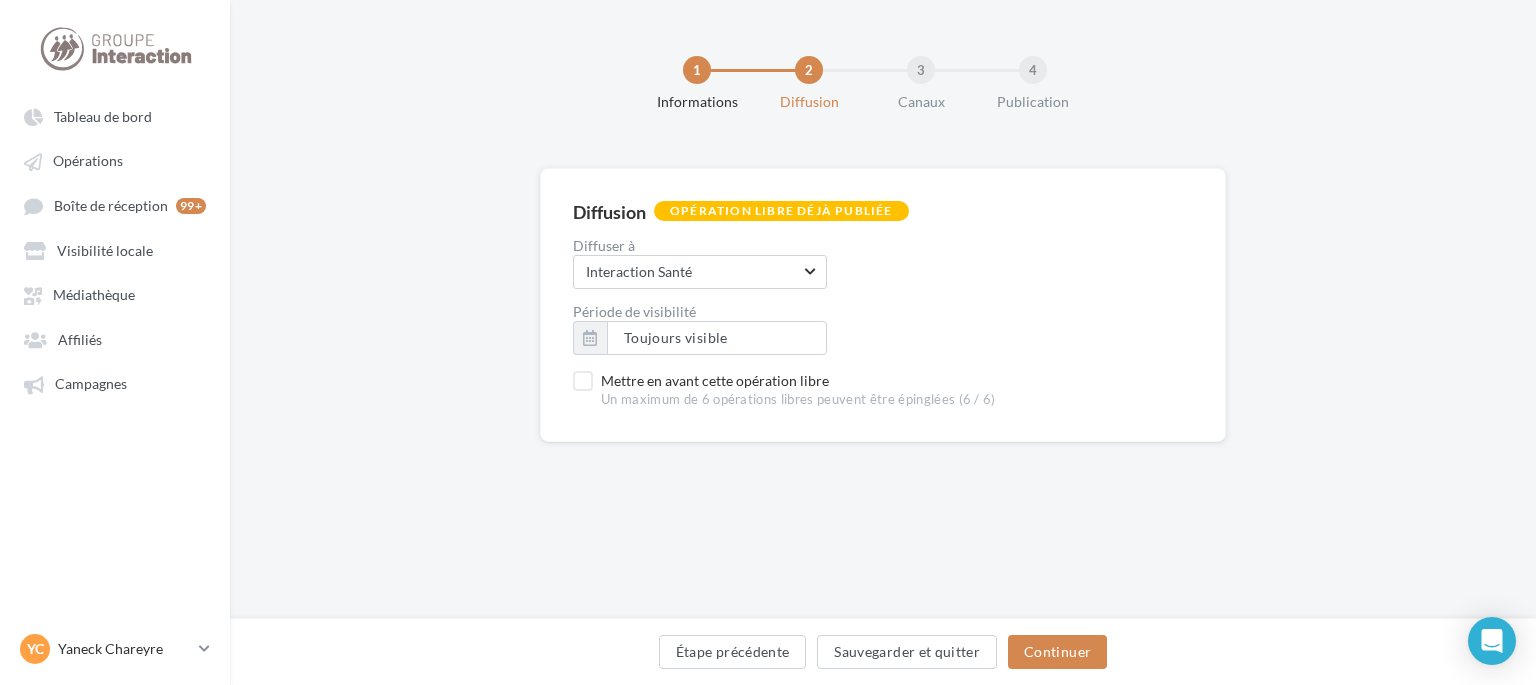 click on "Diffusion Opération libre déjà publiée Diffuser à Interaction Santé   Interaction Santé       Aucun choix disponible Merci de spécifier le partage Période de visibilité   Toujours visible    Mettre en avant cette opération libre  Un maximum de 6 opérations libres peuvent être épinglées (6 / 6) Chargement ' Étape précédente   Sauvegarder et quitter    Continuer" at bounding box center [883, 337] 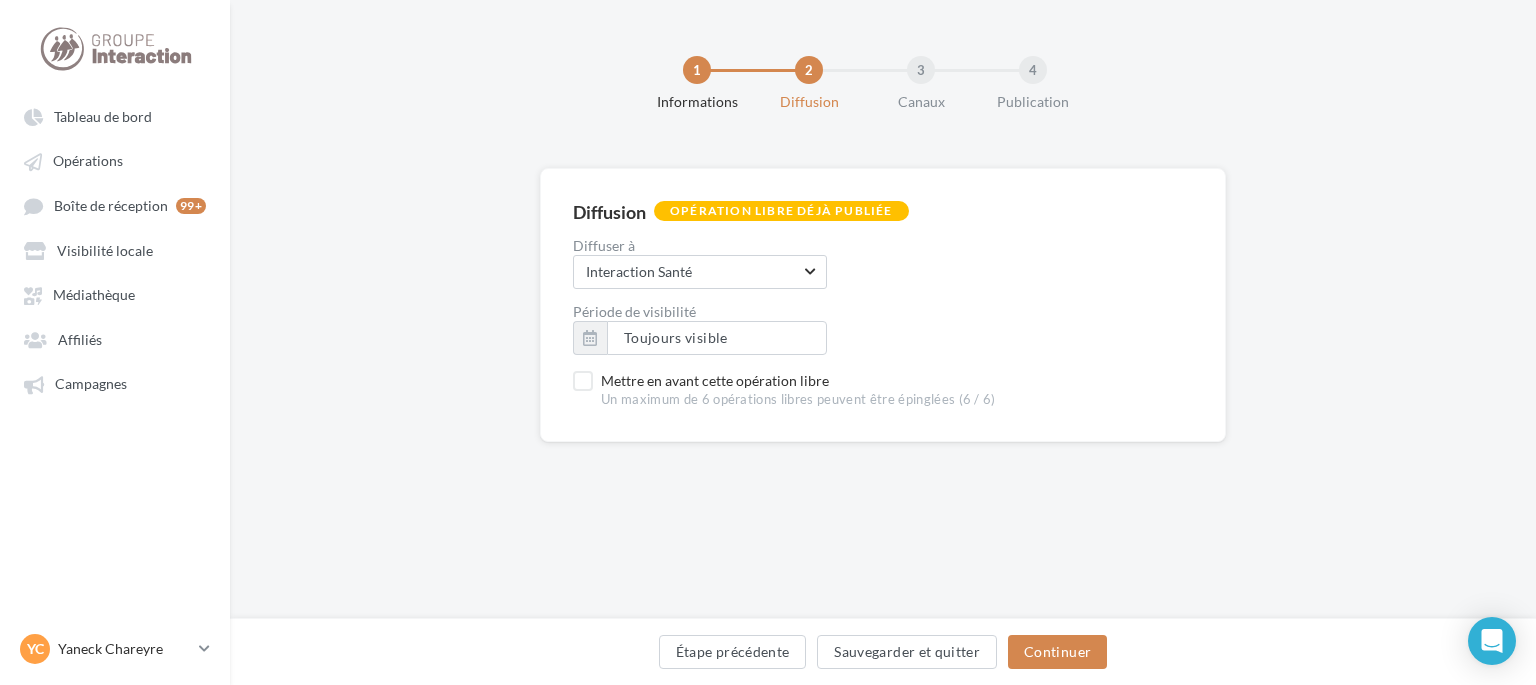 click on "1 Informations 2 Diffusion 3 Canaux 4 Publication Diffusion Opération libre déjà publiée Diffuser à Interaction Santé   Interaction Santé       Aucun choix disponible Merci de spécifier le partage Période de visibilité   Toujours visible    Mettre en avant cette opération libre  Un maximum de 6 opérations libres peuvent être épinglées (6 / 6) Chargement ' Étape précédente   Sauvegarder et quitter    Continuer" at bounding box center (883, 309) 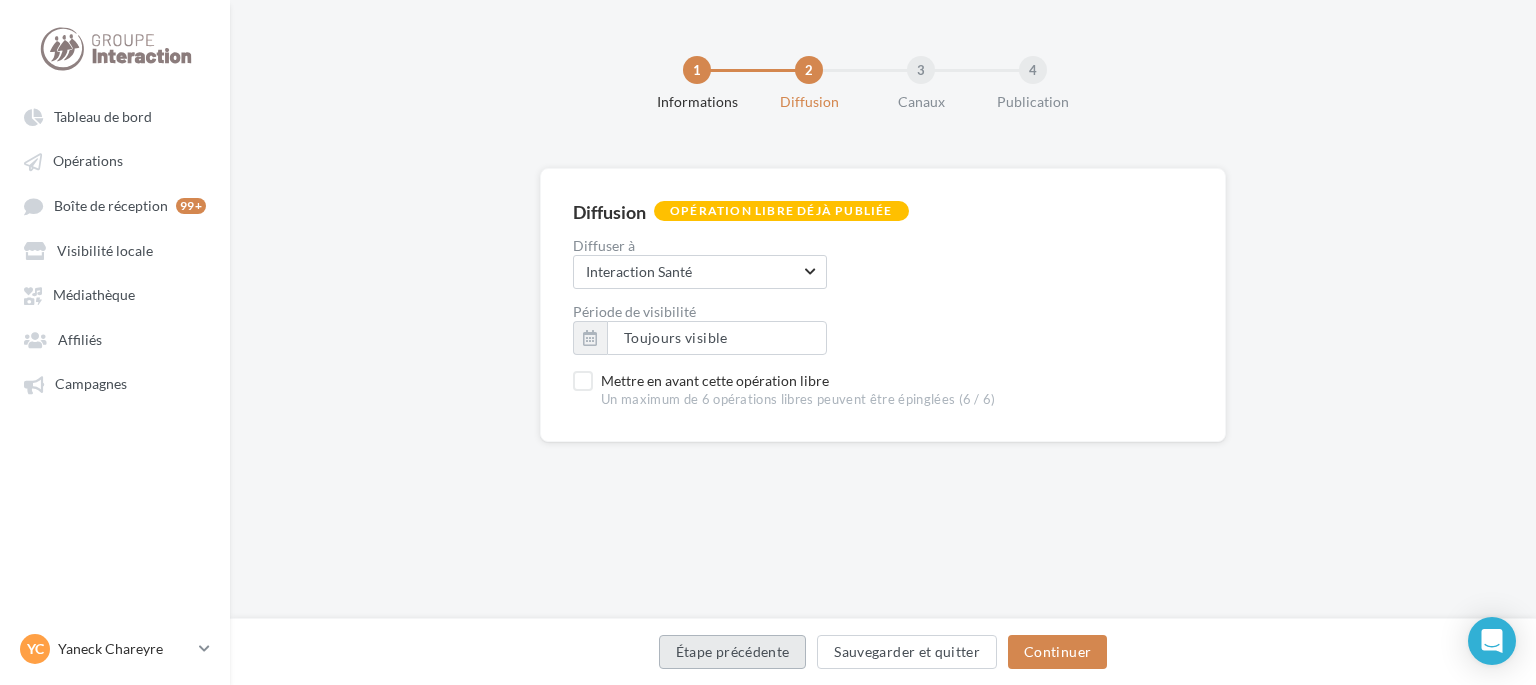 click on "Étape précédente" at bounding box center (733, 652) 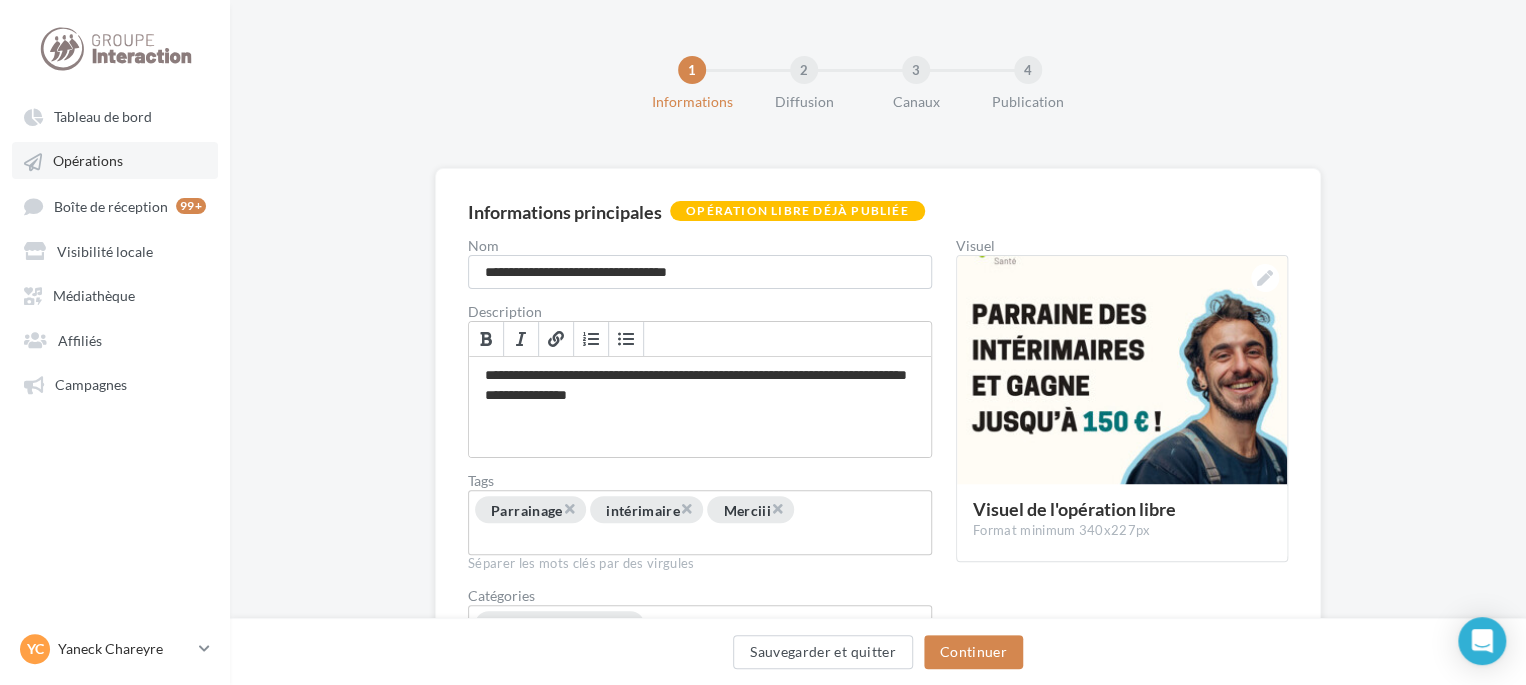 click on "Opérations" at bounding box center [115, 160] 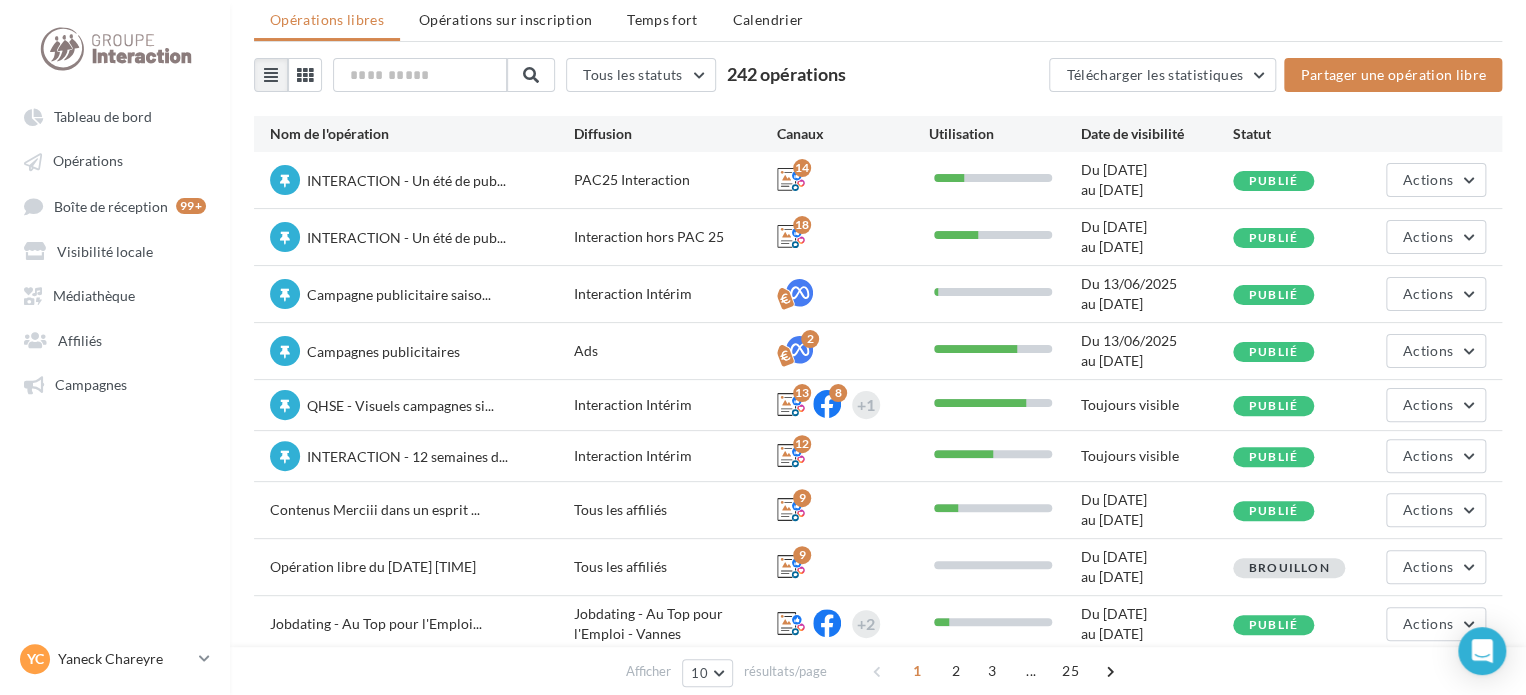 scroll, scrollTop: 0, scrollLeft: 0, axis: both 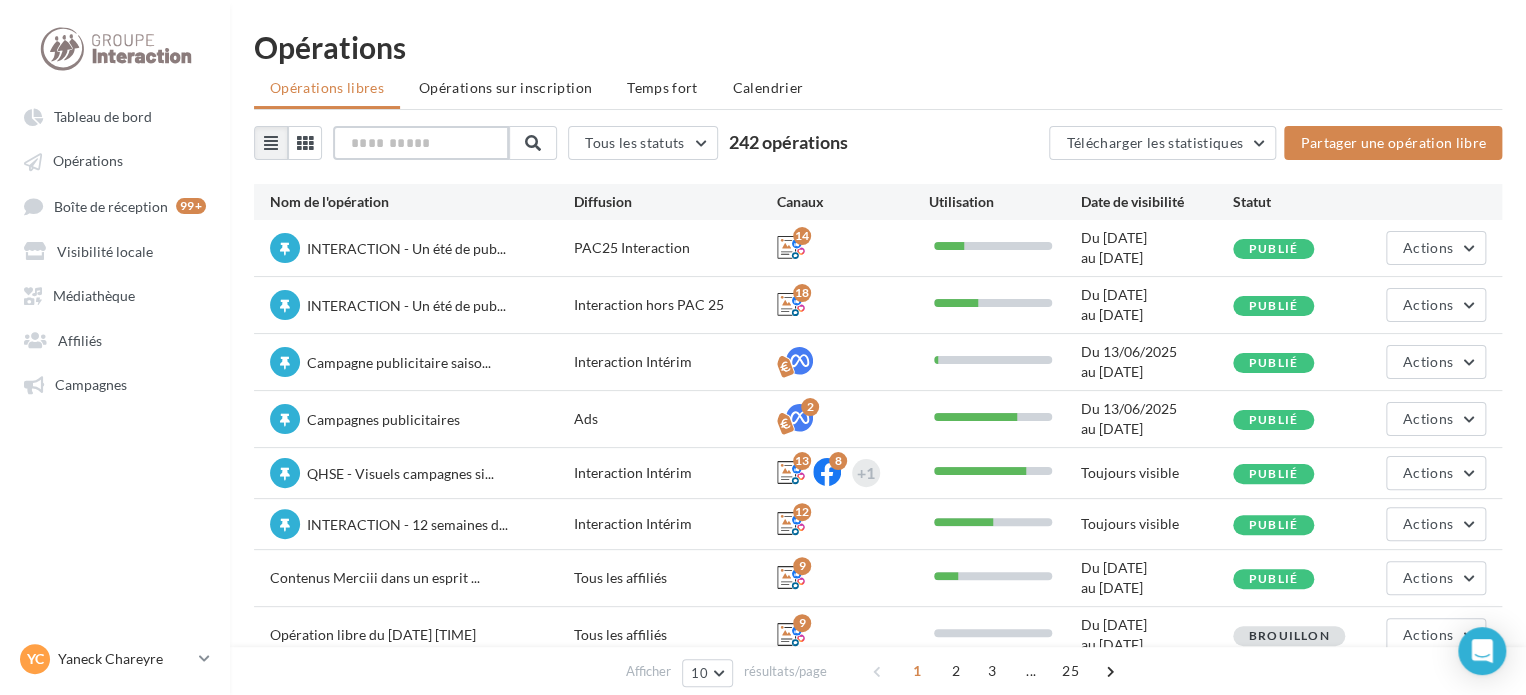 click at bounding box center [421, 143] 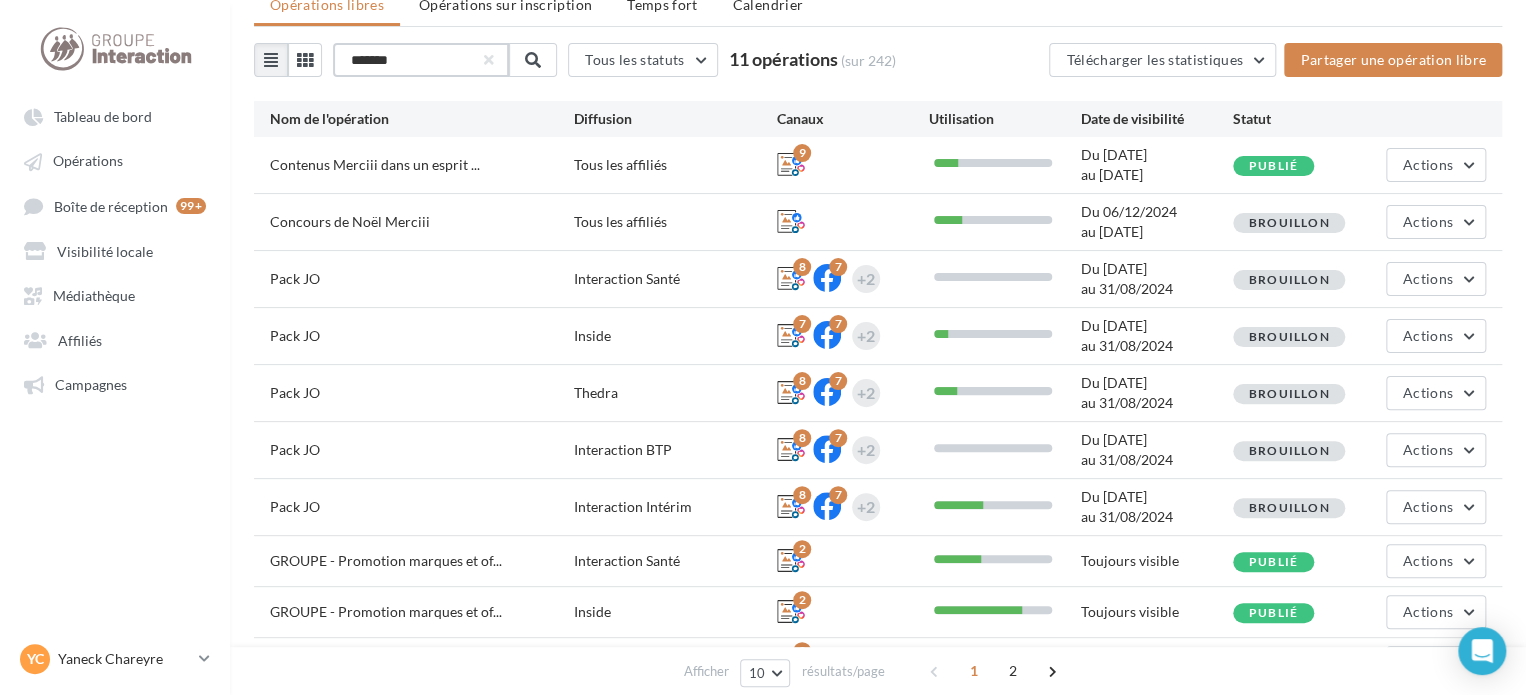 scroll, scrollTop: 183, scrollLeft: 0, axis: vertical 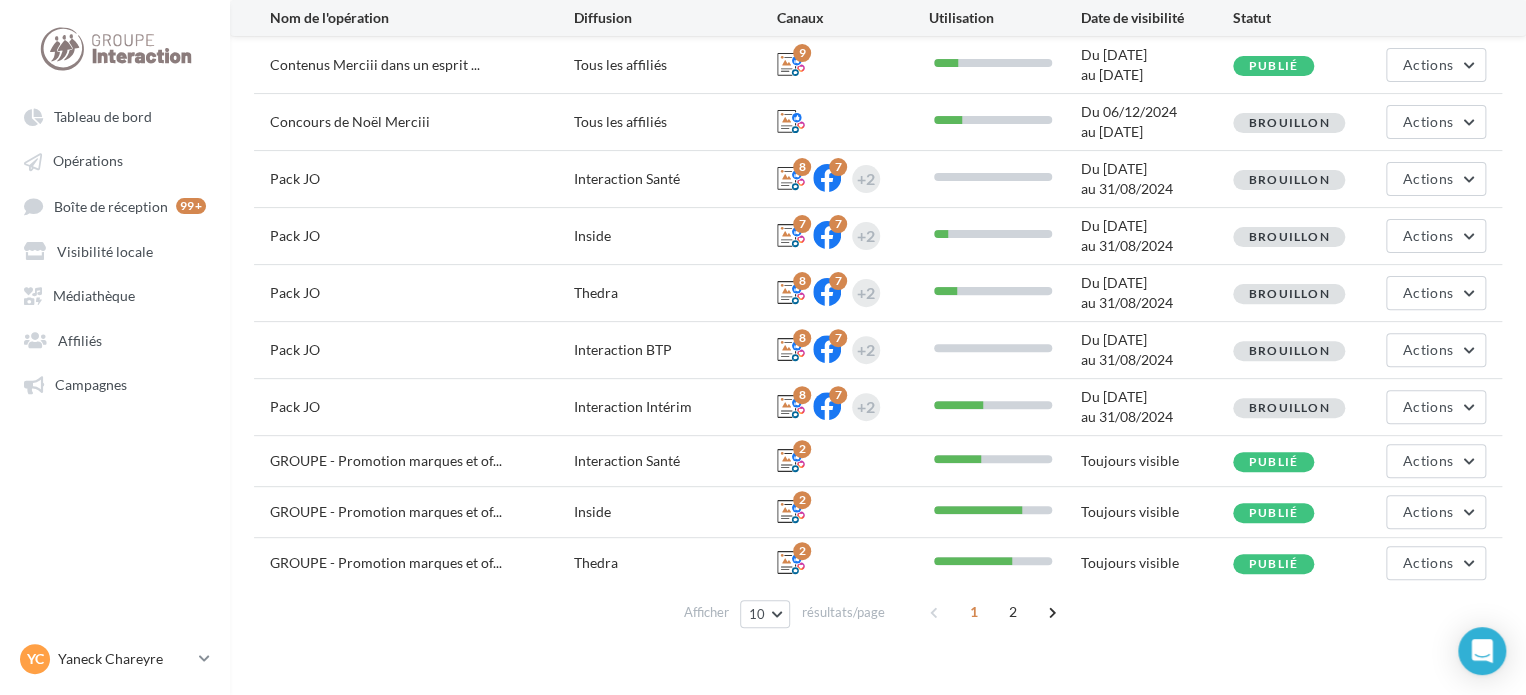 type on "*******" 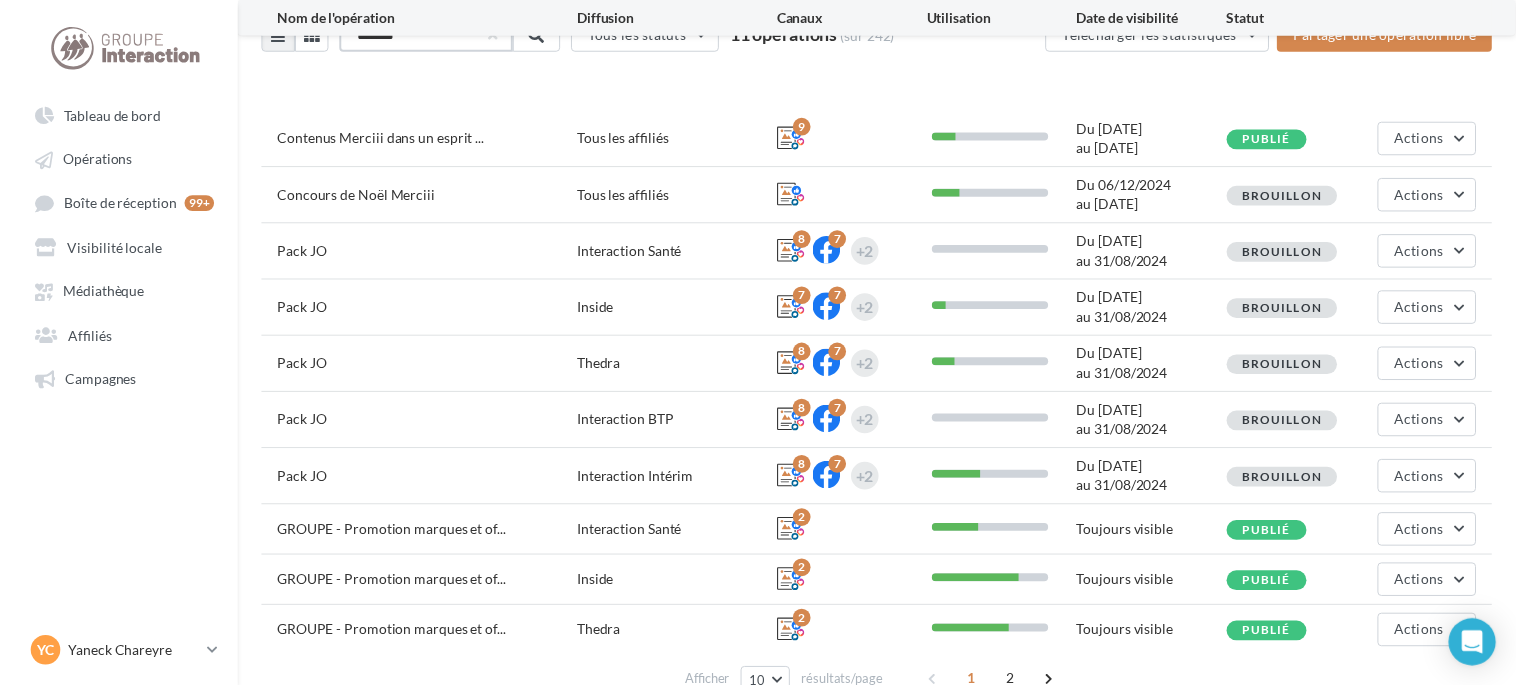 scroll, scrollTop: 0, scrollLeft: 0, axis: both 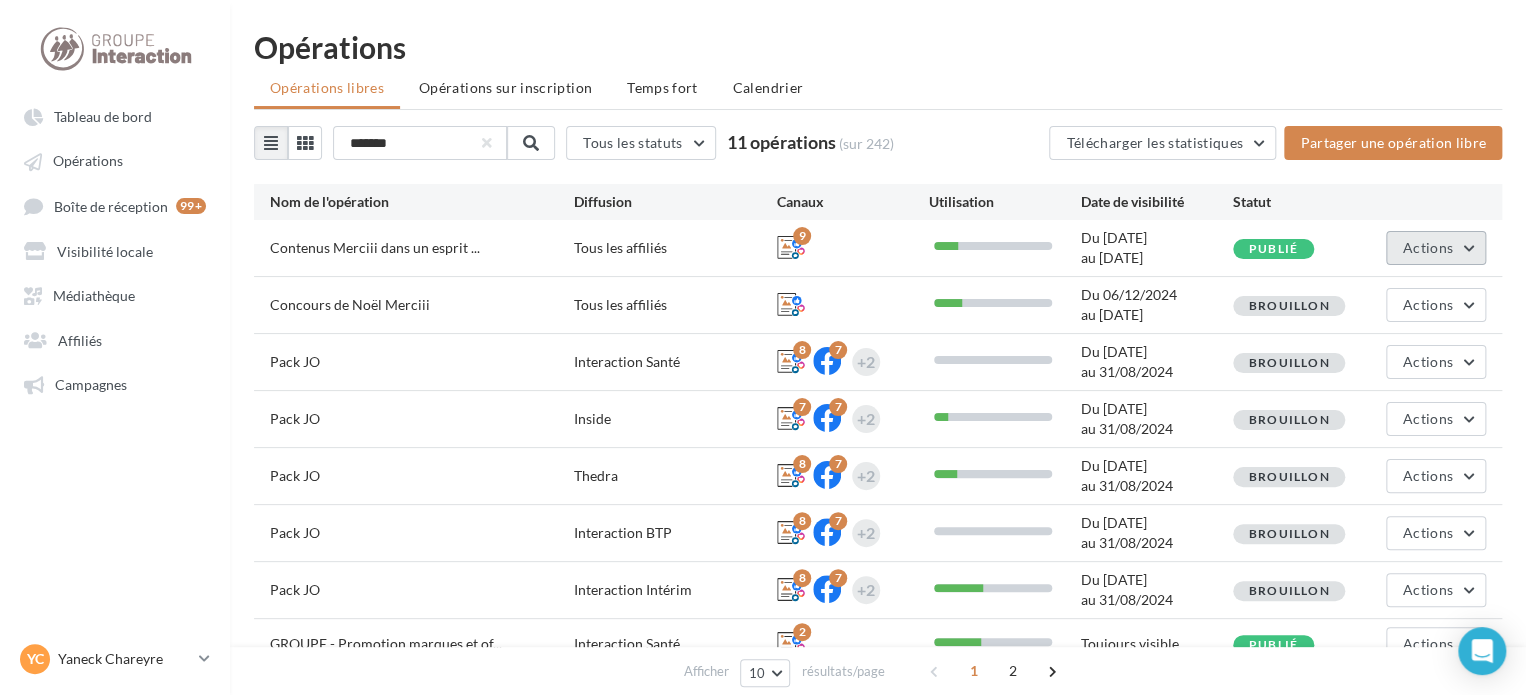 drag, startPoint x: 1428, startPoint y: 223, endPoint x: 1420, endPoint y: 234, distance: 13.601471 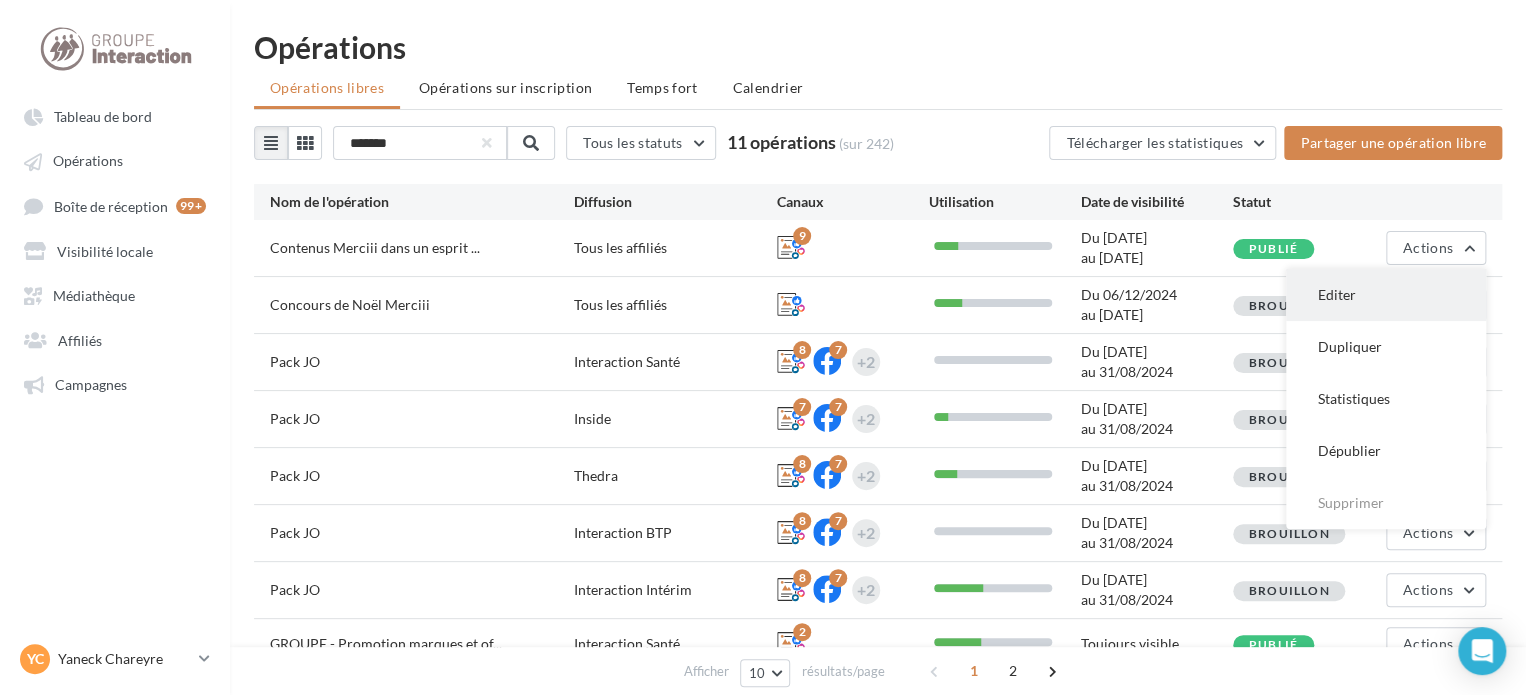 click on "Editer" at bounding box center [1386, 295] 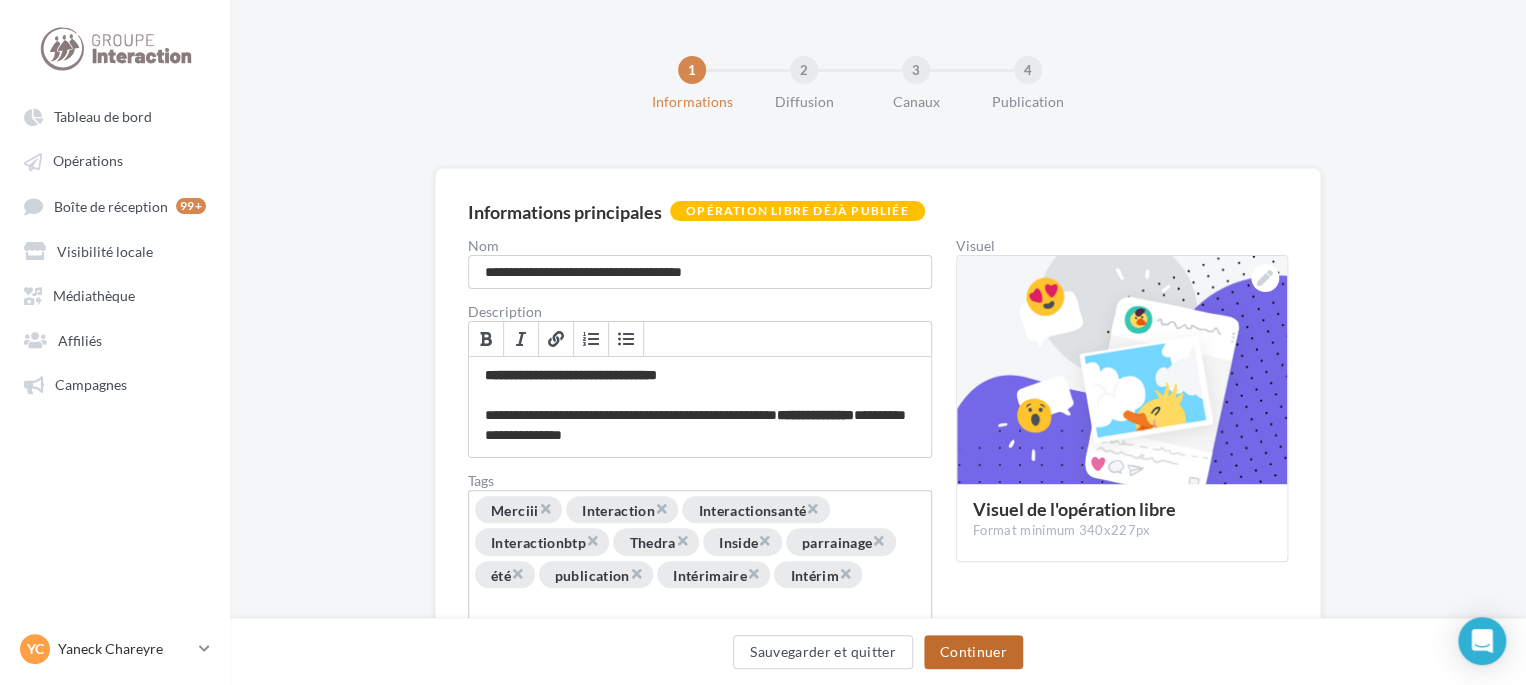 click on "Continuer" at bounding box center (973, 652) 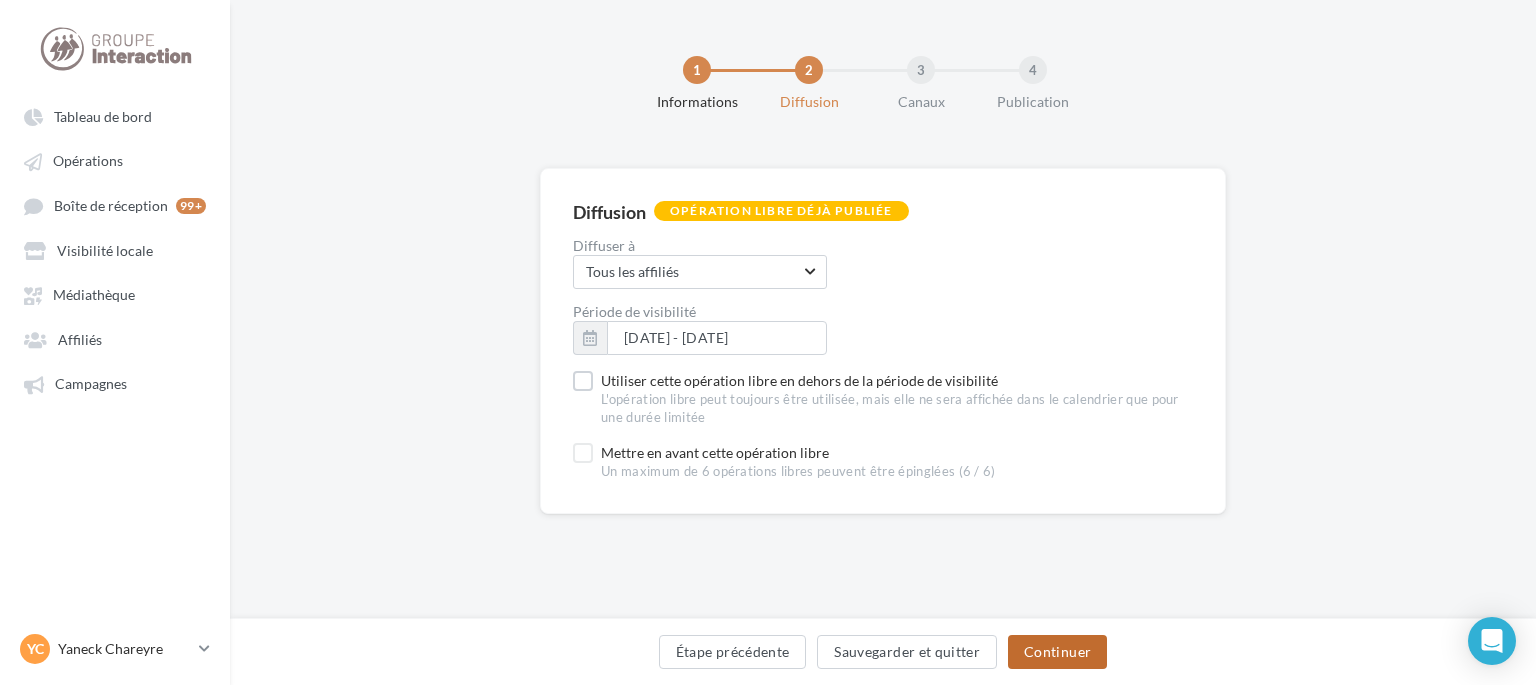 click on "Continuer" at bounding box center (1057, 652) 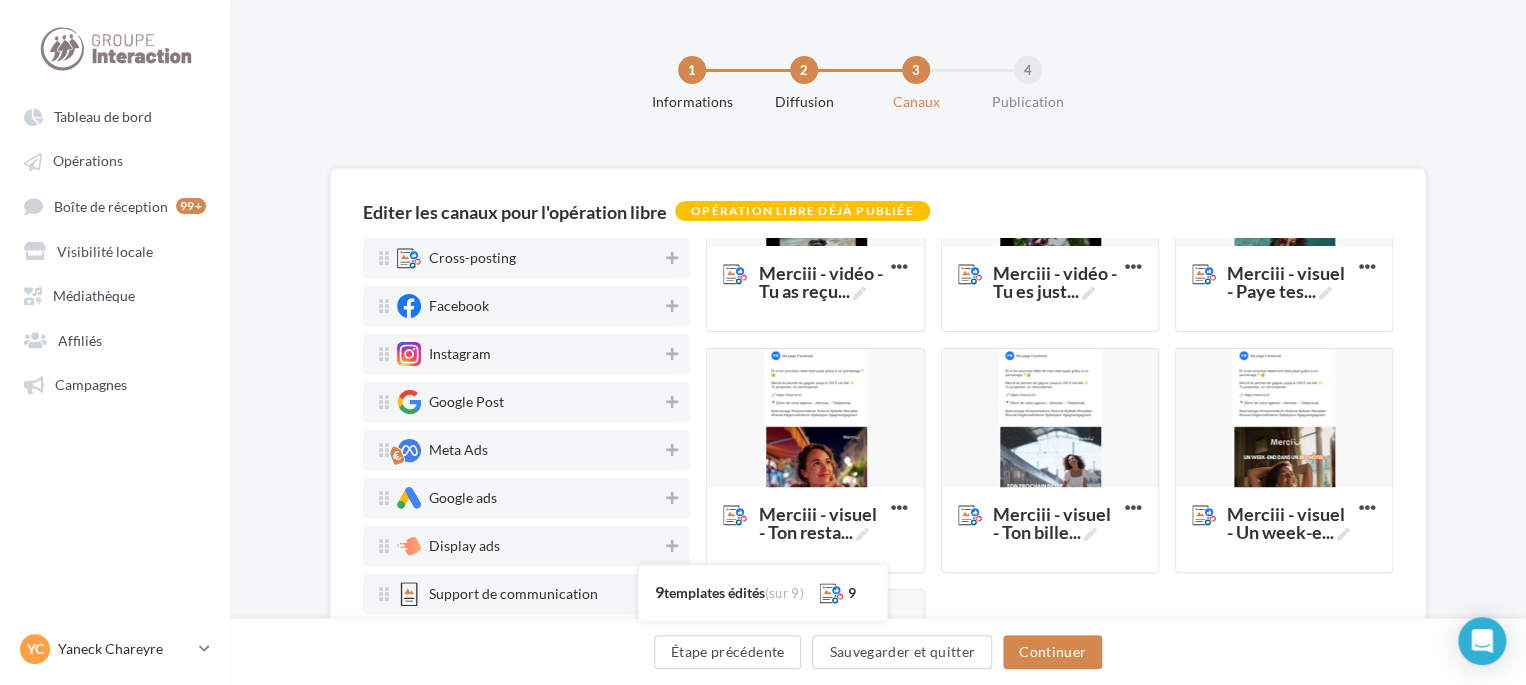 scroll, scrollTop: 500, scrollLeft: 0, axis: vertical 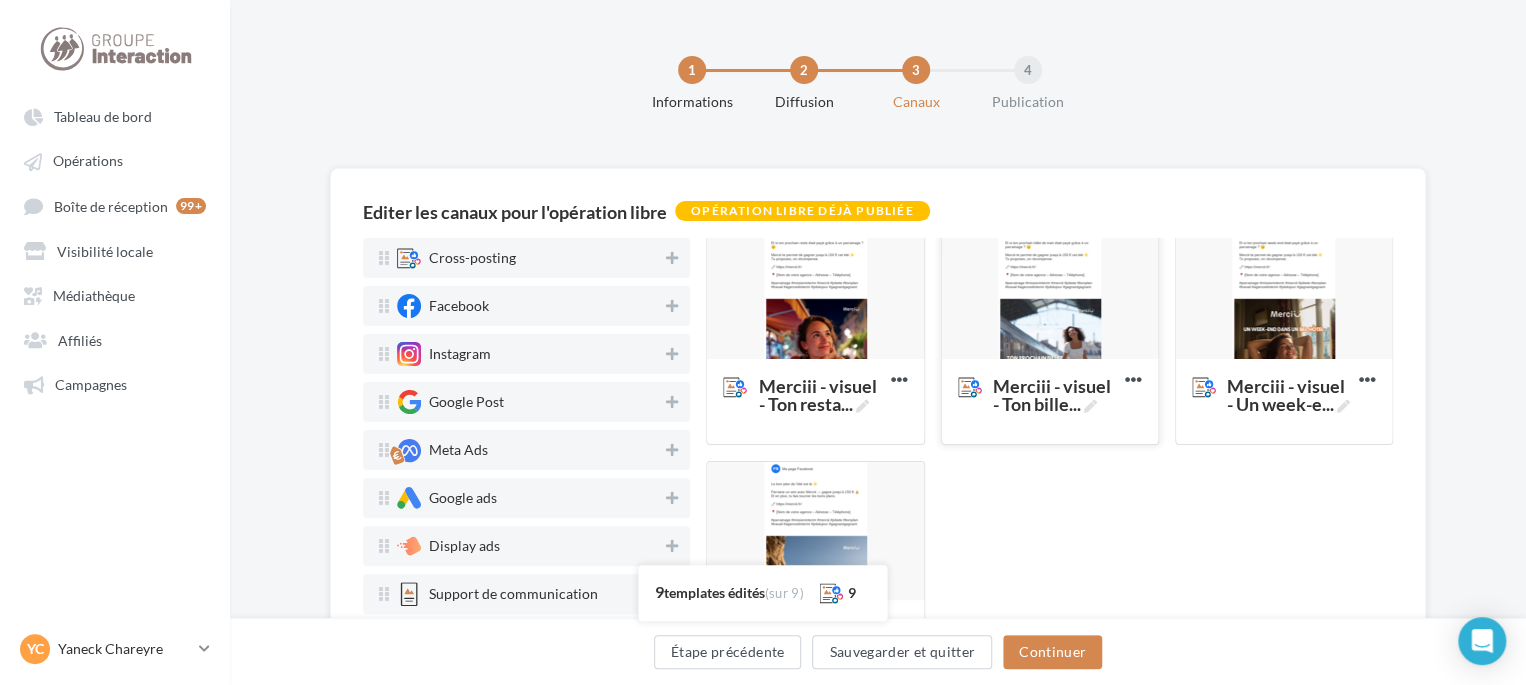 click at bounding box center [1050, 291] 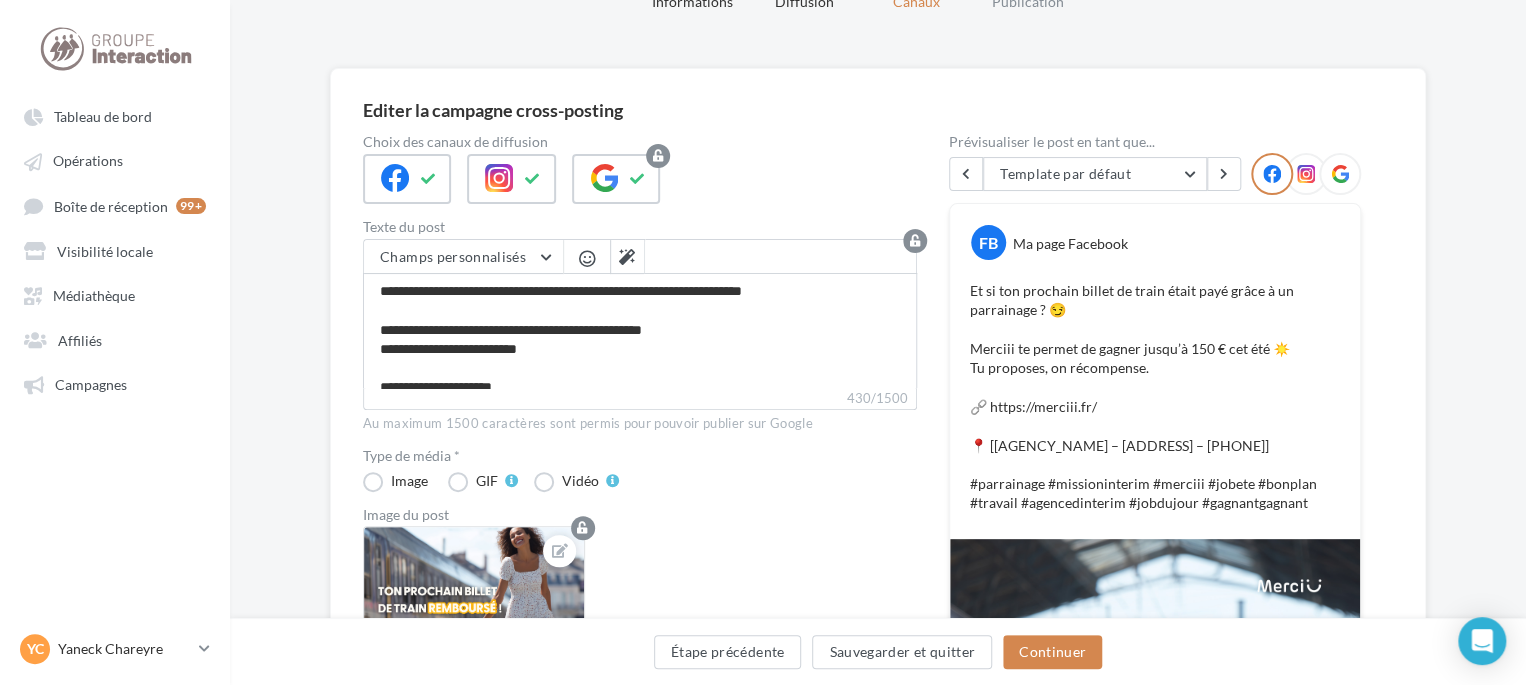 scroll, scrollTop: 0, scrollLeft: 0, axis: both 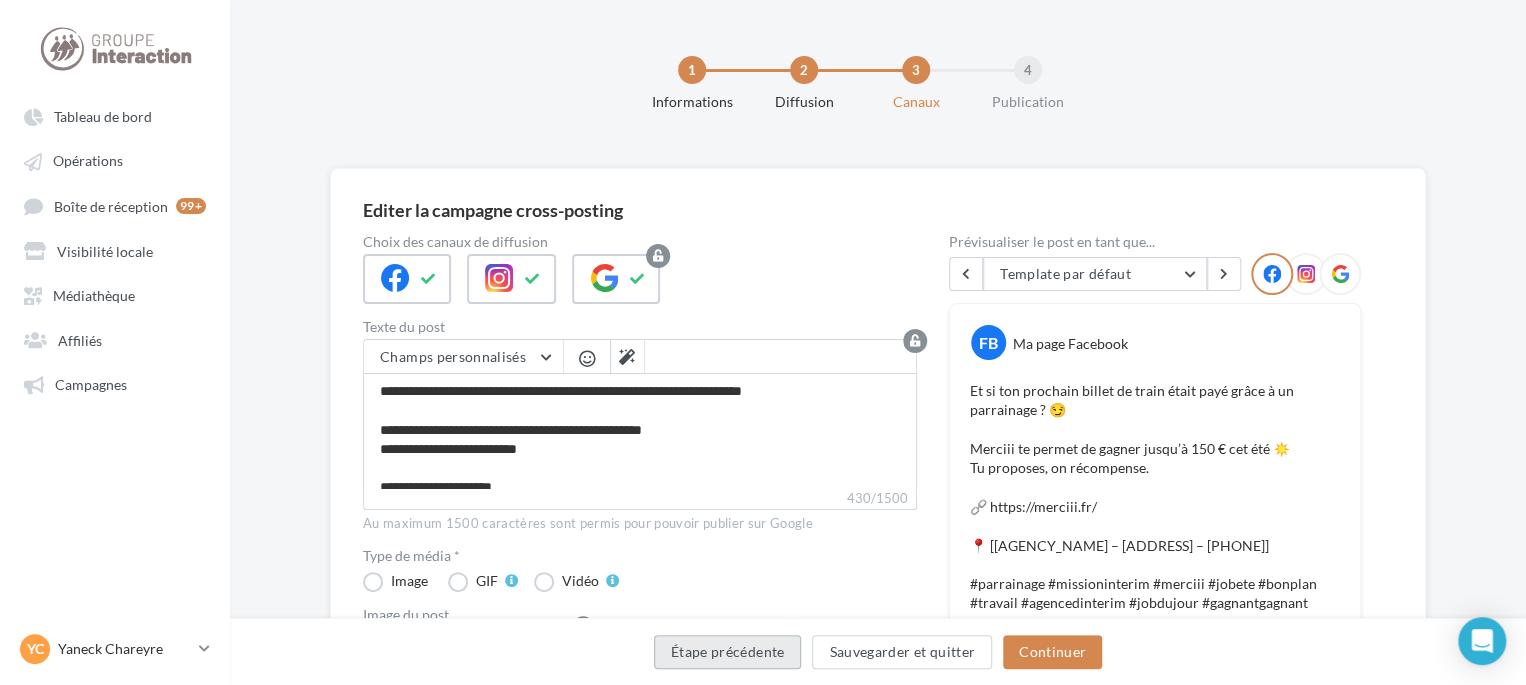 click on "Étape précédente" at bounding box center [728, 652] 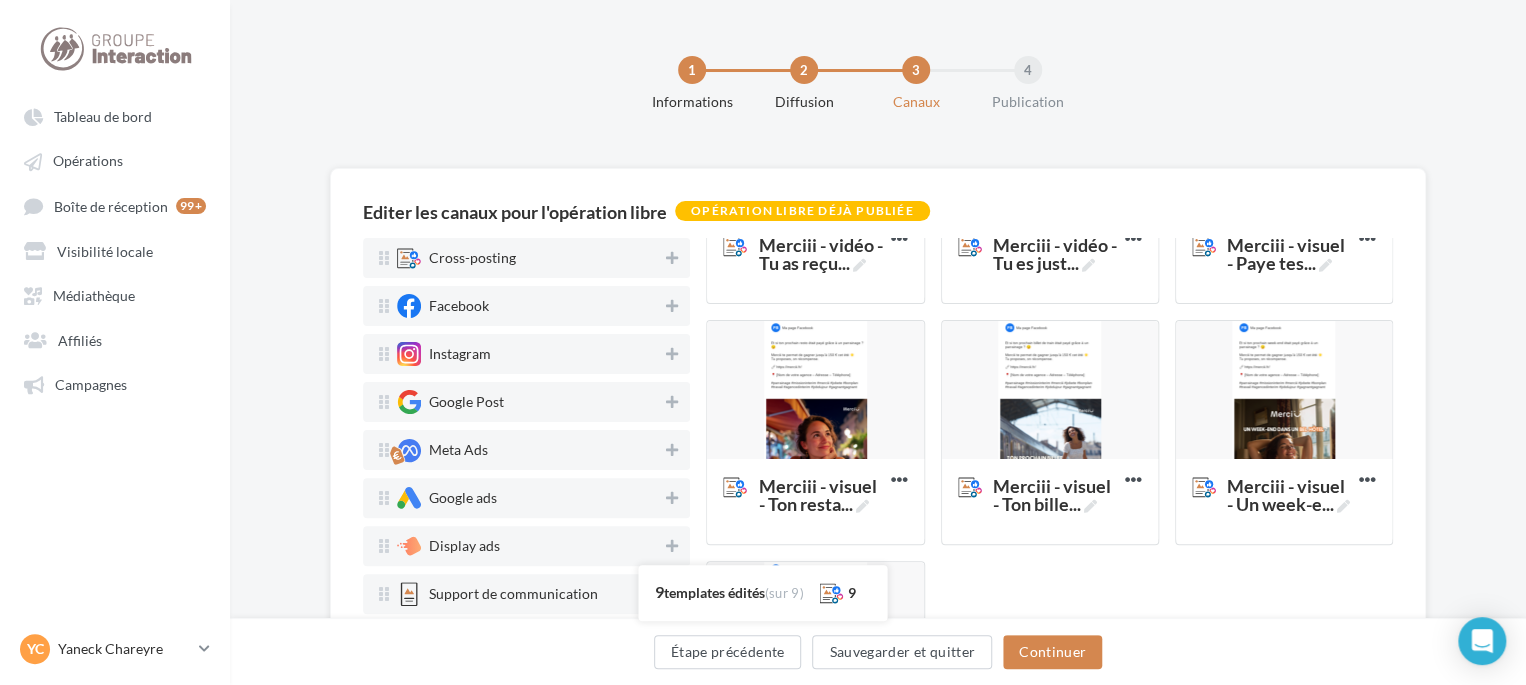 scroll, scrollTop: 500, scrollLeft: 0, axis: vertical 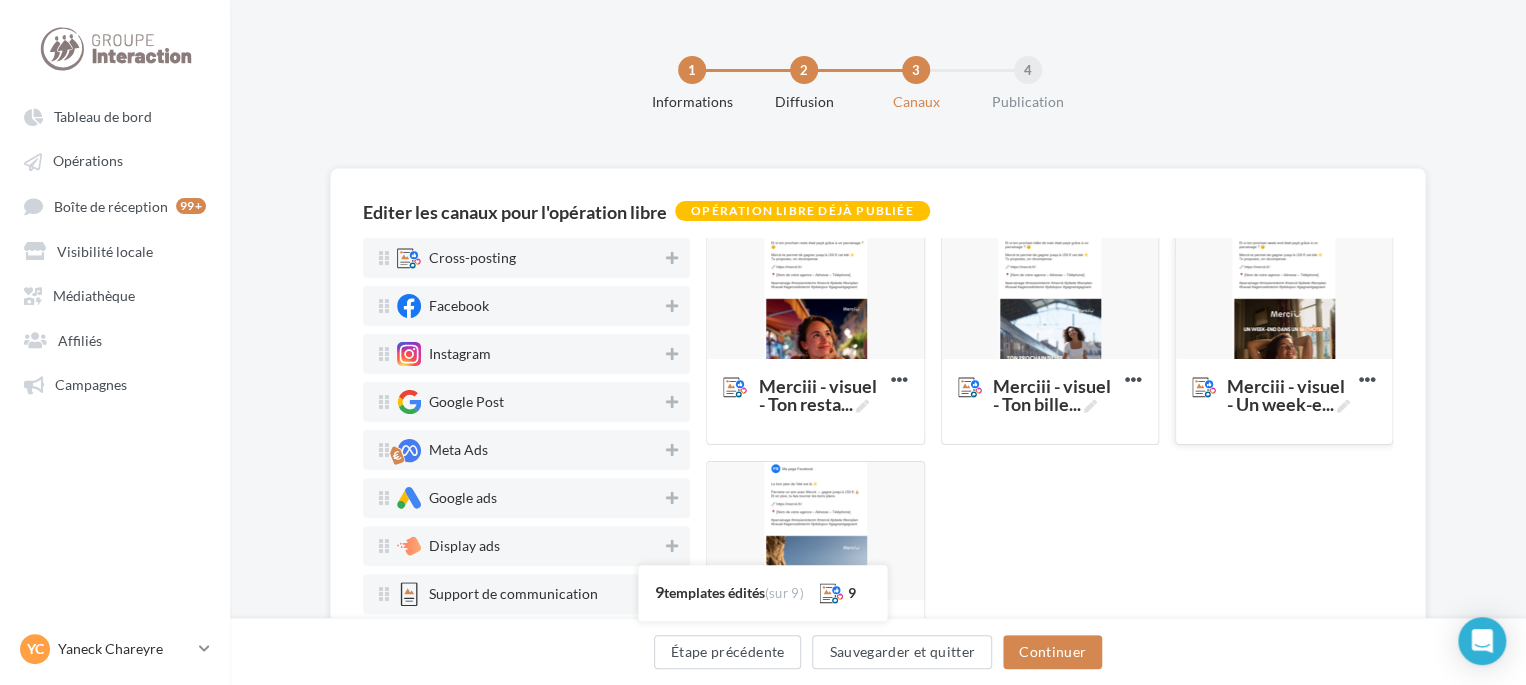 click at bounding box center (1284, 291) 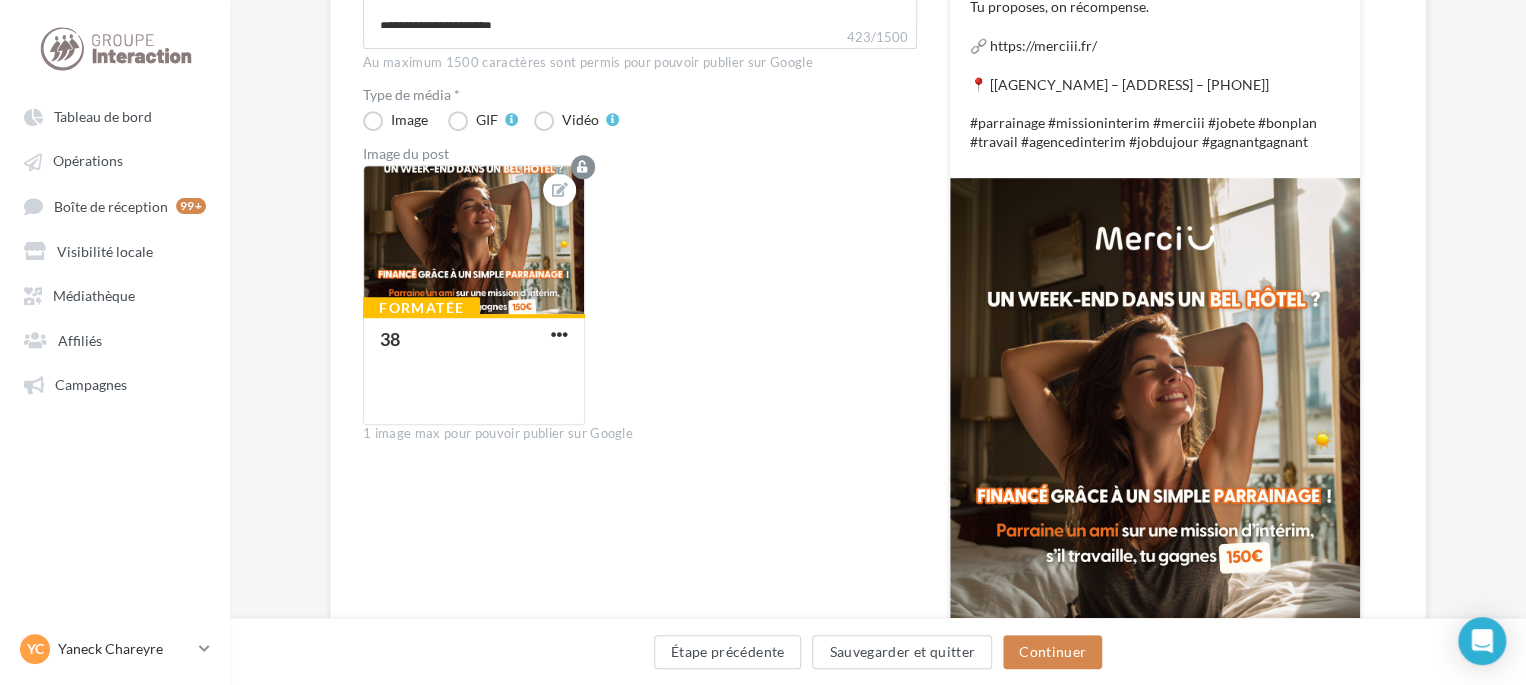 scroll, scrollTop: 508, scrollLeft: 0, axis: vertical 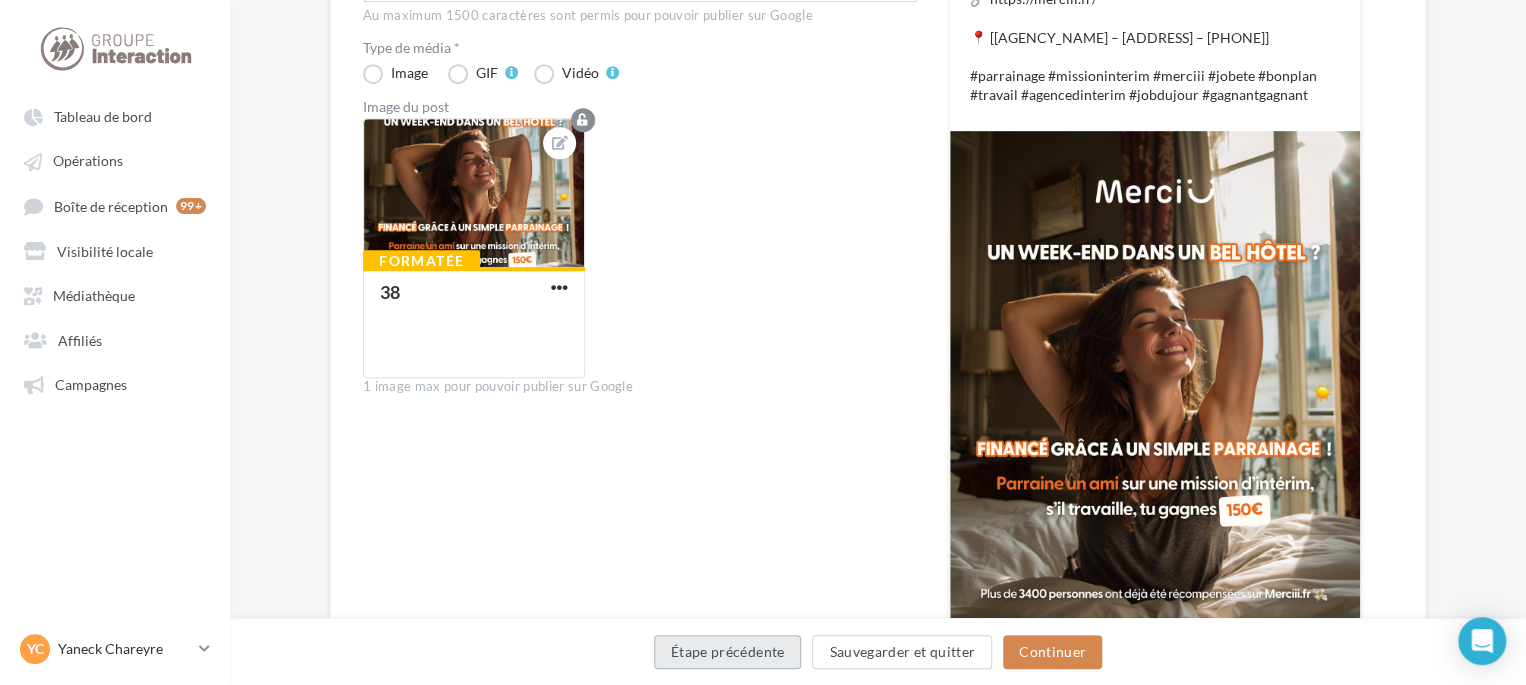 click on "Étape précédente" at bounding box center (728, 652) 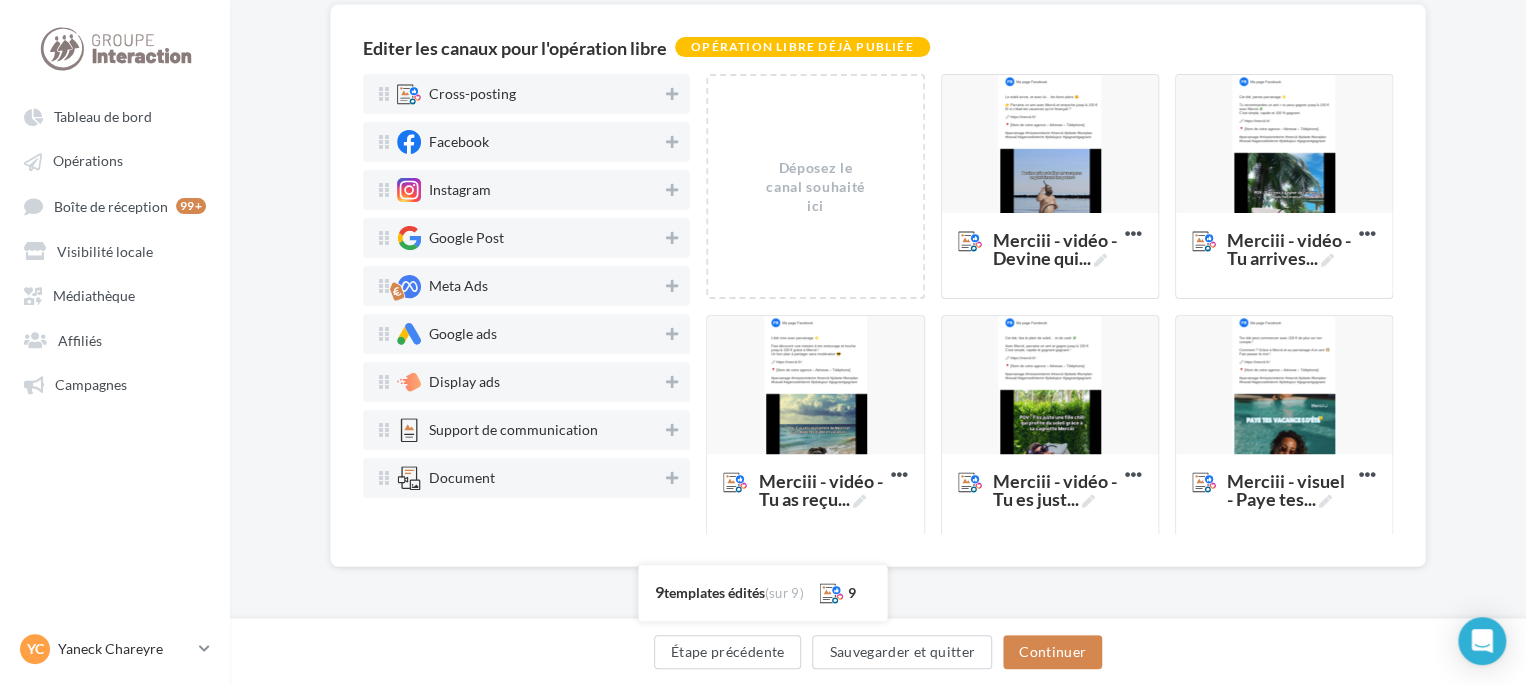 scroll, scrollTop: 164, scrollLeft: 0, axis: vertical 